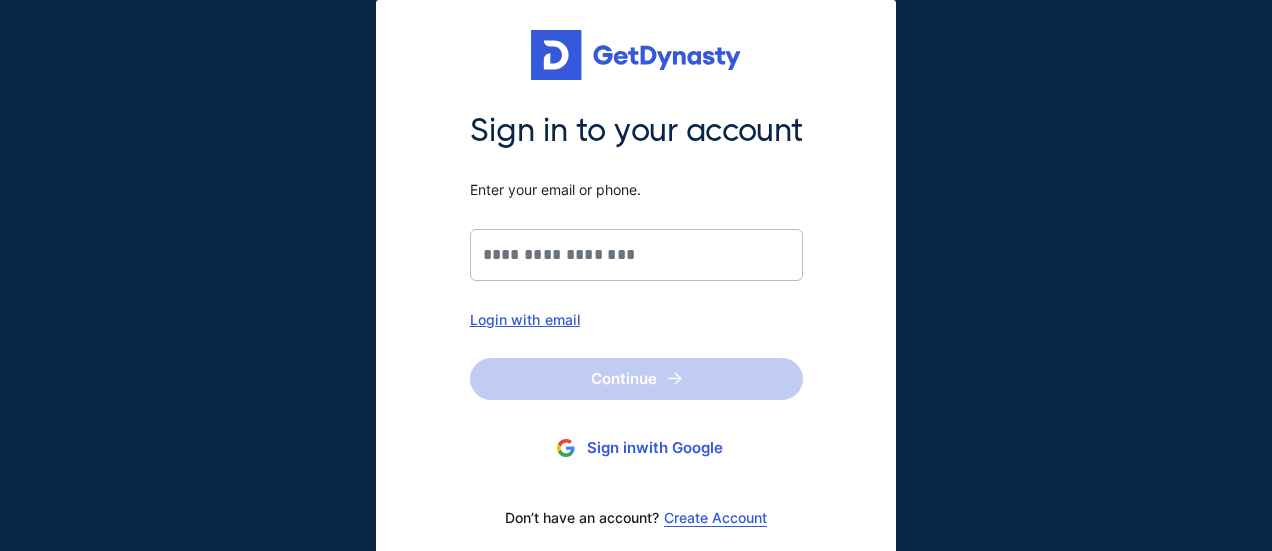 scroll, scrollTop: 0, scrollLeft: 0, axis: both 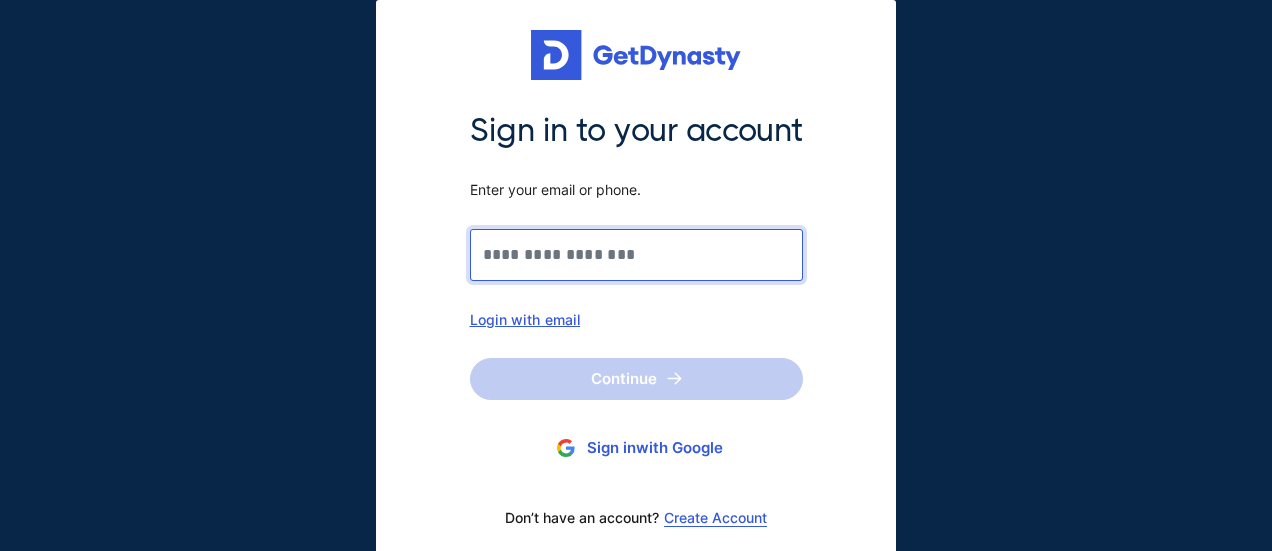 click on "Sign in to your account Enter your email or phone." at bounding box center (636, 255) 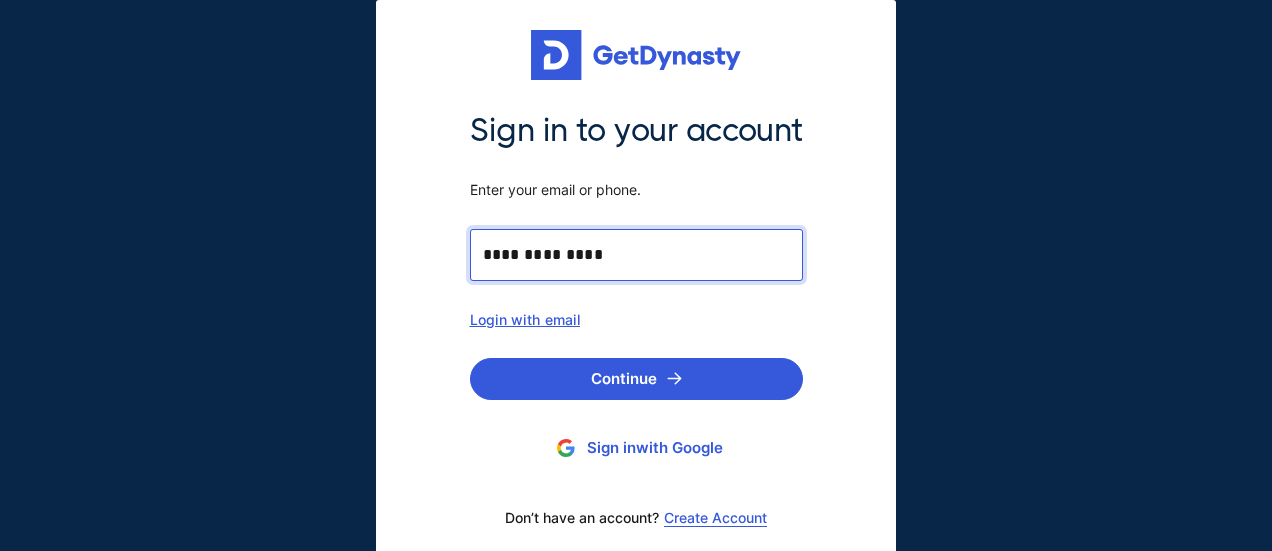 type on "**********" 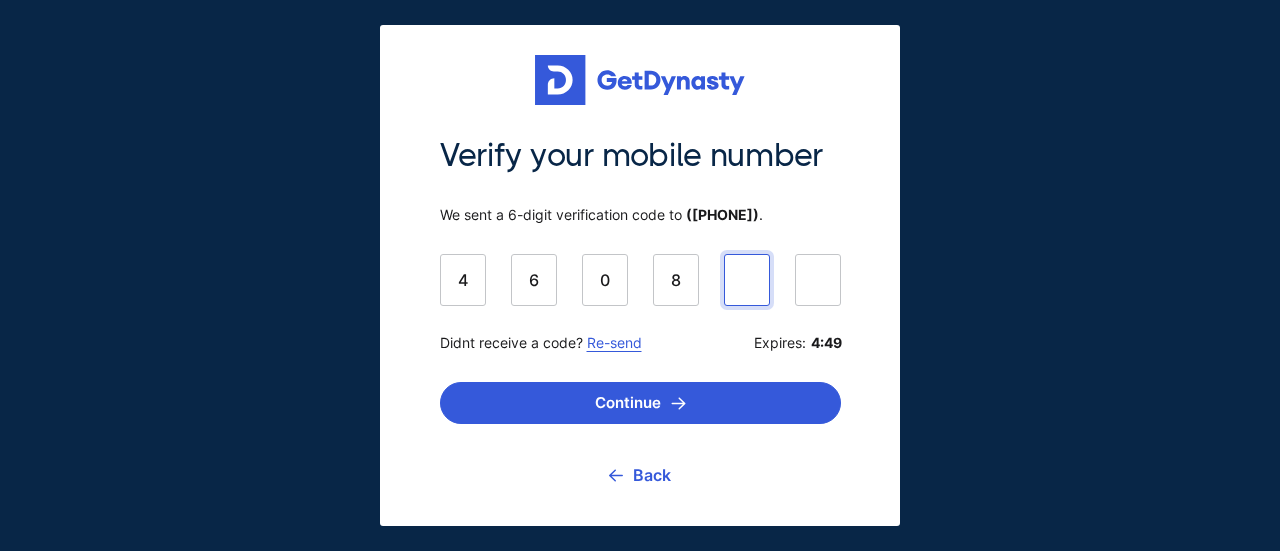 type on "******" 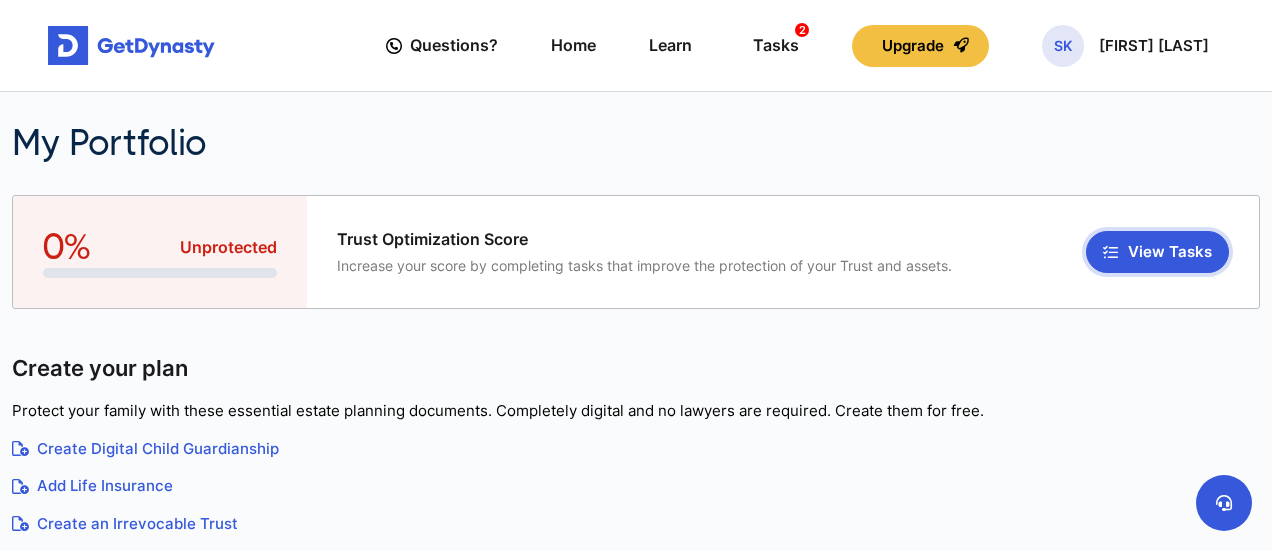 click on "View Tasks" at bounding box center (1157, 252) 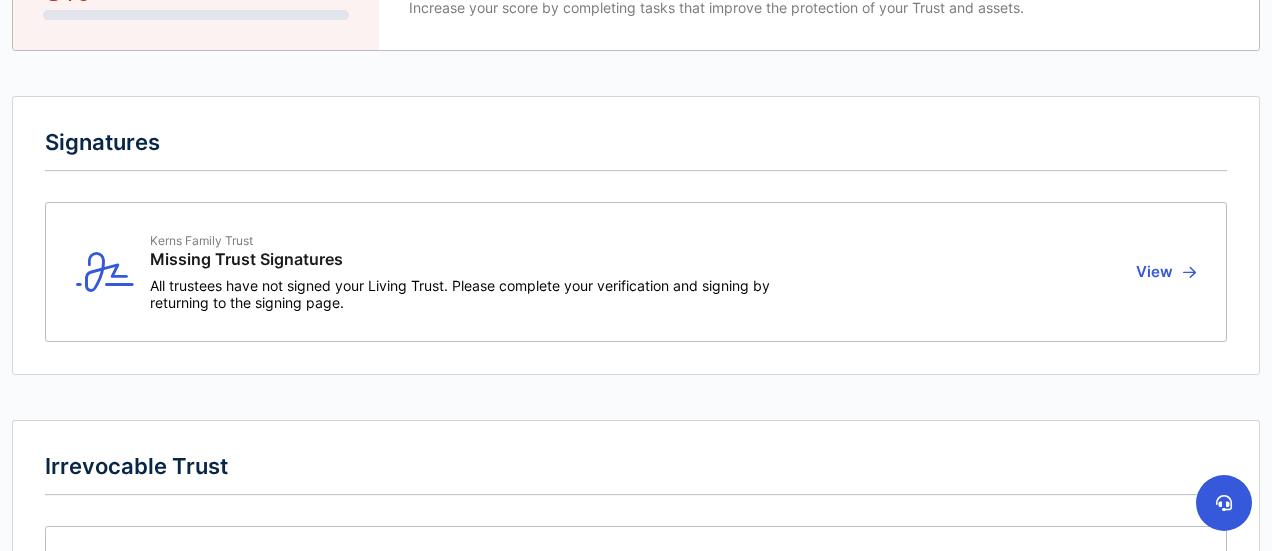 scroll, scrollTop: 186, scrollLeft: 0, axis: vertical 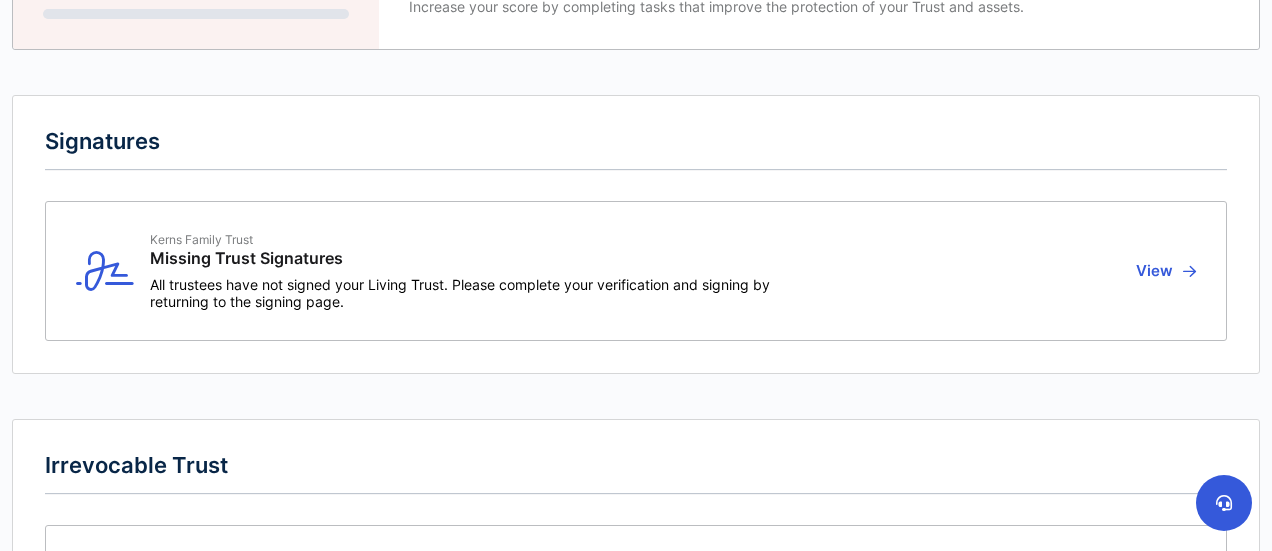 click on "View" at bounding box center [1163, 271] 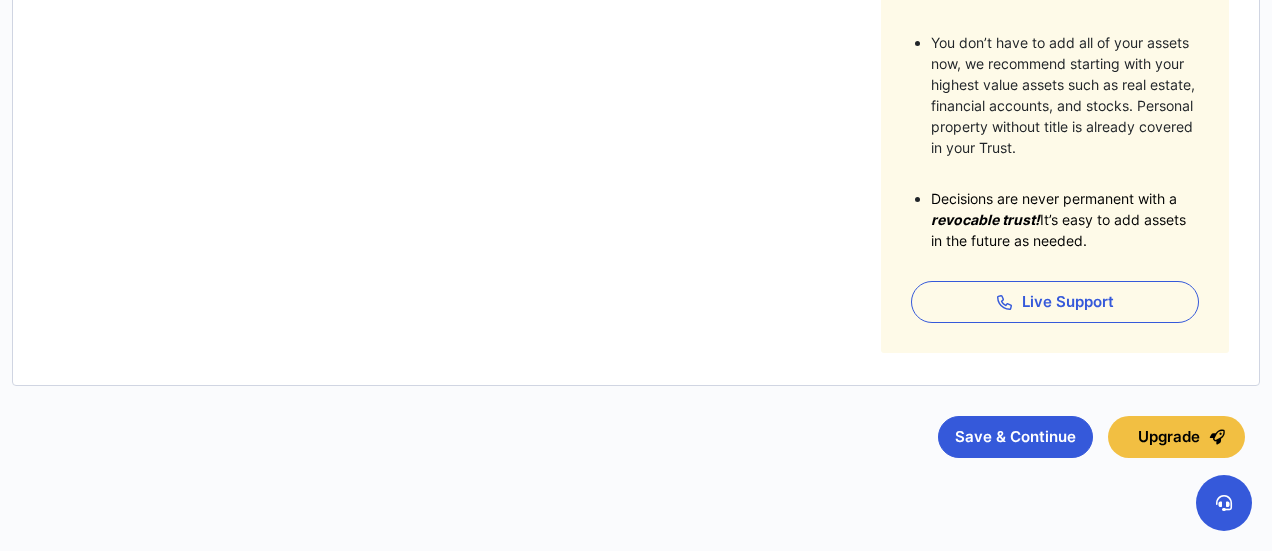 scroll, scrollTop: 683, scrollLeft: 0, axis: vertical 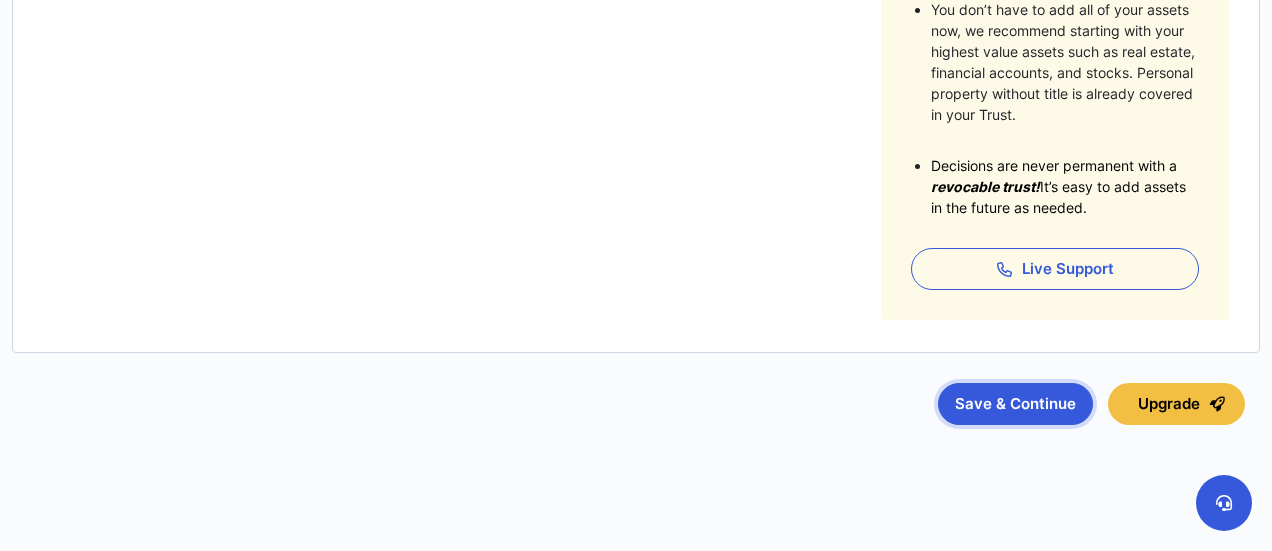 click on "Save & Continue" at bounding box center (1015, 404) 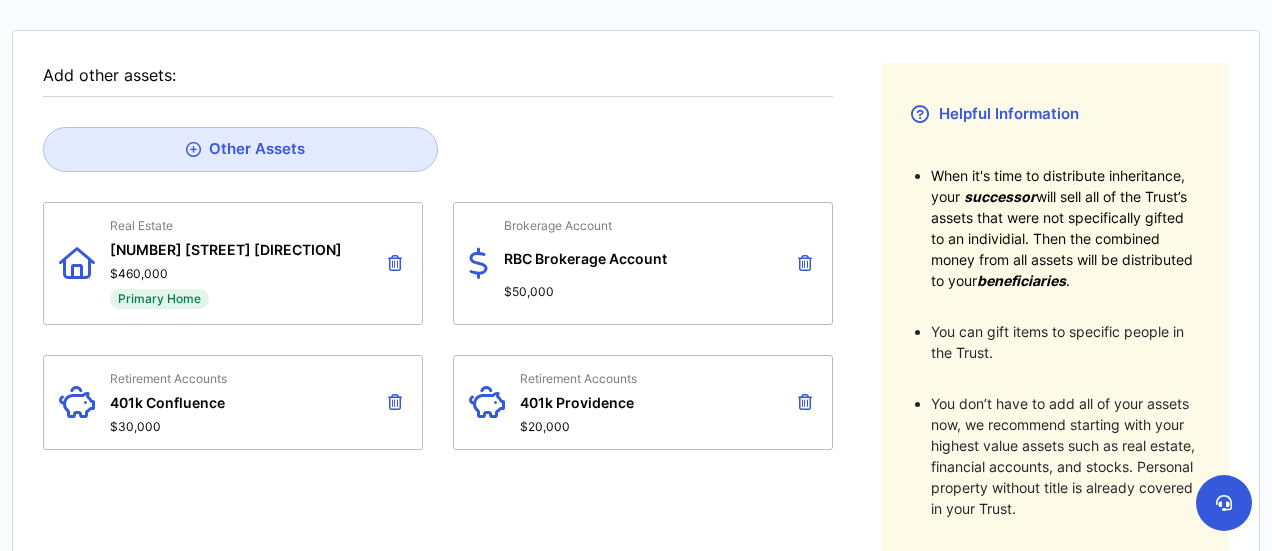 scroll, scrollTop: 290, scrollLeft: 0, axis: vertical 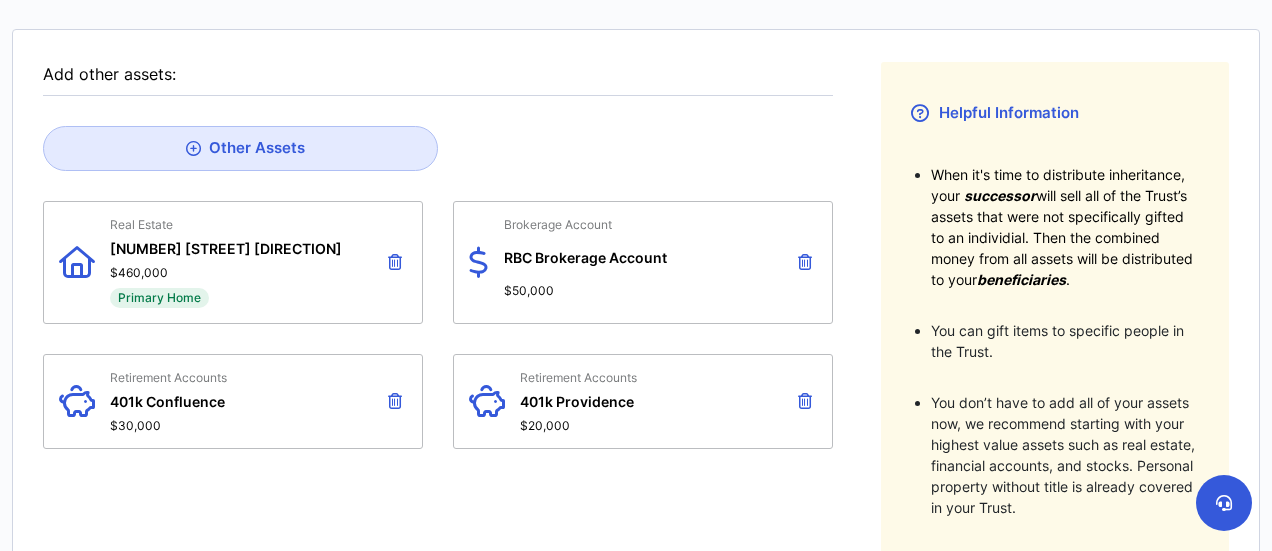 click at bounding box center (395, 262) 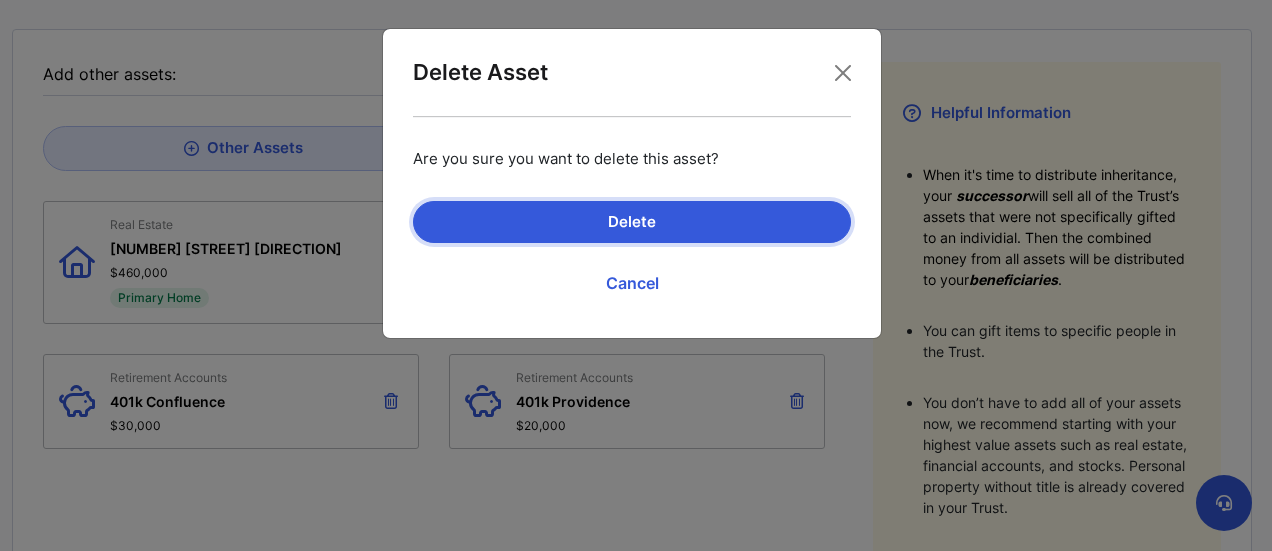 click on "Delete" at bounding box center [632, 222] 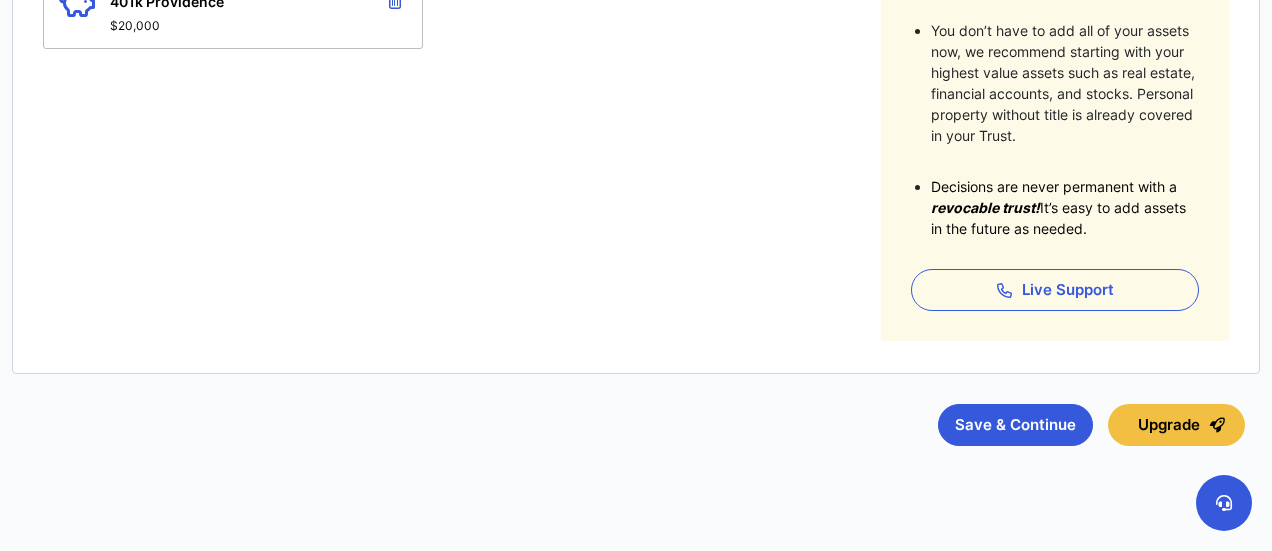 scroll, scrollTop: 683, scrollLeft: 0, axis: vertical 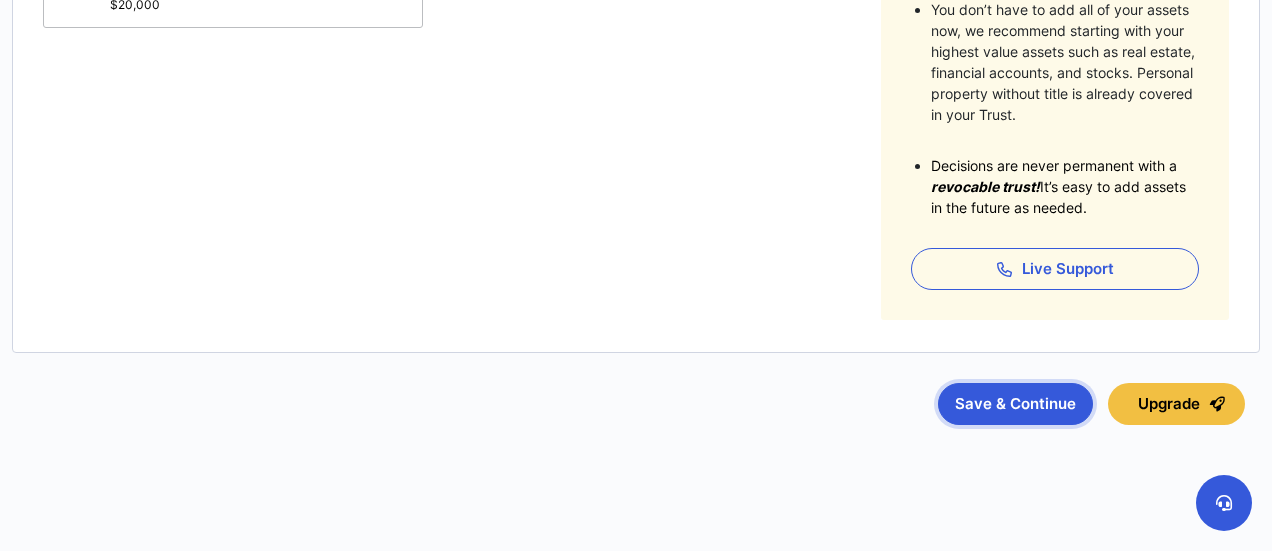 click on "Save & Continue" at bounding box center (1015, 404) 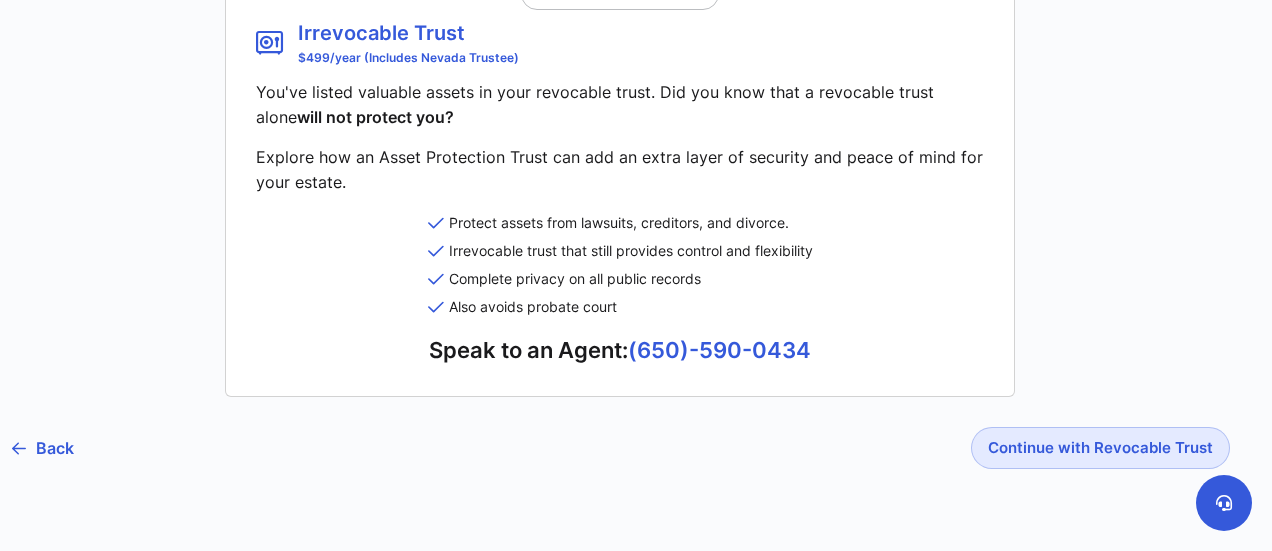 scroll, scrollTop: 324, scrollLeft: 0, axis: vertical 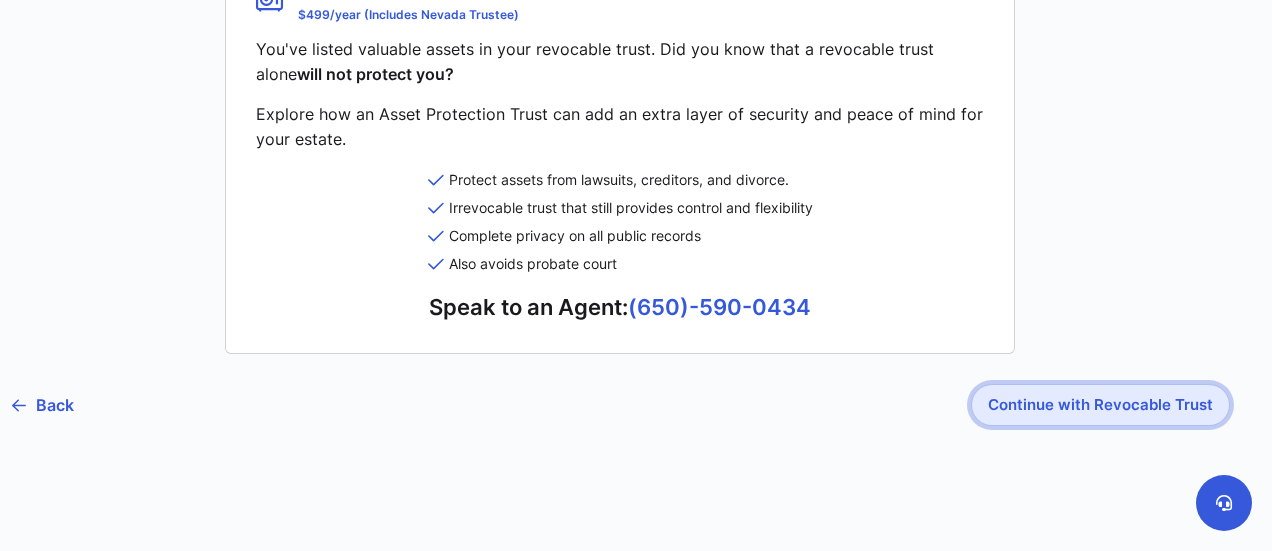 click on "Continue with Revocable Trust" at bounding box center (1100, 405) 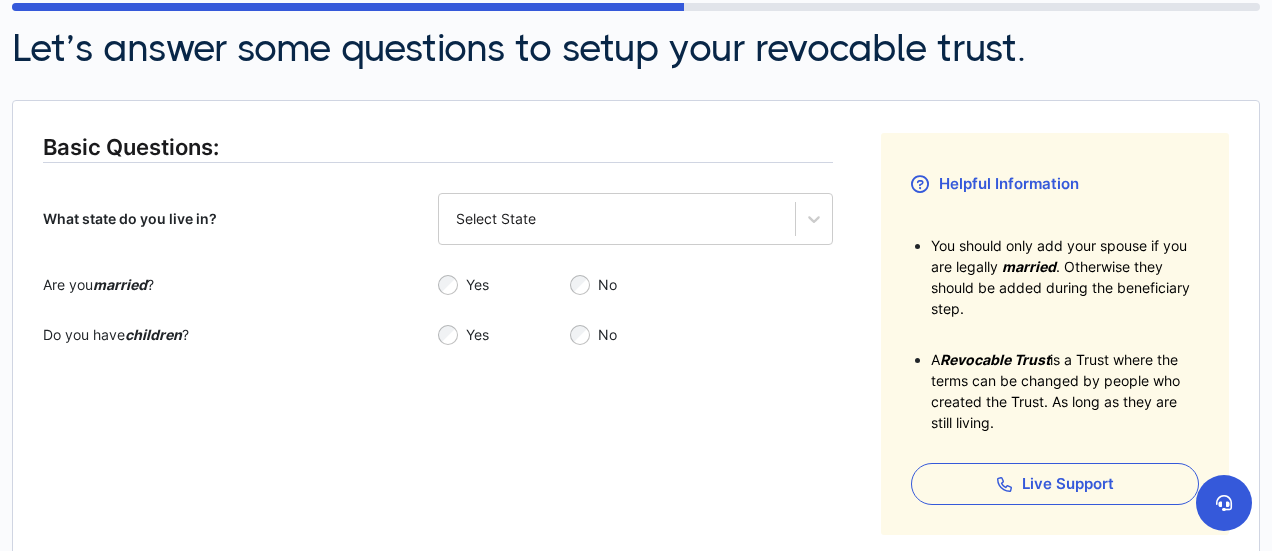 scroll, scrollTop: 220, scrollLeft: 0, axis: vertical 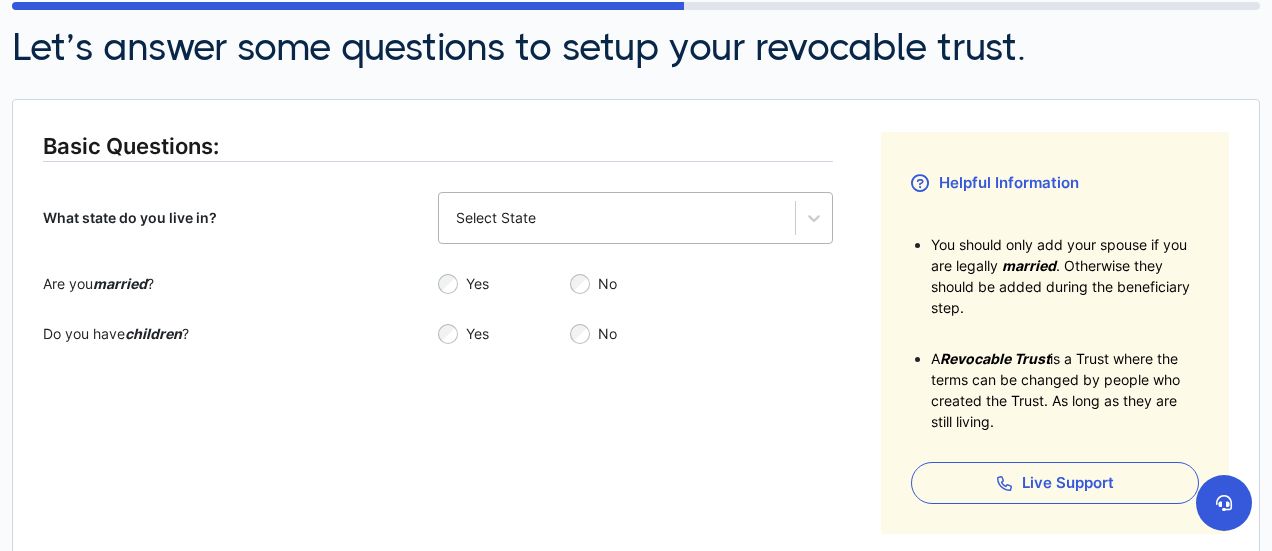 click on "Select State" at bounding box center [617, 218] 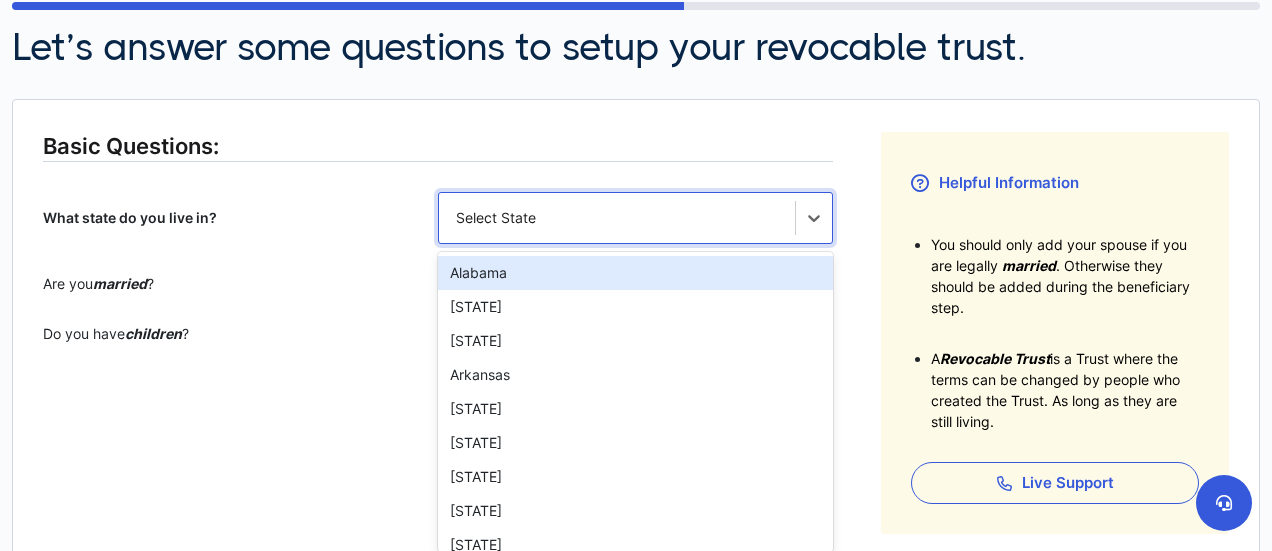 type 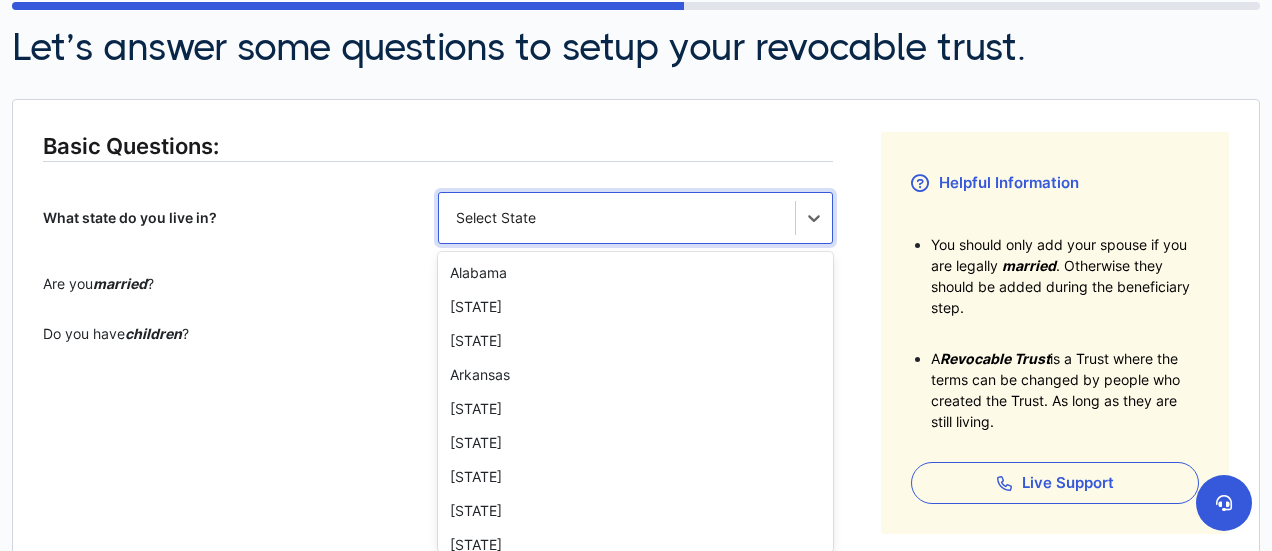 scroll, scrollTop: 1442, scrollLeft: 0, axis: vertical 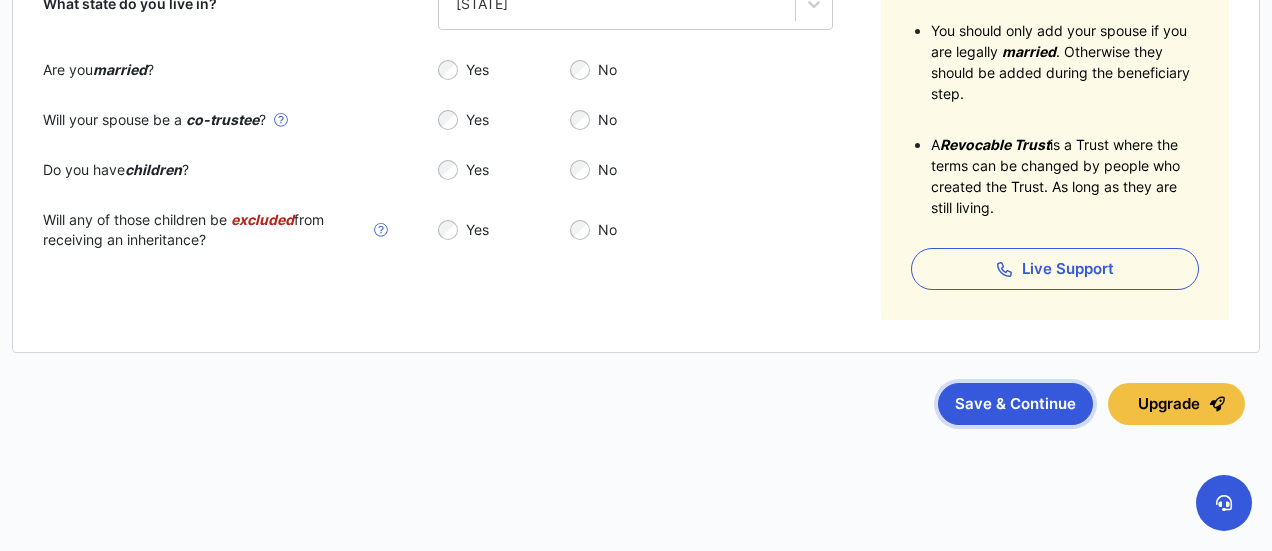 click on "Save & Continue" at bounding box center [1015, 404] 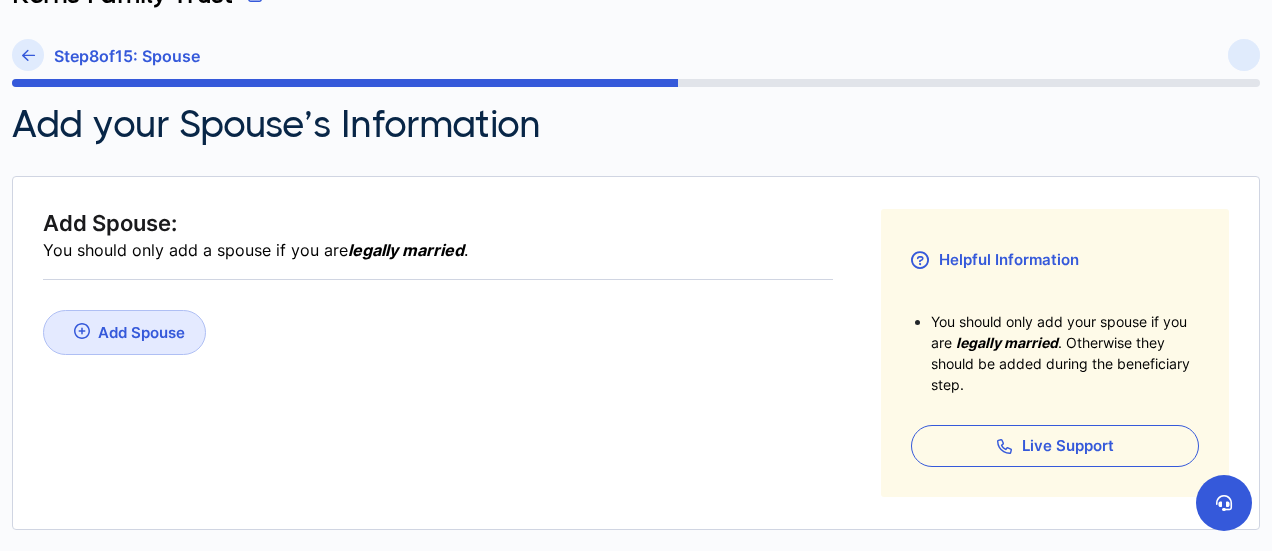 scroll, scrollTop: 161, scrollLeft: 0, axis: vertical 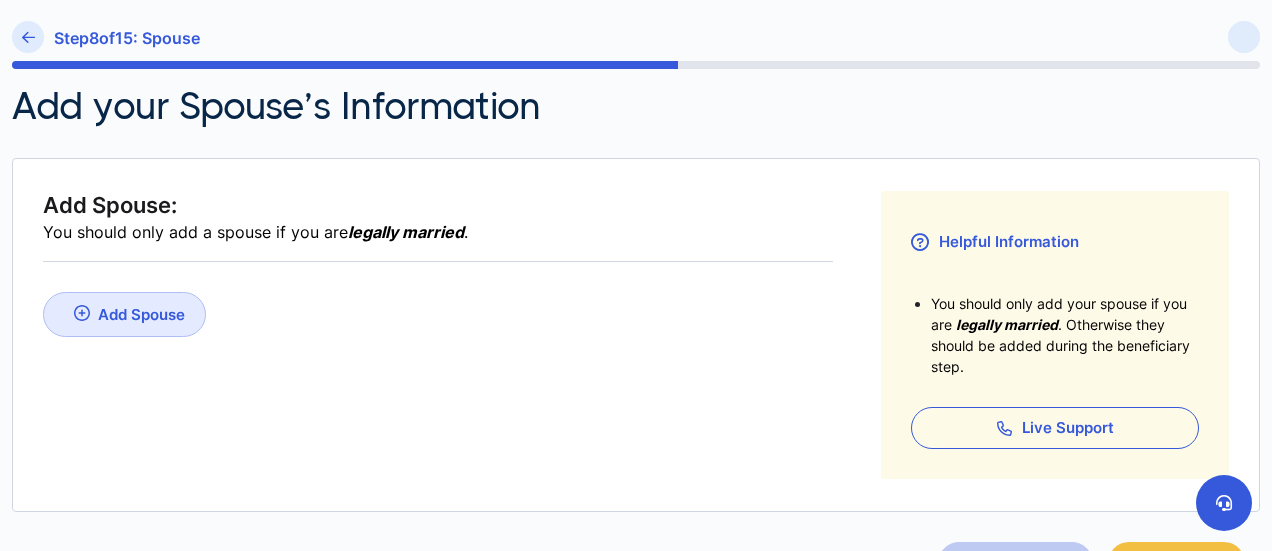 click on "Add Spouse" at bounding box center (141, 314) 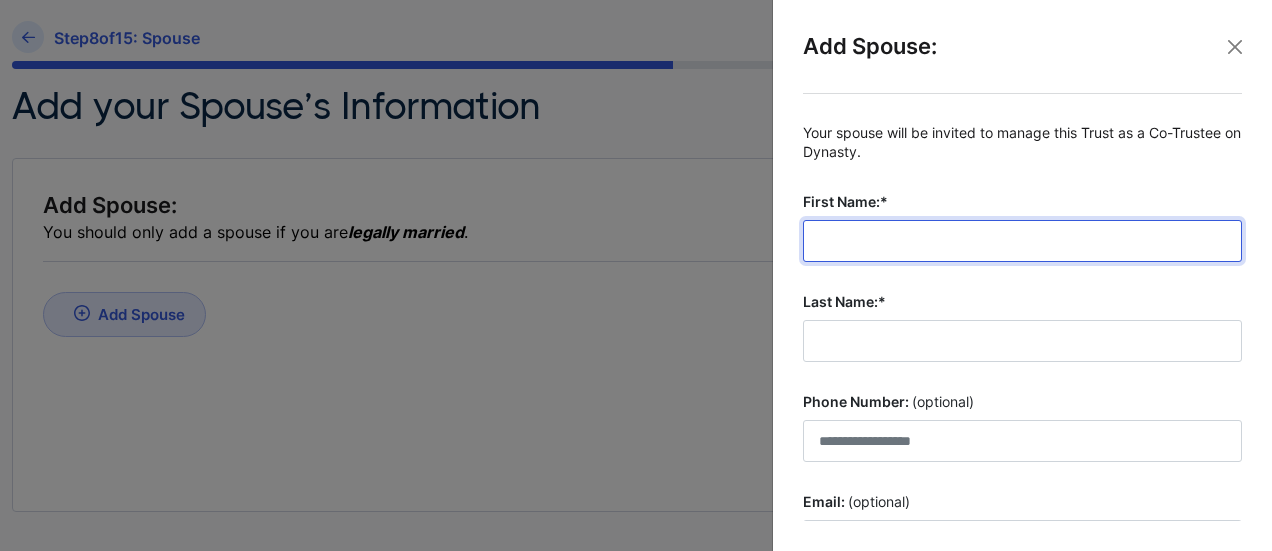 click on "First Name:*" at bounding box center [1022, 241] 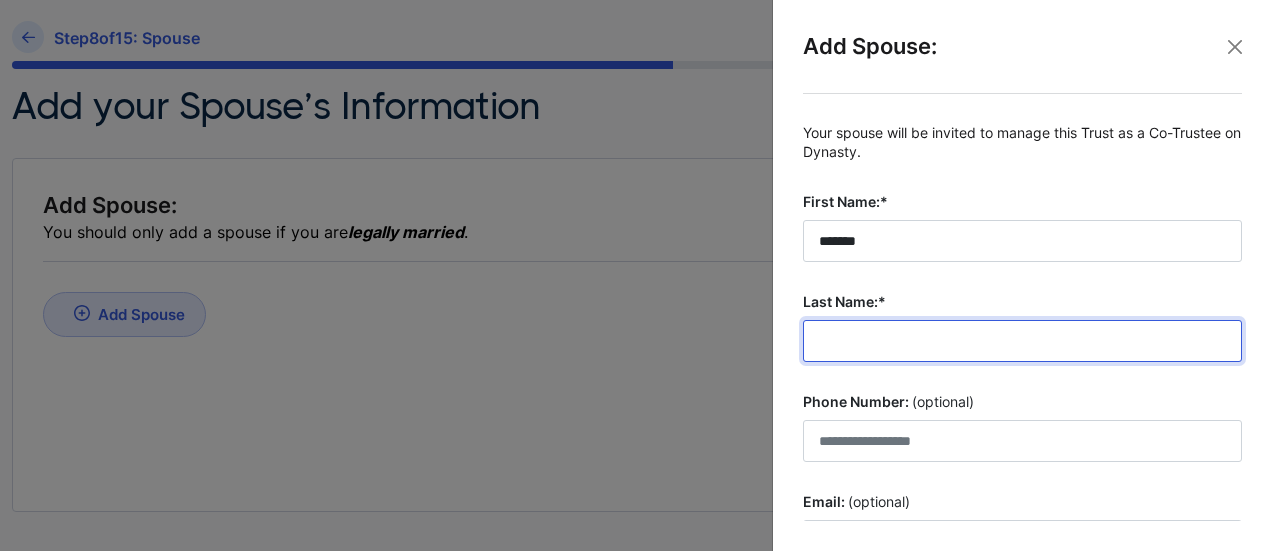 type on "*******" 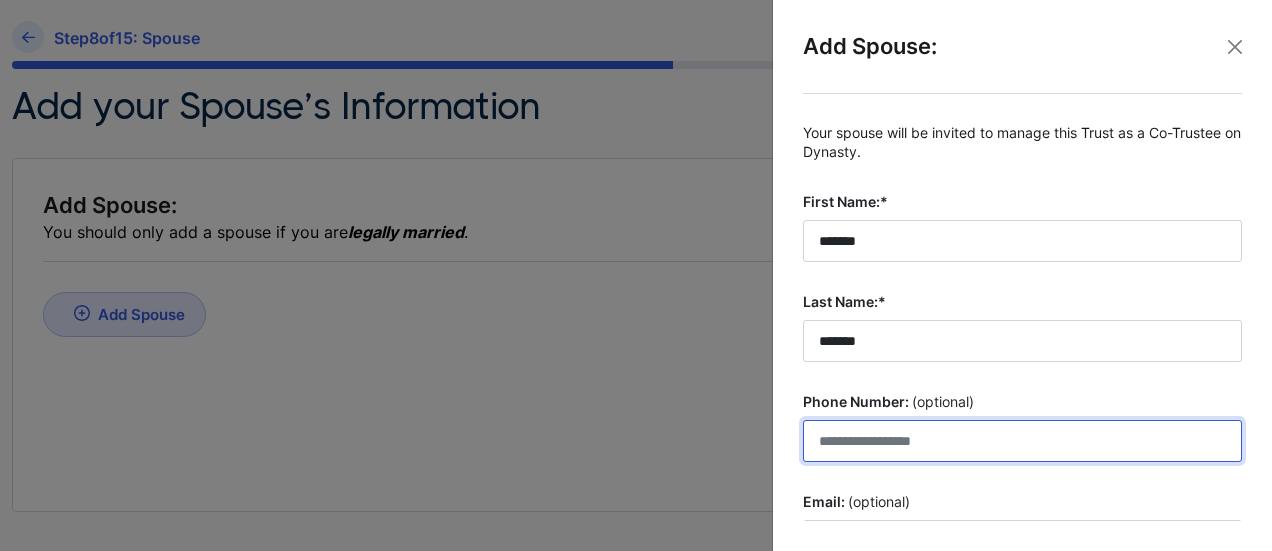 type on "**********" 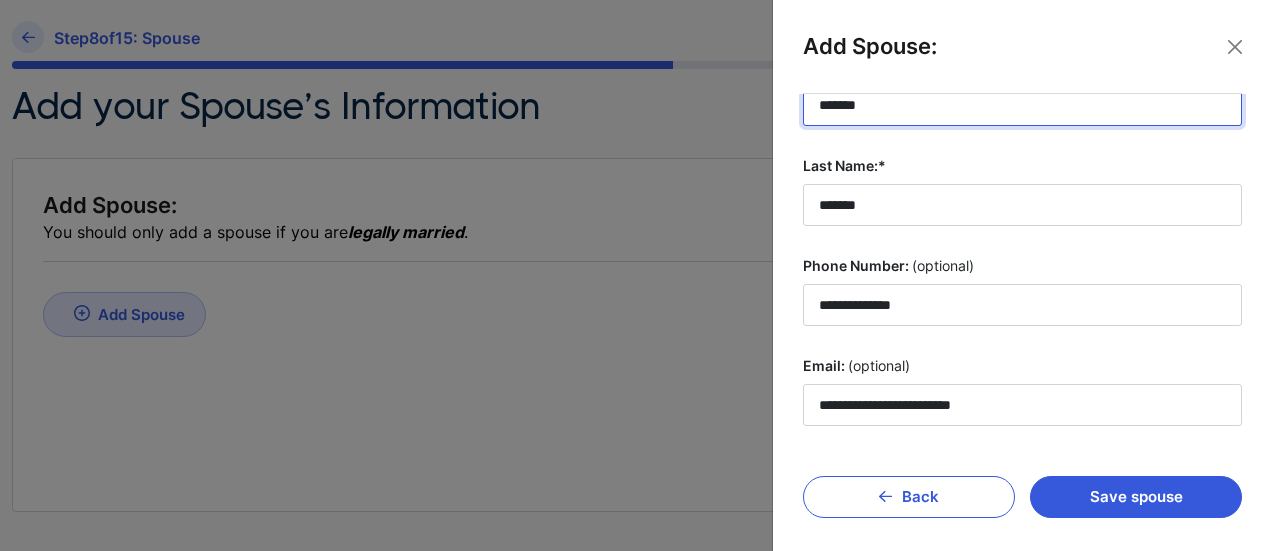 scroll, scrollTop: 145, scrollLeft: 0, axis: vertical 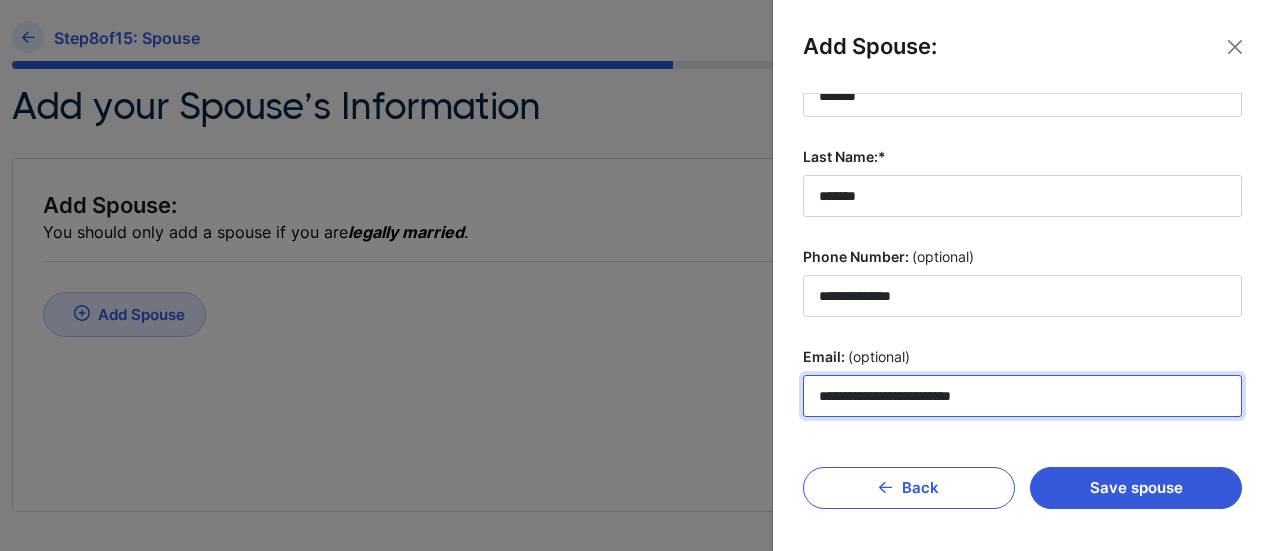 click on "**********" at bounding box center [1022, 396] 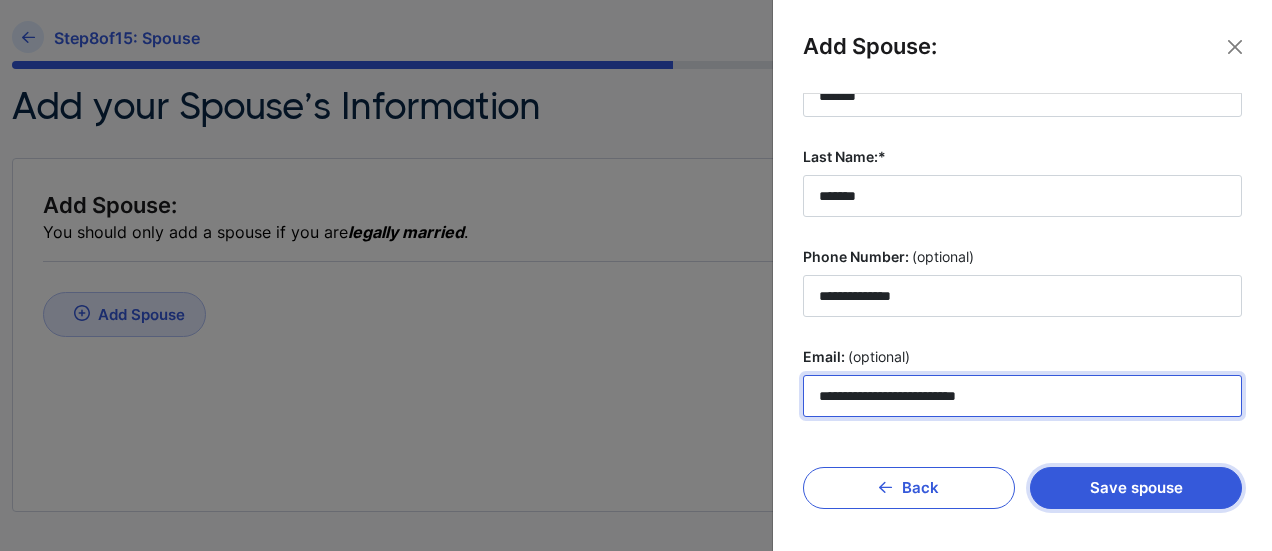 type on "**********" 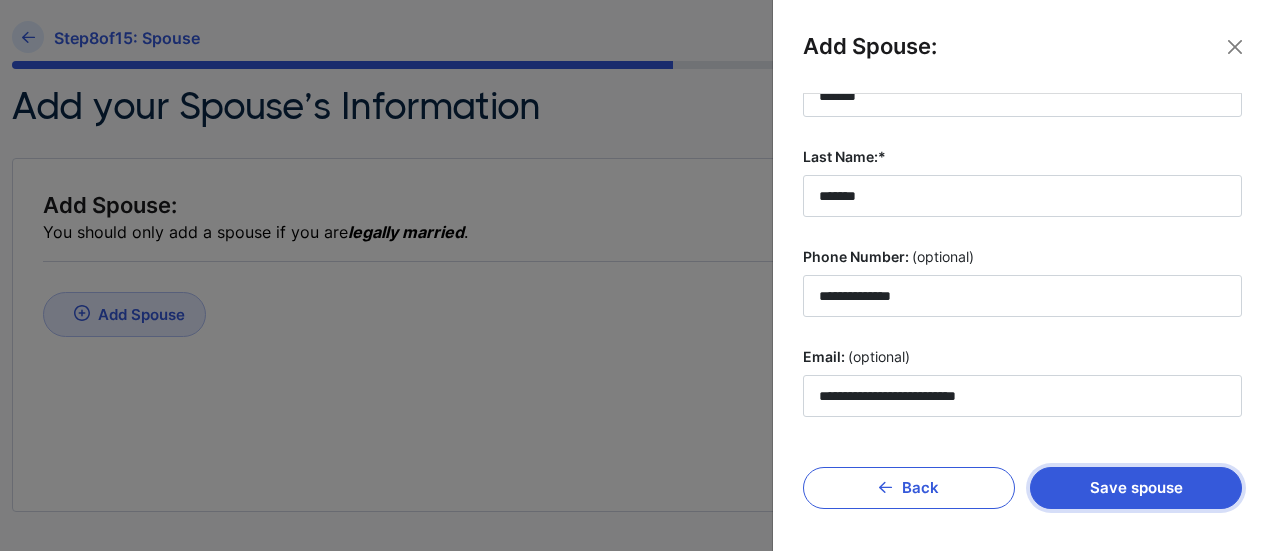 click on "Save spouse" at bounding box center [1136, 488] 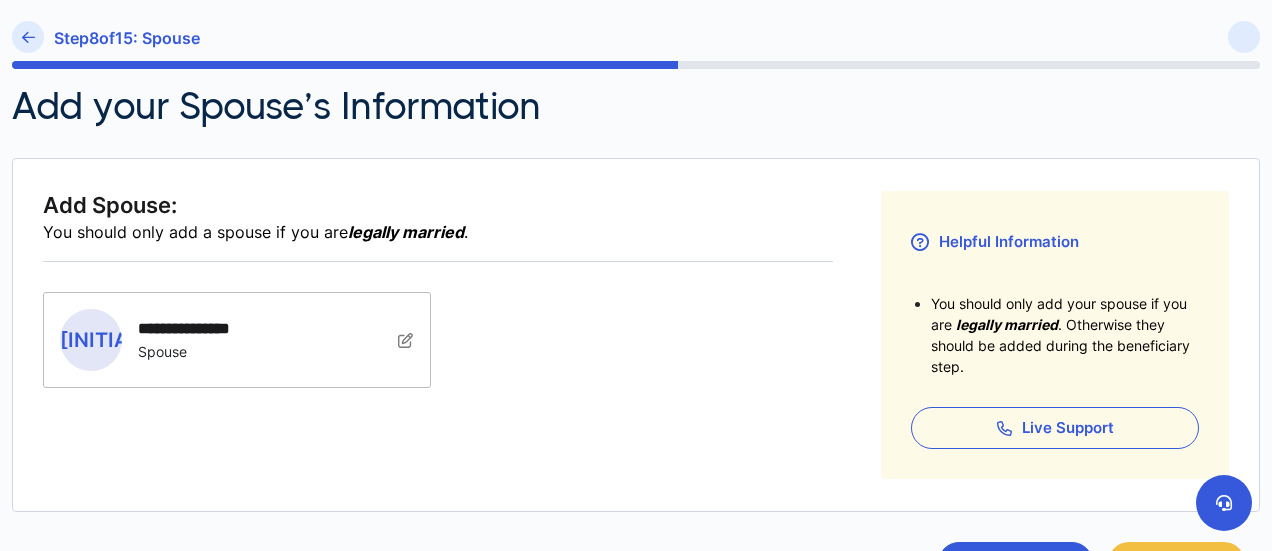 scroll, scrollTop: 320, scrollLeft: 0, axis: vertical 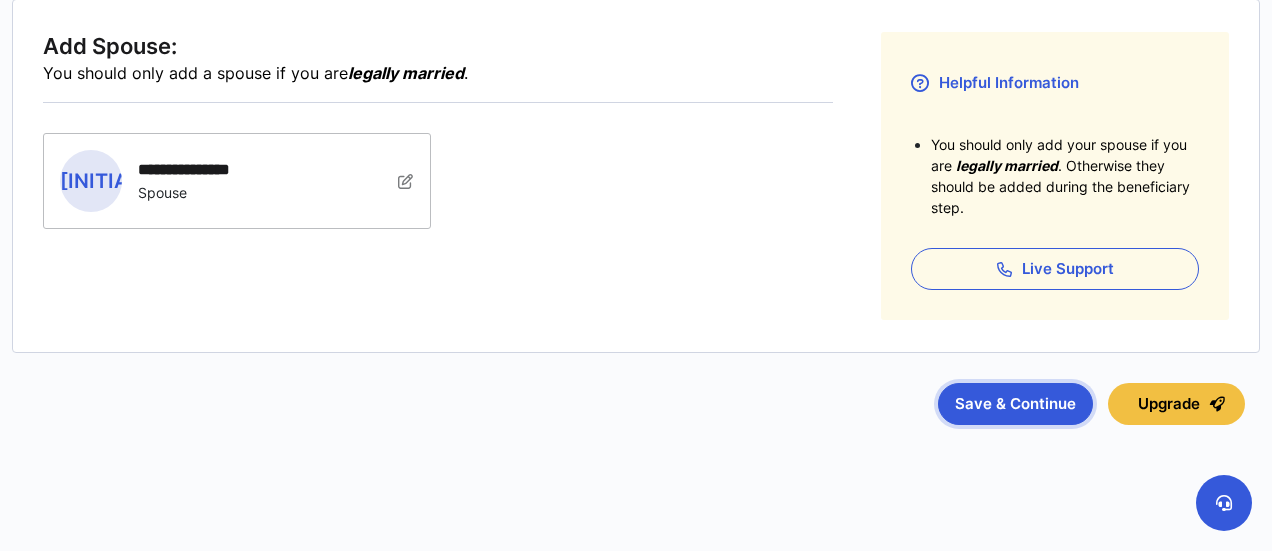 click on "Save & Continue" at bounding box center [1015, 404] 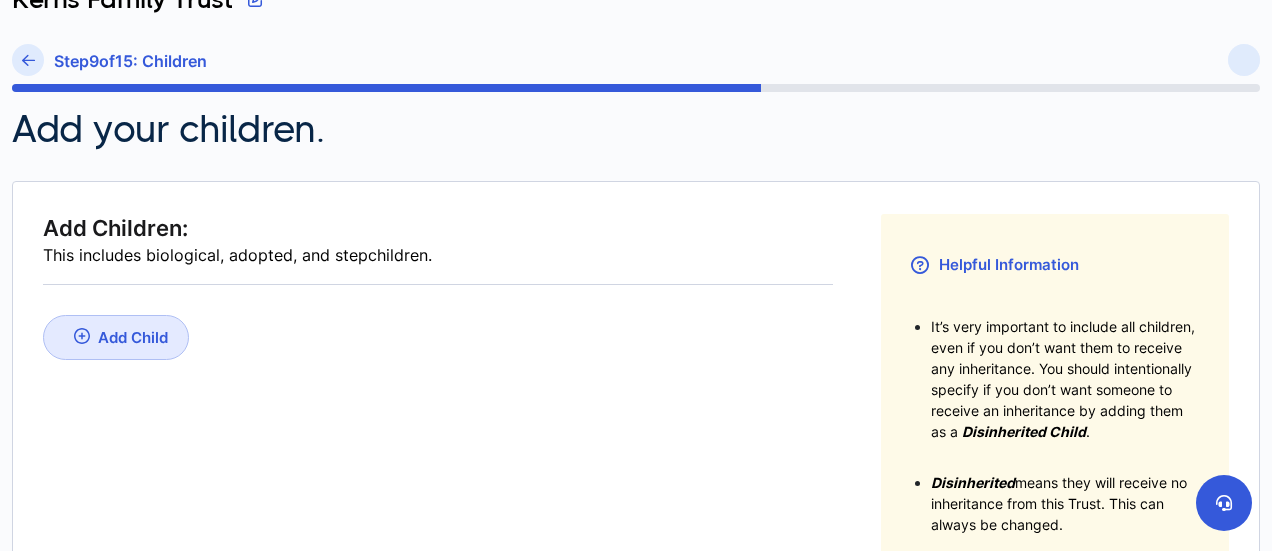 scroll, scrollTop: 148, scrollLeft: 0, axis: vertical 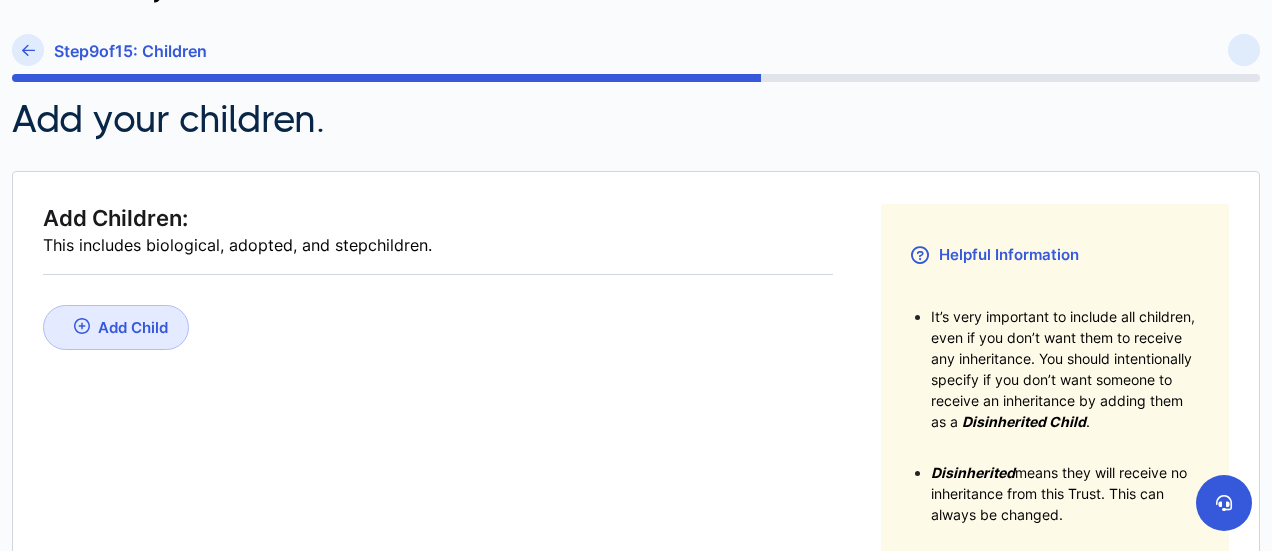 click on "Add Child" at bounding box center (116, 327) 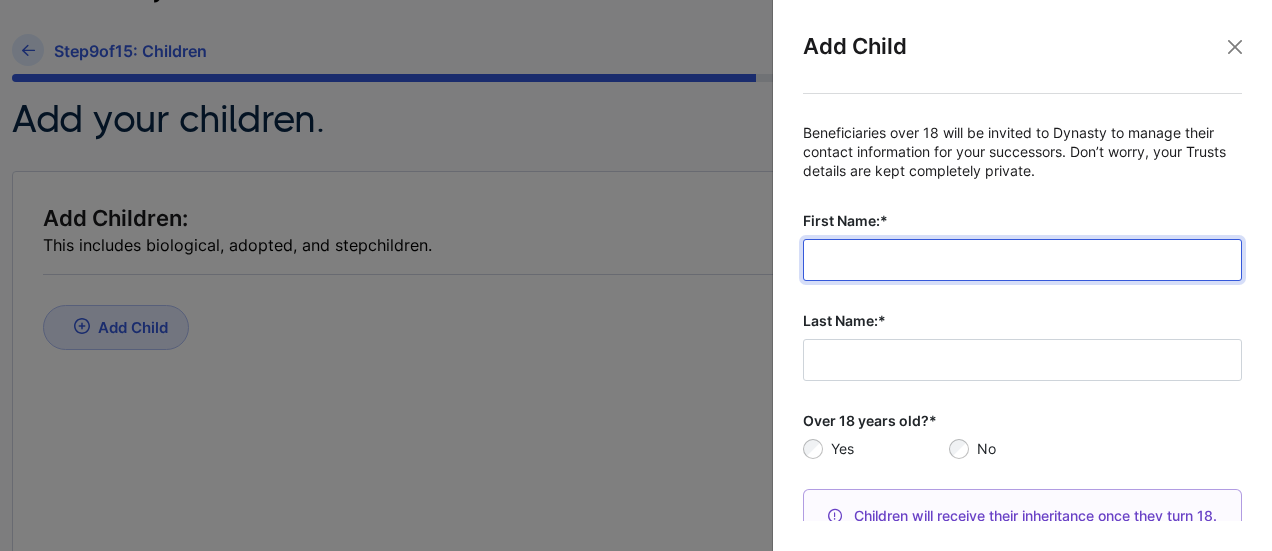 click on "First Name:*" at bounding box center (1022, 260) 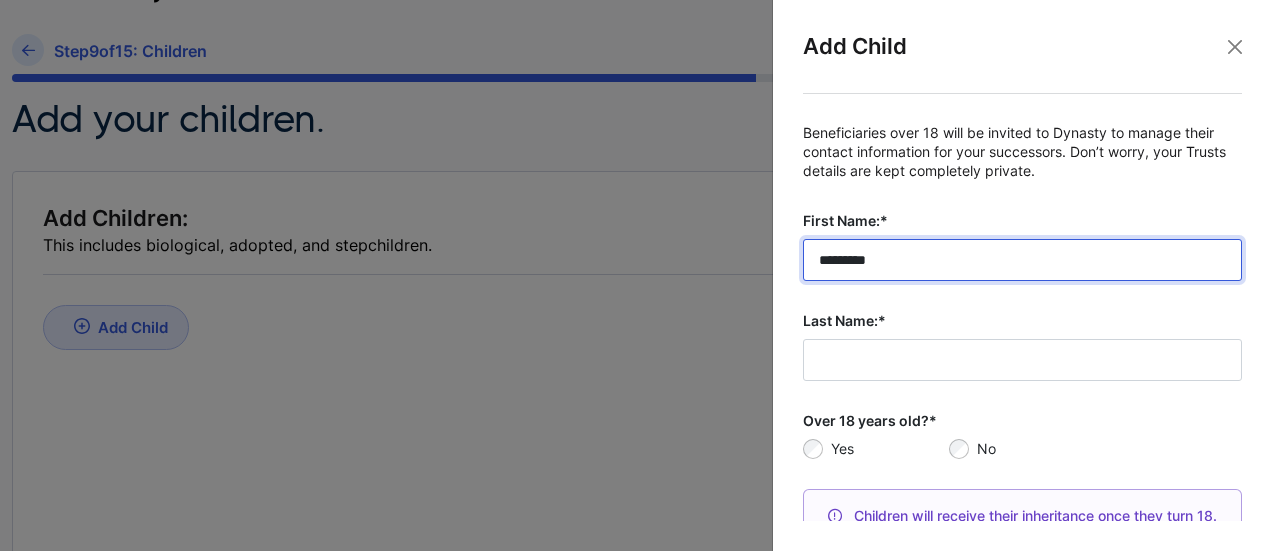 type on "*********" 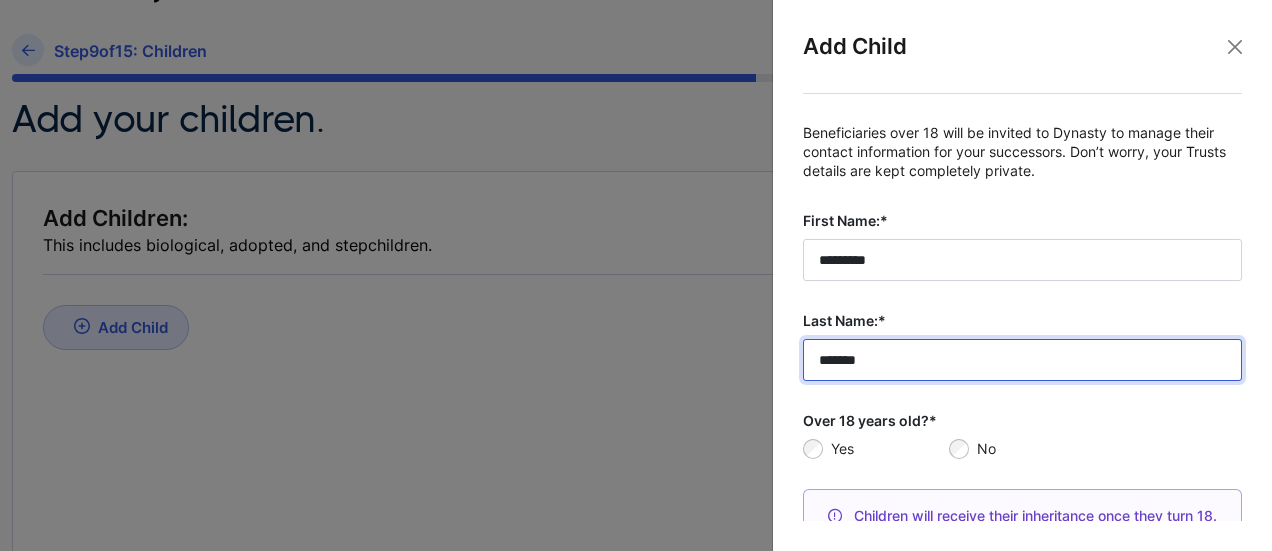 scroll, scrollTop: 142, scrollLeft: 0, axis: vertical 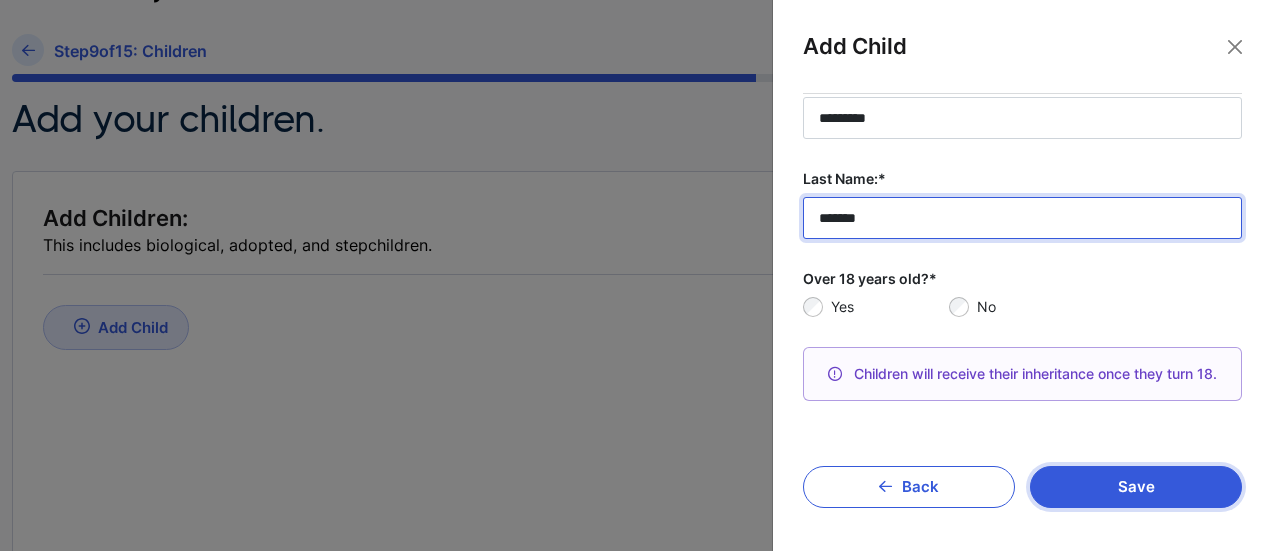type on "*******" 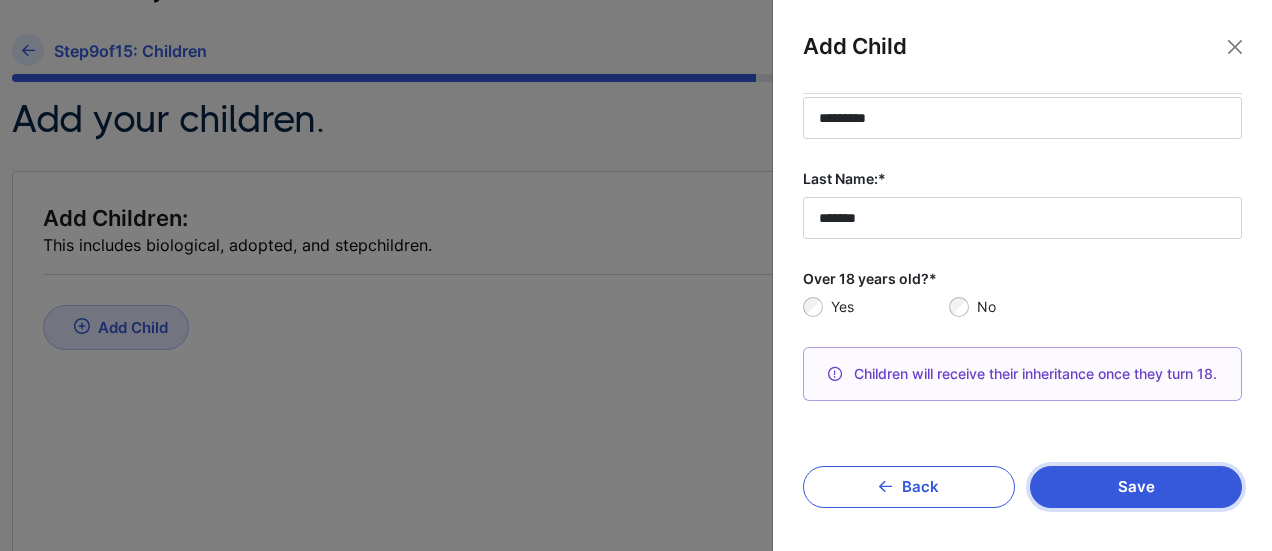 click on "Save" at bounding box center (1136, 487) 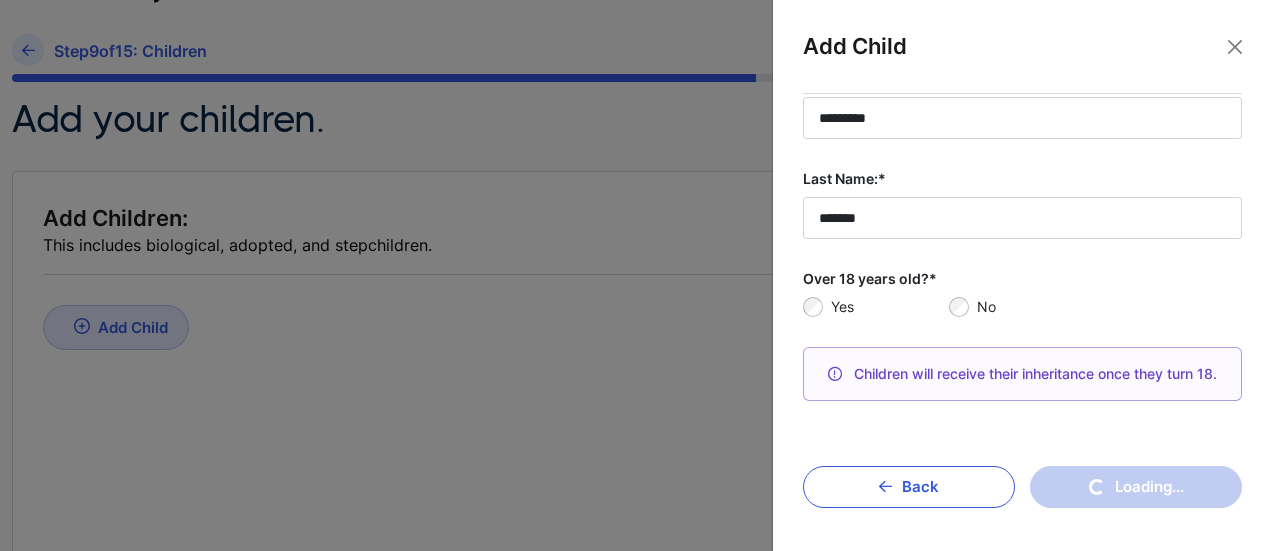 type 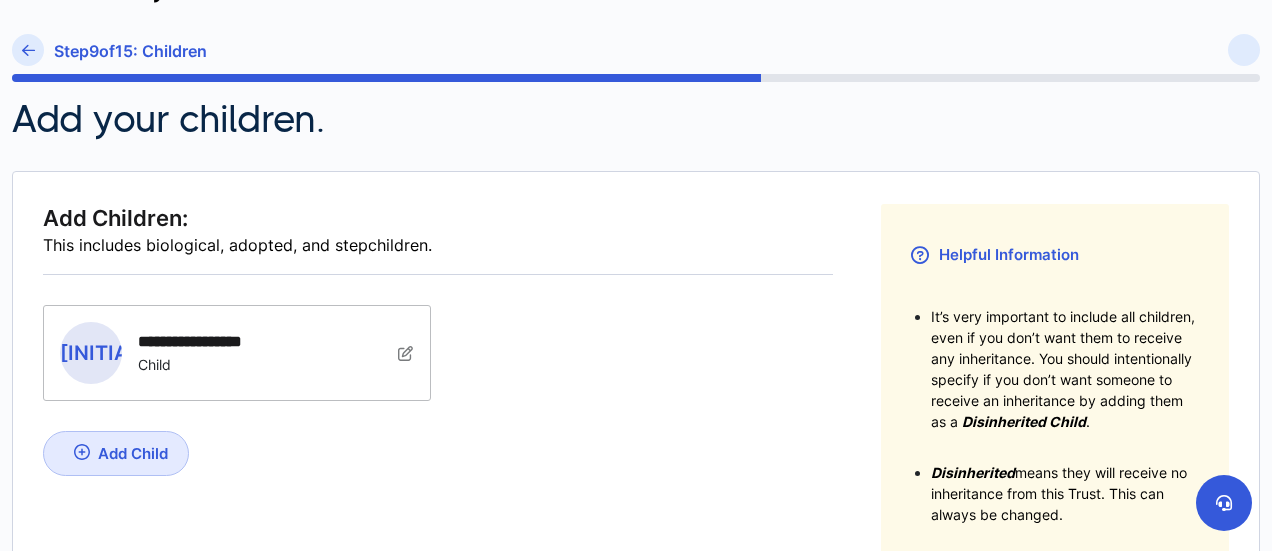 scroll, scrollTop: 548, scrollLeft: 0, axis: vertical 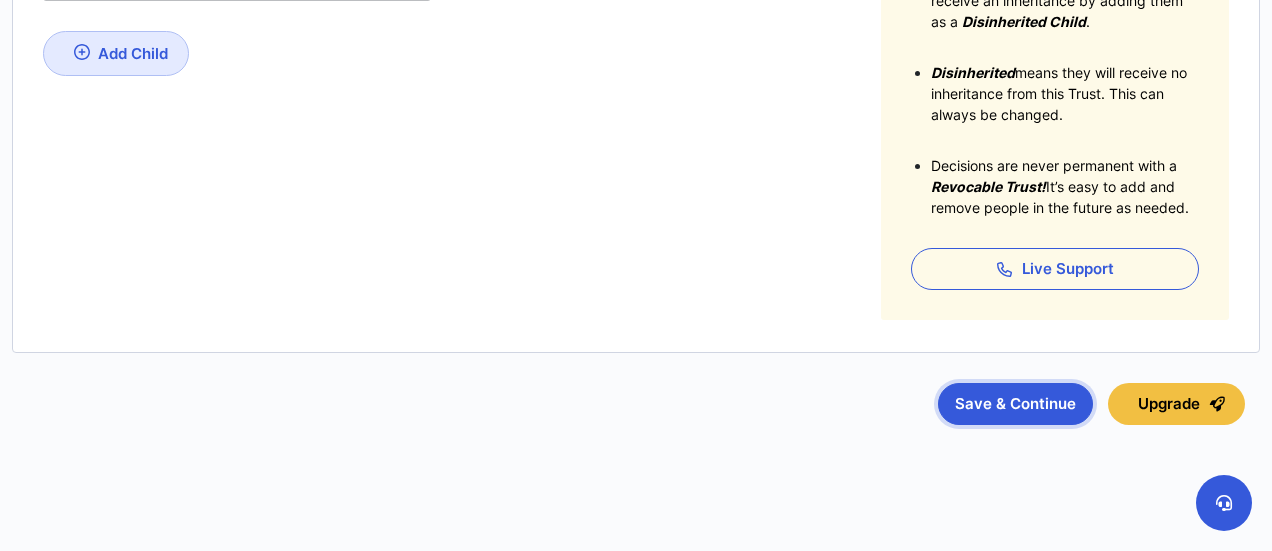 click on "Save & Continue" at bounding box center [1015, 404] 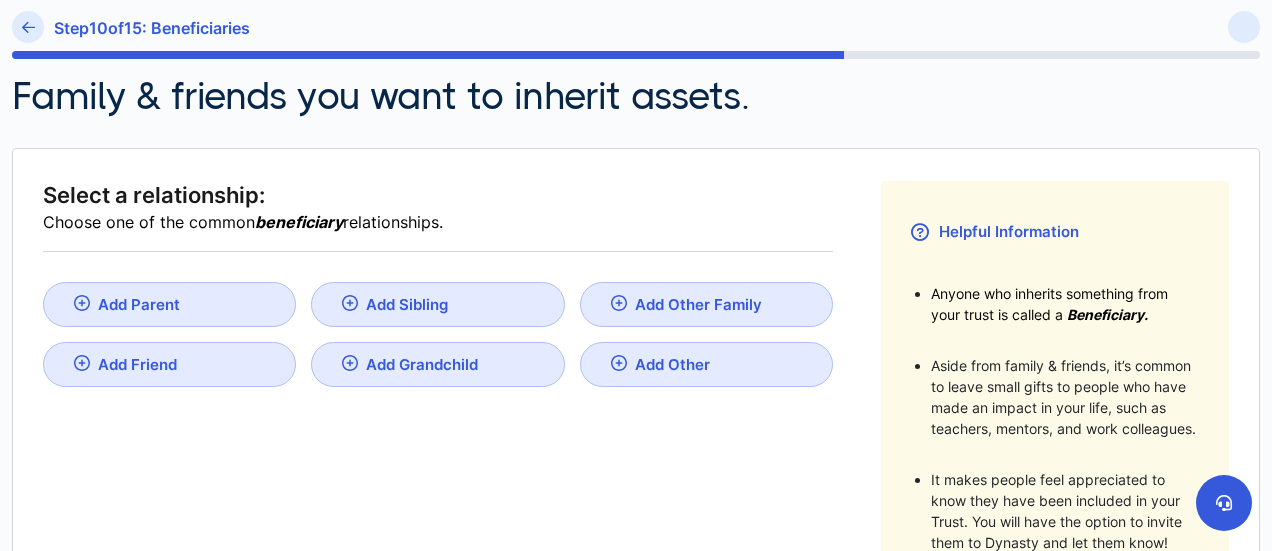 scroll, scrollTop: 174, scrollLeft: 0, axis: vertical 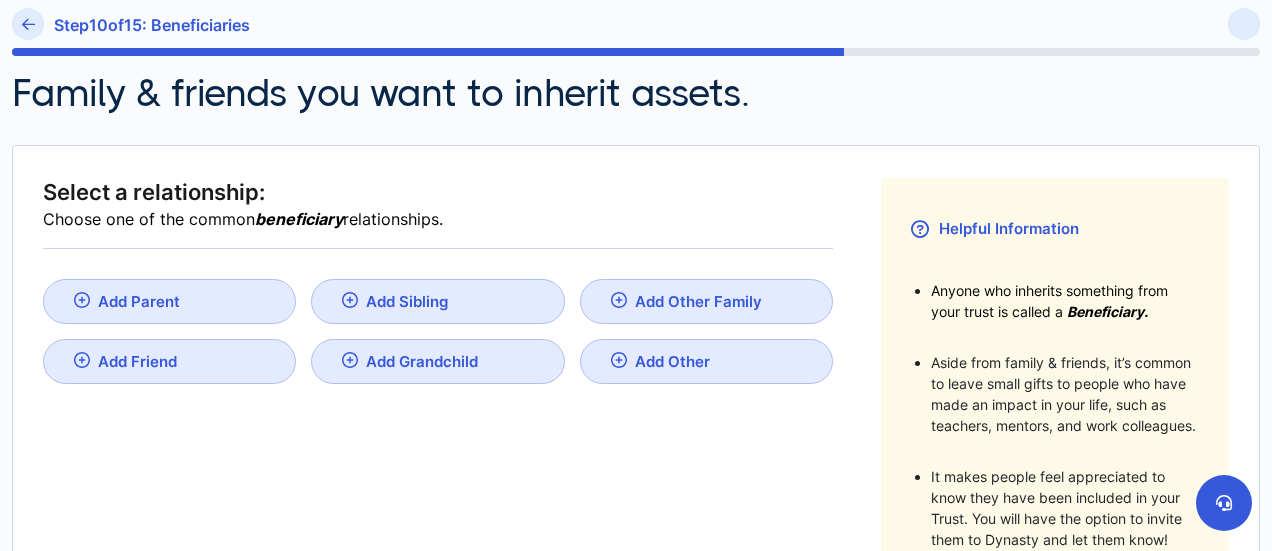 click on "Add Parent" at bounding box center (169, 301) 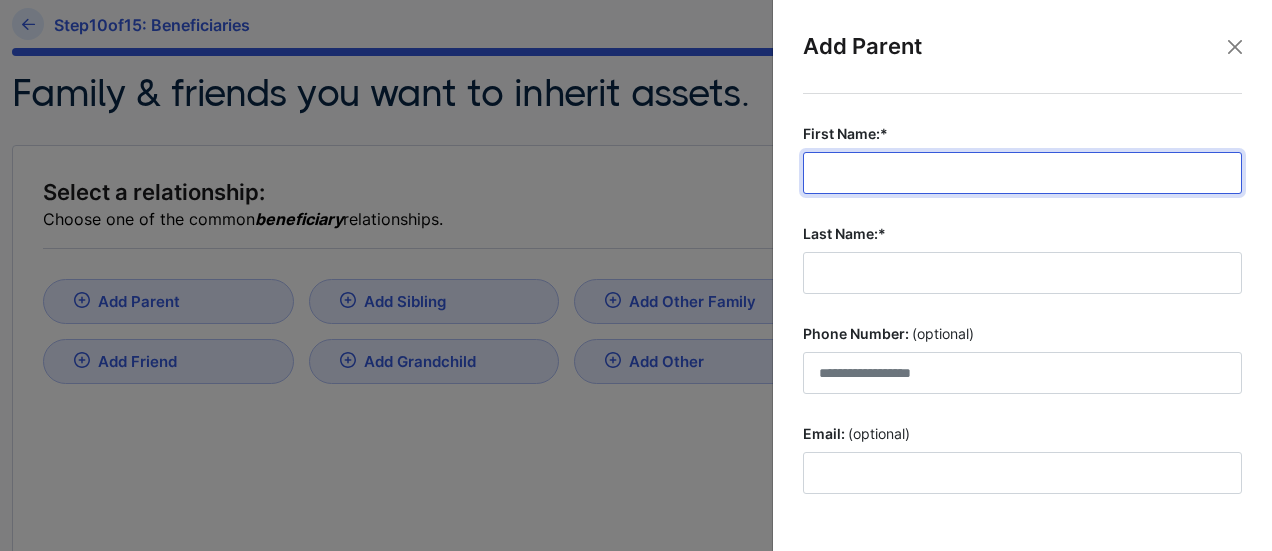 click on "First Name:*" at bounding box center (1022, 173) 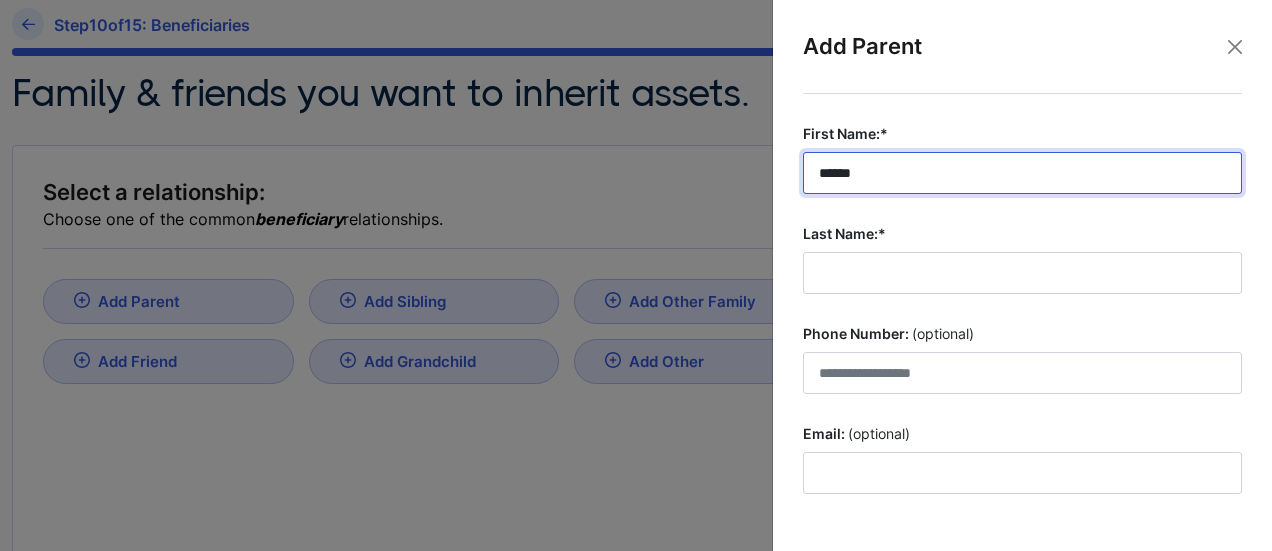 type on "******" 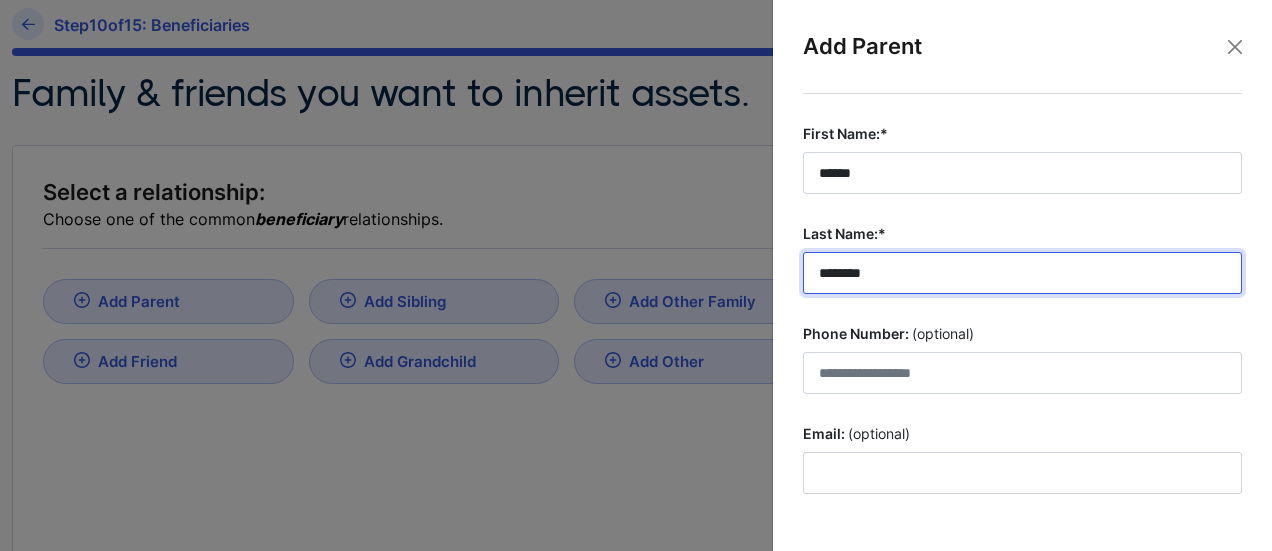 scroll, scrollTop: 157, scrollLeft: 0, axis: vertical 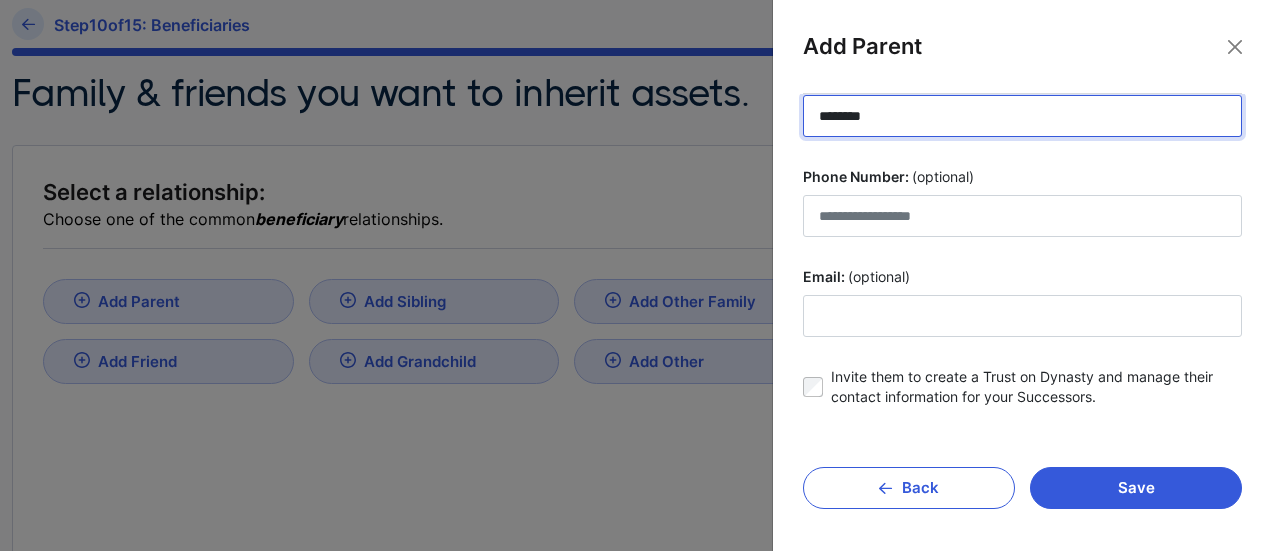 type on "********" 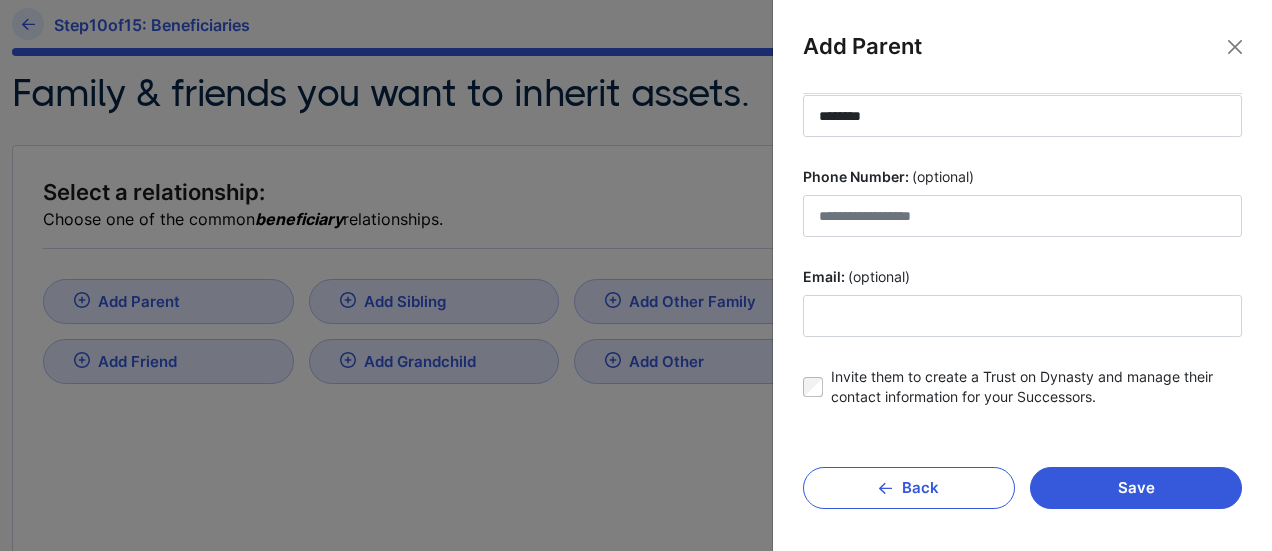 click on "Invite them to create a Trust on Dynasty and manage their contact information for your Successors." at bounding box center (1036, 387) 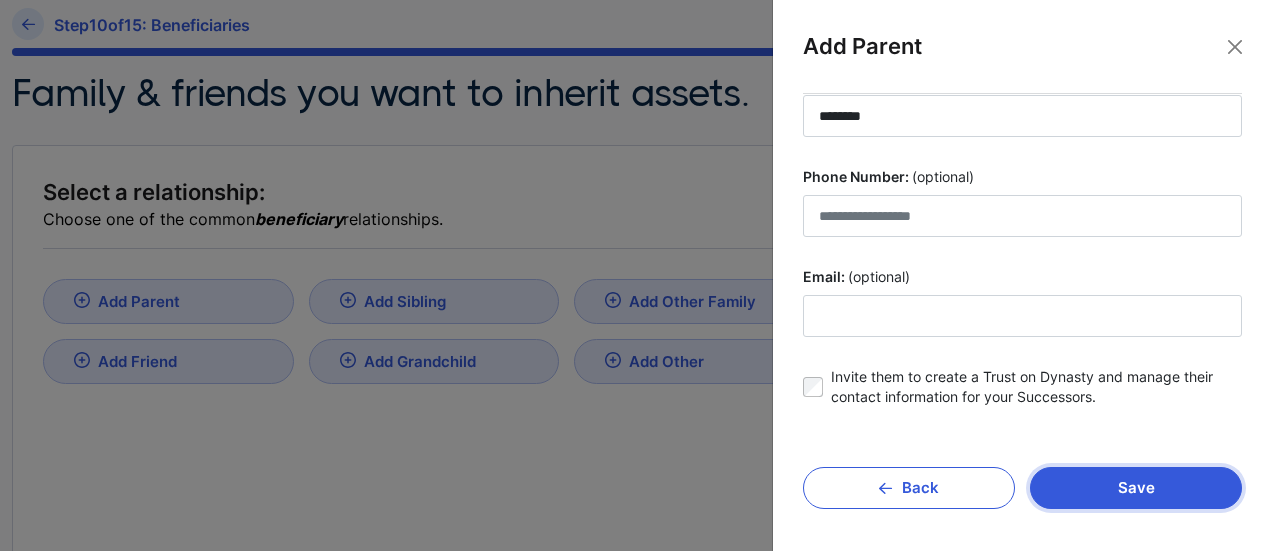 click on "Save" at bounding box center (1136, 488) 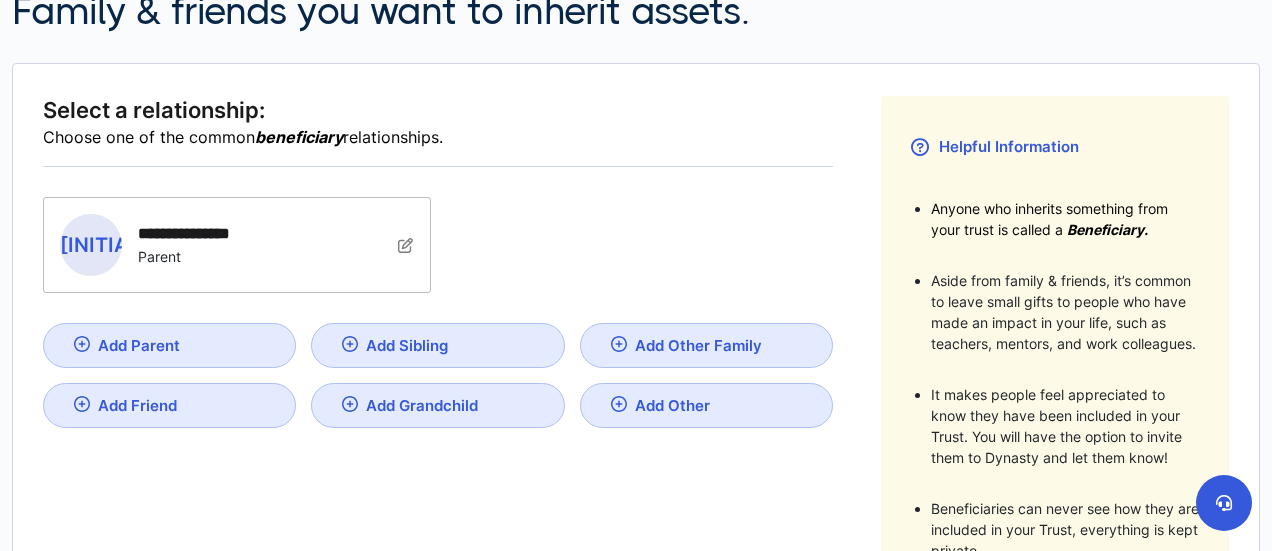 scroll, scrollTop: 260, scrollLeft: 0, axis: vertical 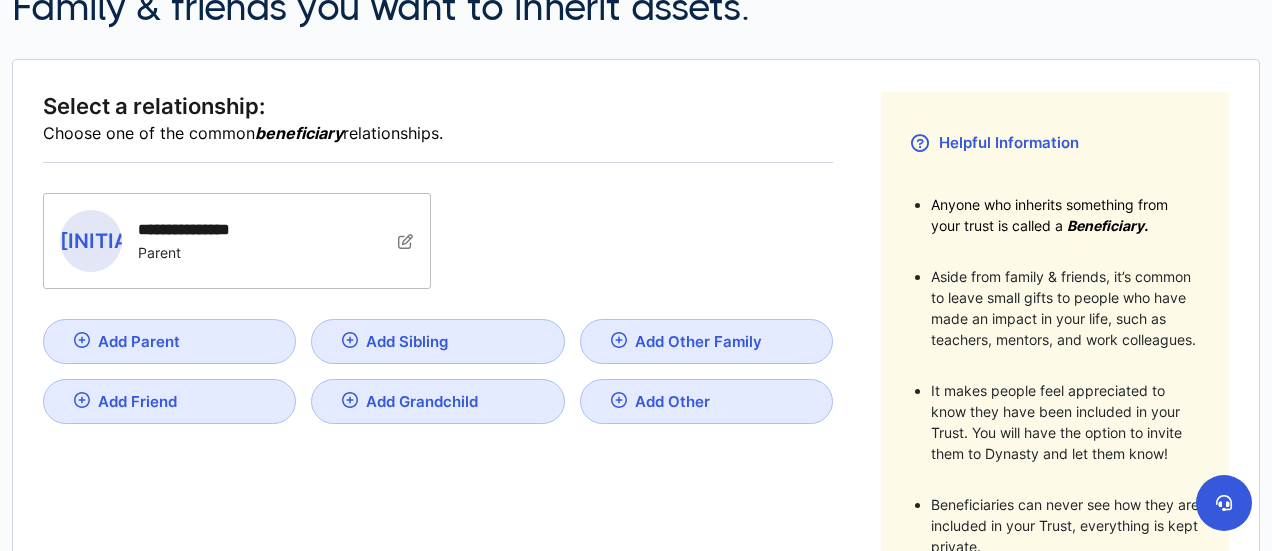 click on "Add Parent" at bounding box center [169, 341] 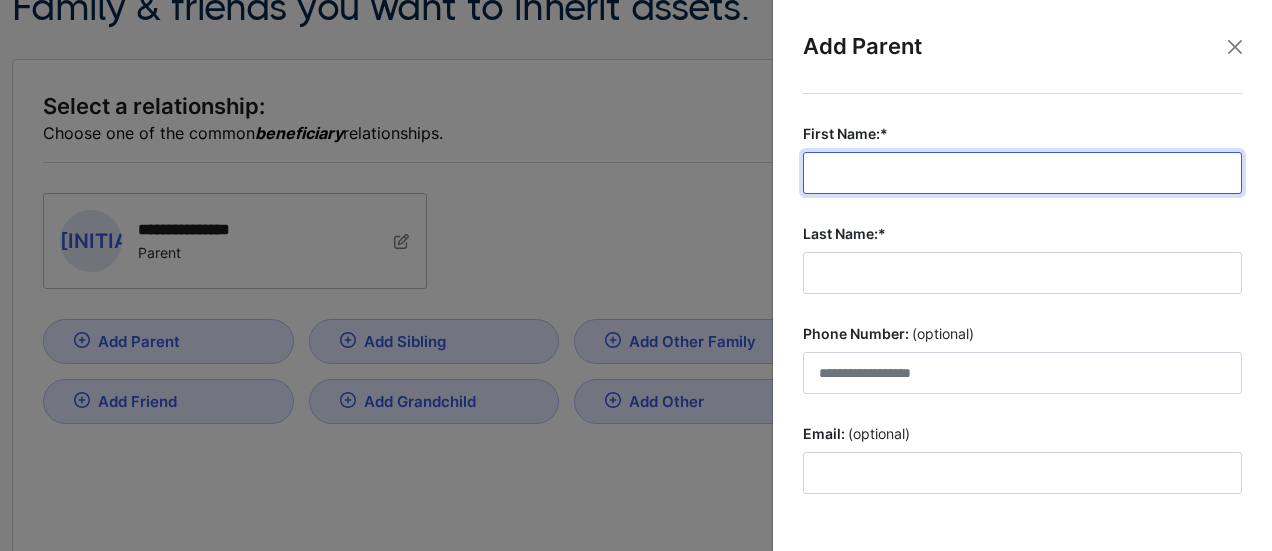 click on "First Name:*" at bounding box center (1022, 173) 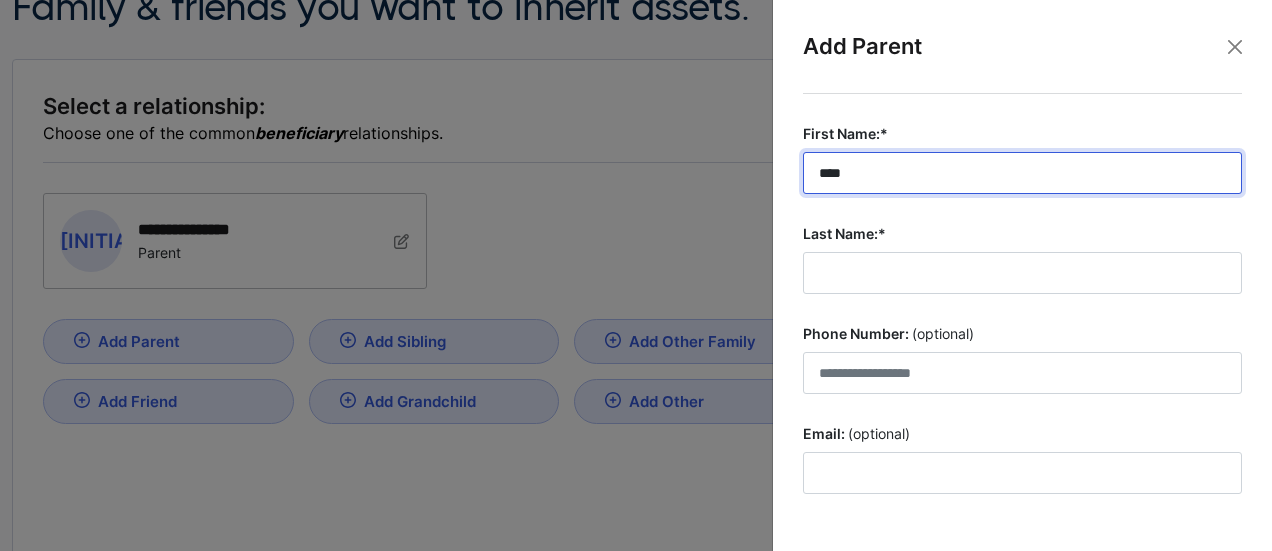 type on "****" 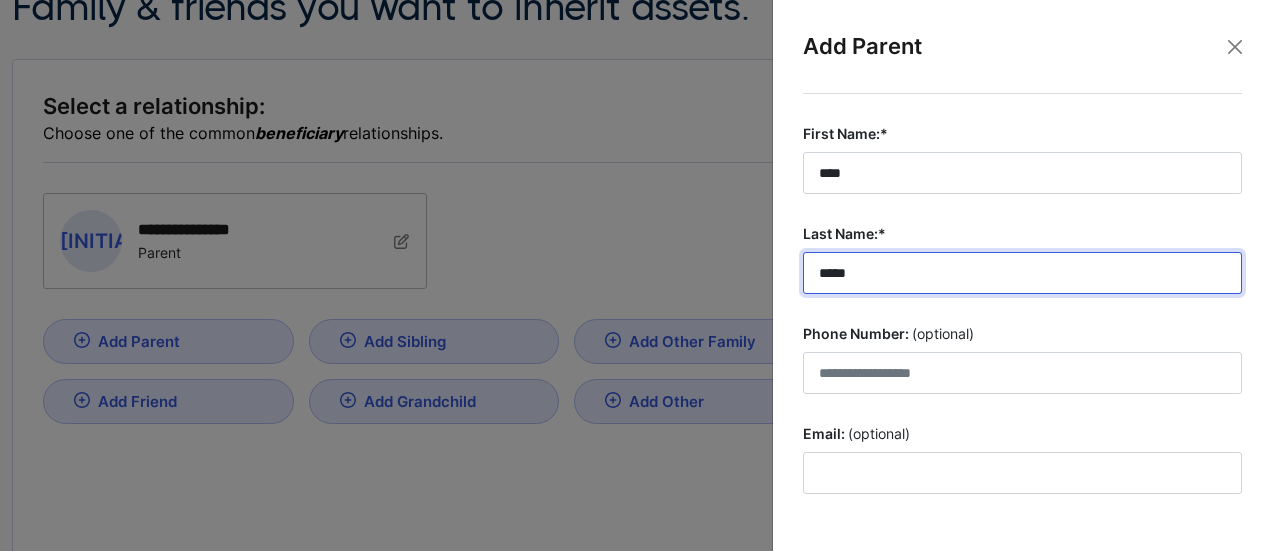 scroll, scrollTop: 157, scrollLeft: 0, axis: vertical 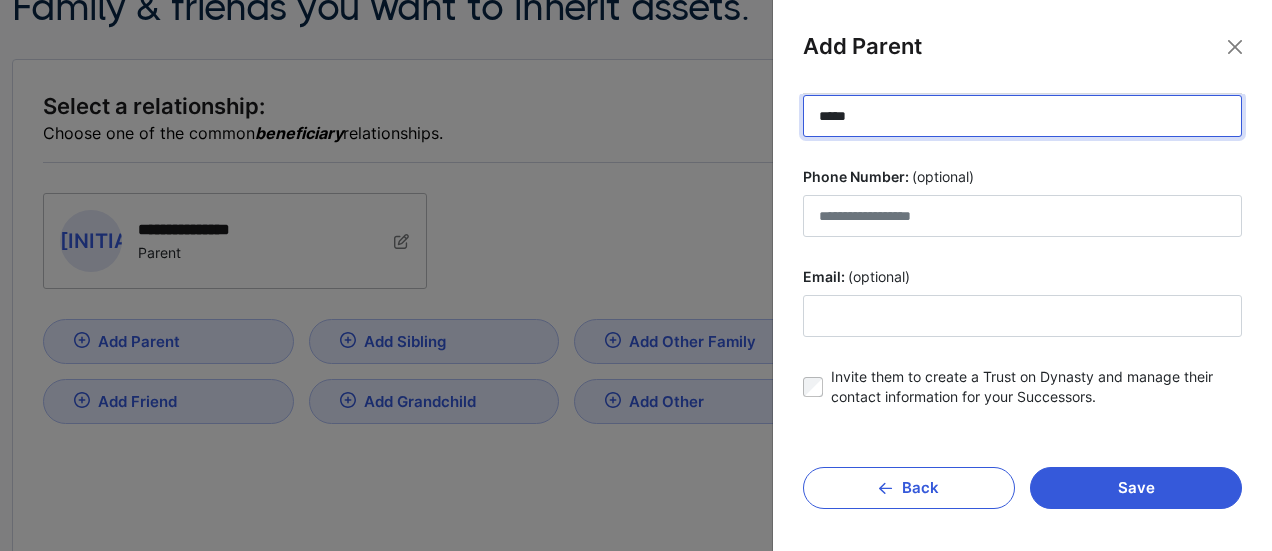 type on "*****" 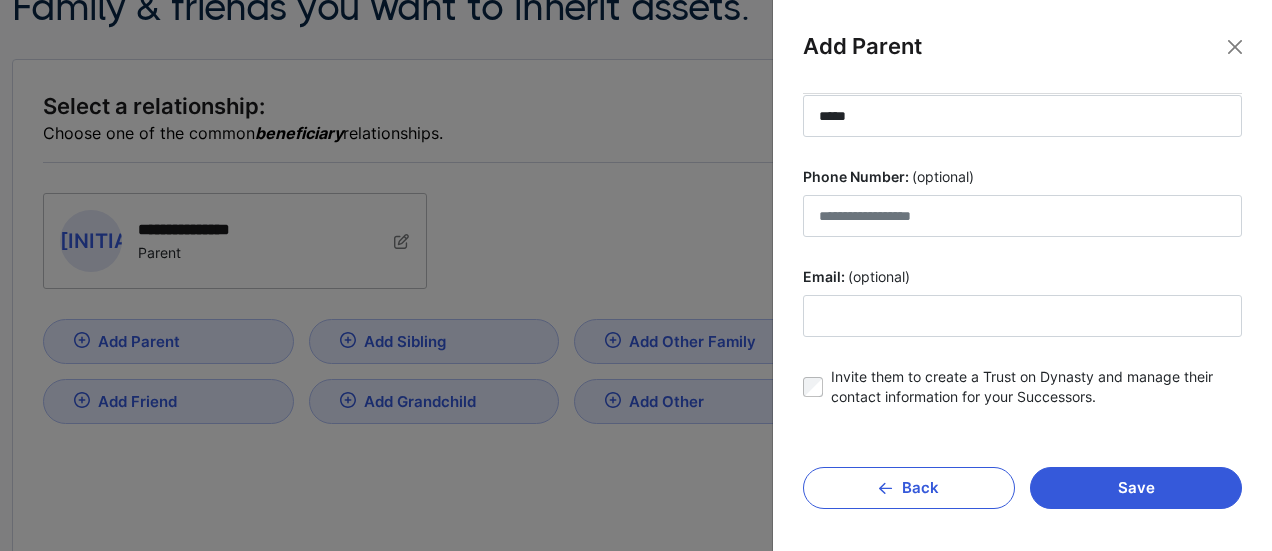 click on "Invite them to create a Trust on Dynasty and manage their contact information for your Successors." at bounding box center [1036, 387] 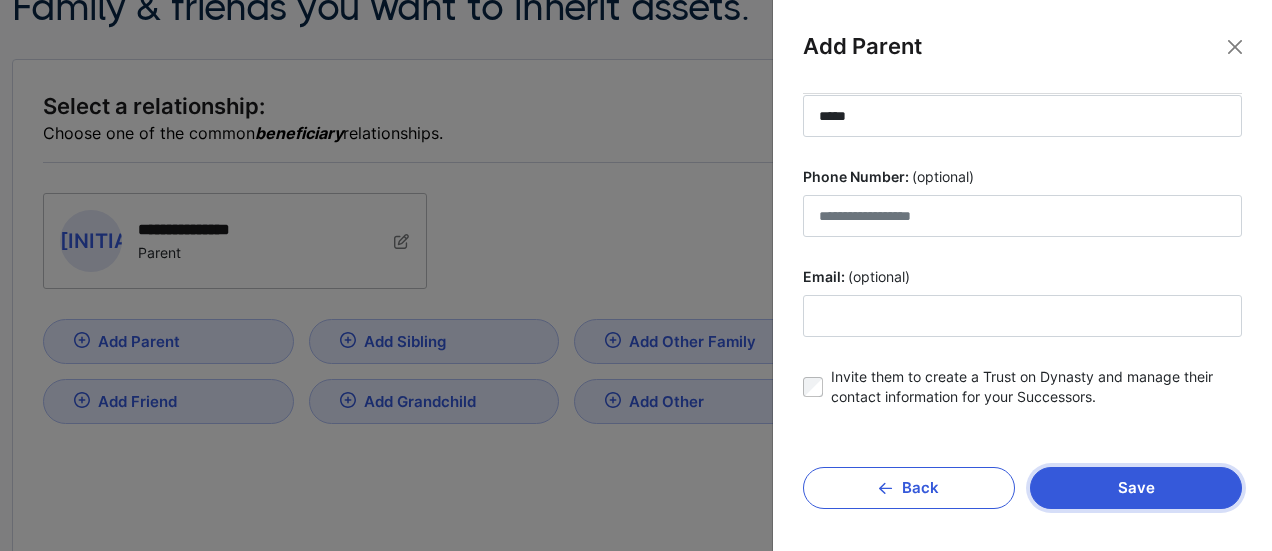 click on "Save" at bounding box center (1136, 488) 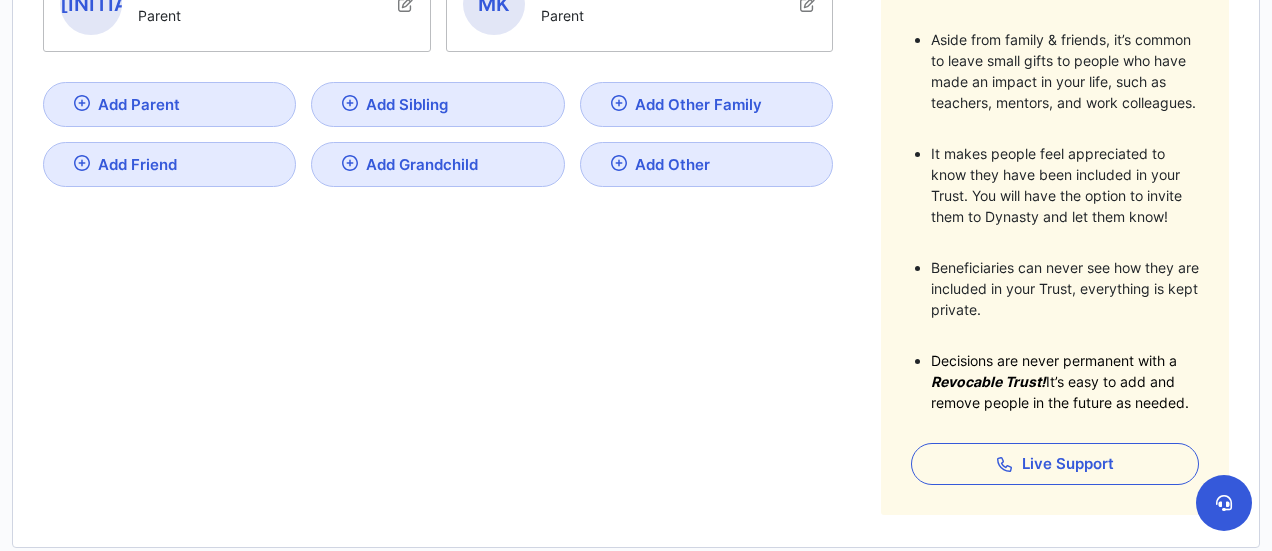 scroll, scrollTop: 692, scrollLeft: 0, axis: vertical 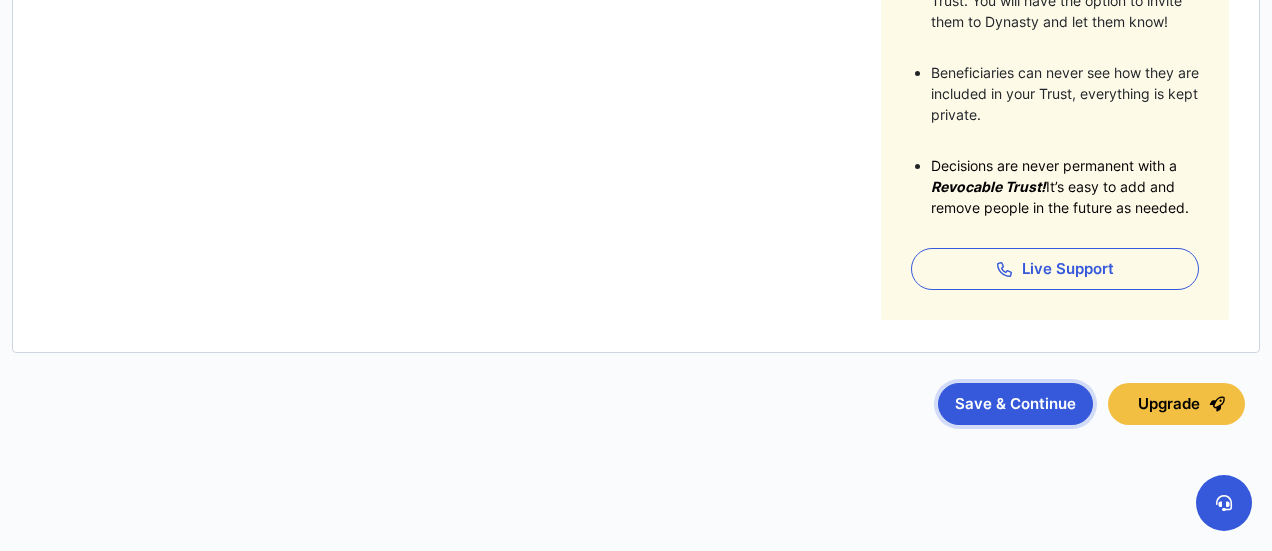 click on "Save & Continue" at bounding box center [1015, 404] 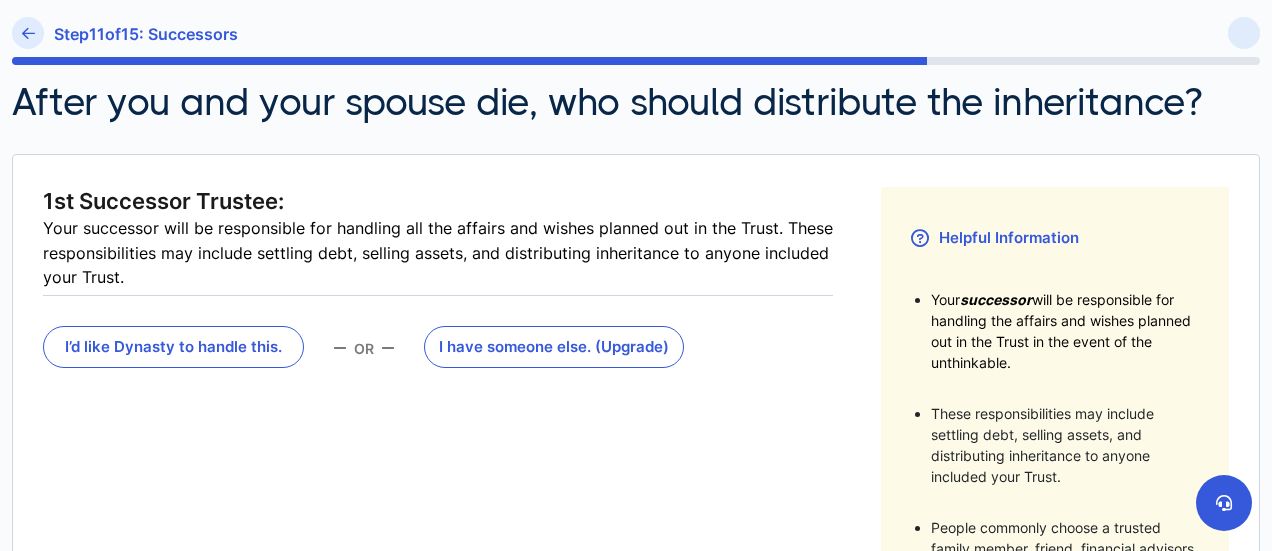 scroll, scrollTop: 167, scrollLeft: 0, axis: vertical 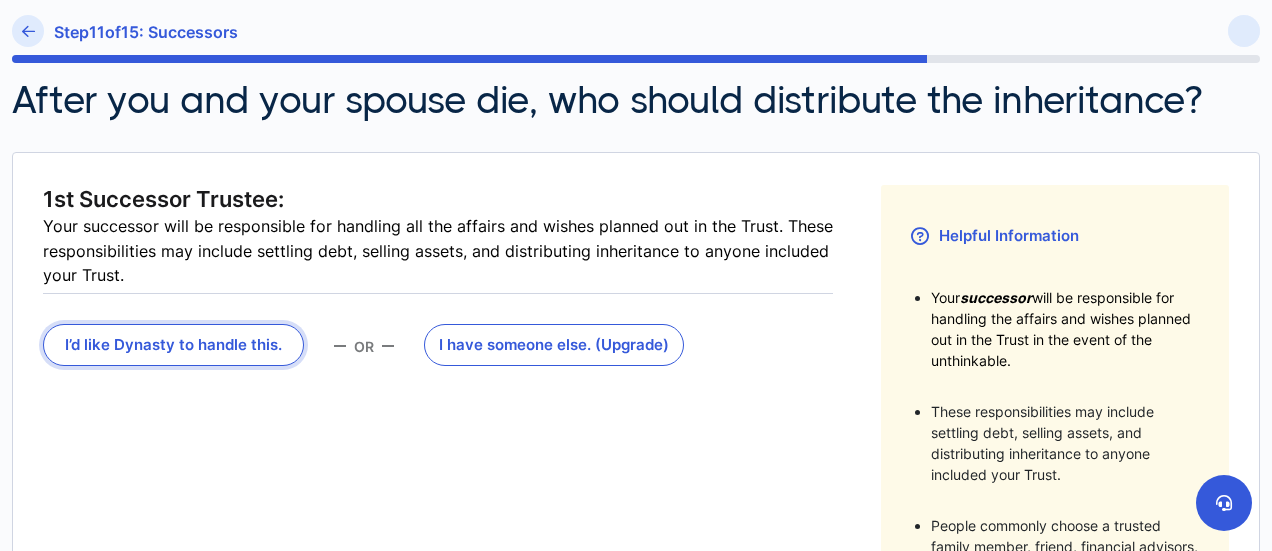 click on "I’d like Dynasty to handle this." at bounding box center [173, 345] 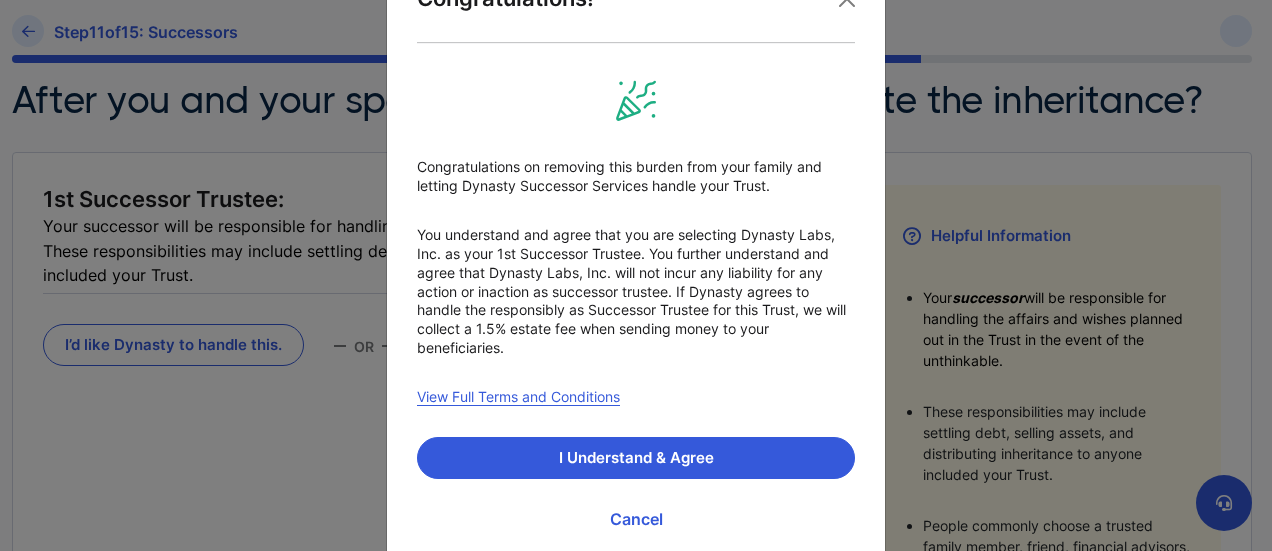 scroll, scrollTop: 78, scrollLeft: 0, axis: vertical 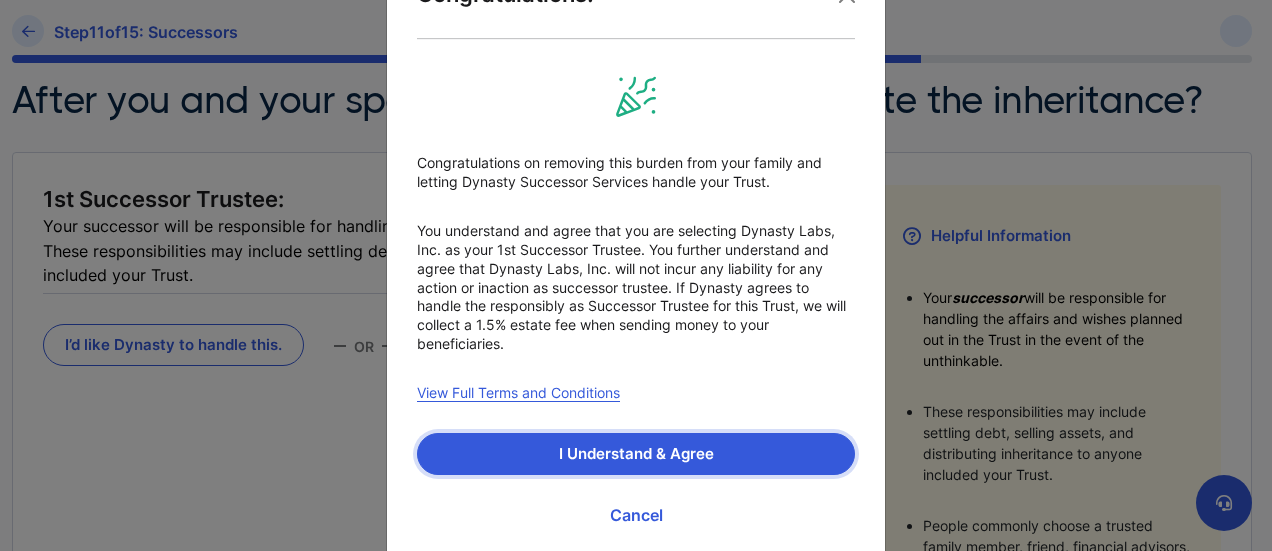 click on "I Understand & Agree" at bounding box center [636, 454] 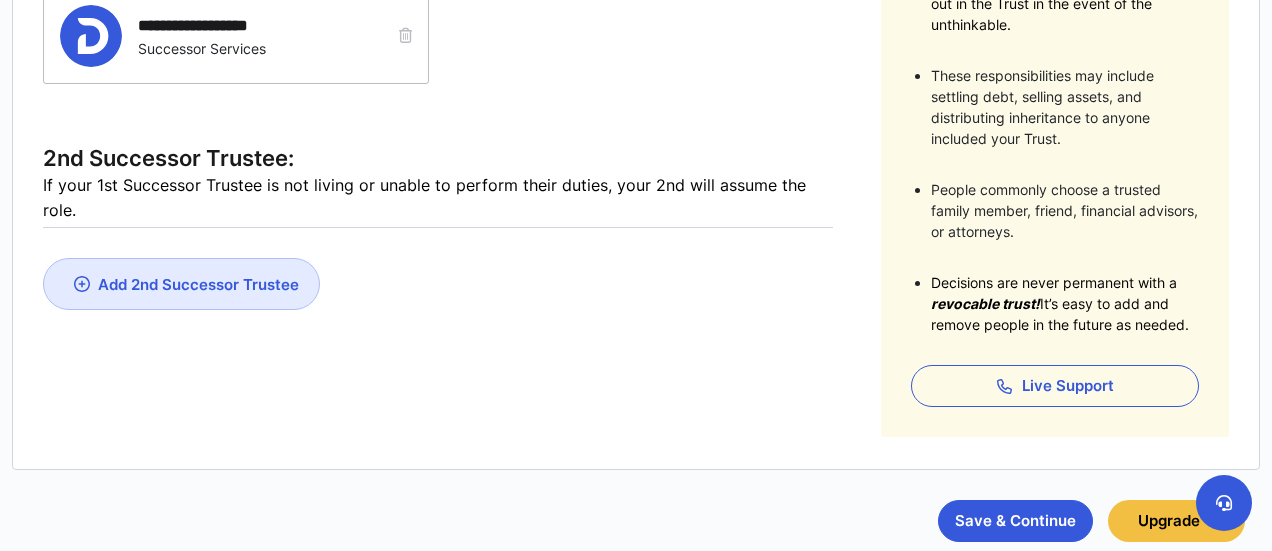 scroll, scrollTop: 505, scrollLeft: 0, axis: vertical 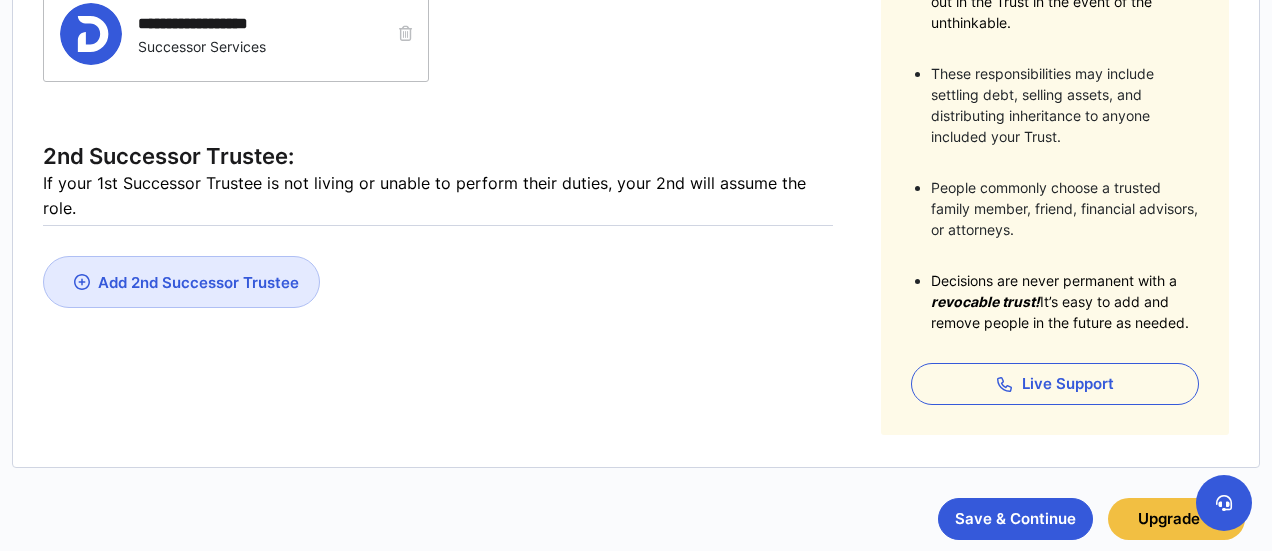 click on "Add 2nd Successor Trustee" at bounding box center (198, 282) 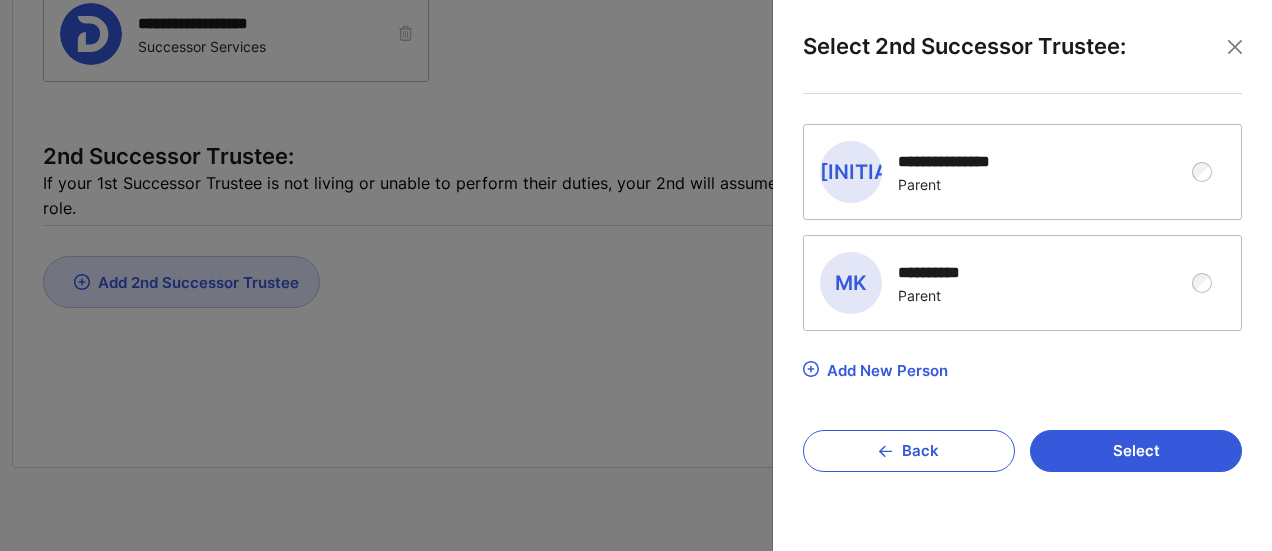 click on "**********" at bounding box center (962, 172) 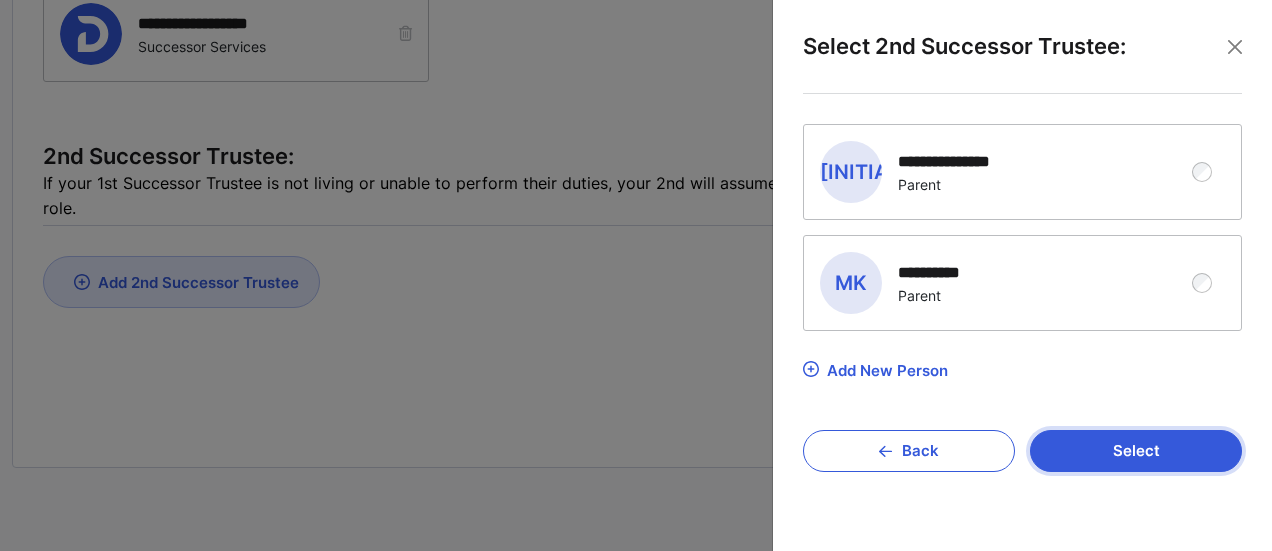 click on "Select" at bounding box center (1136, 451) 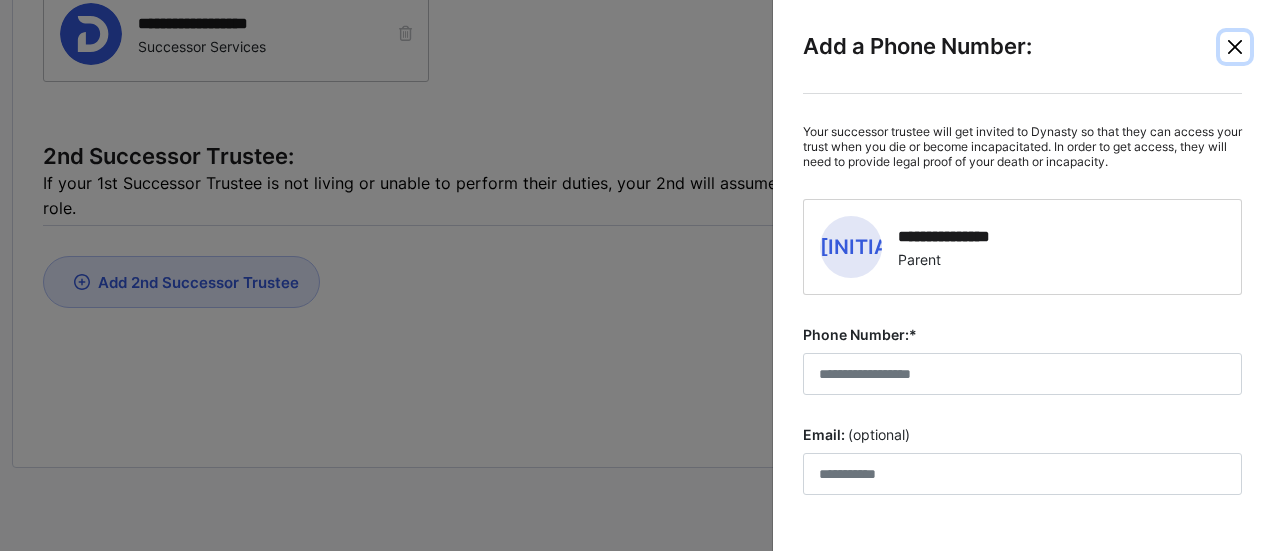 click at bounding box center (1235, 47) 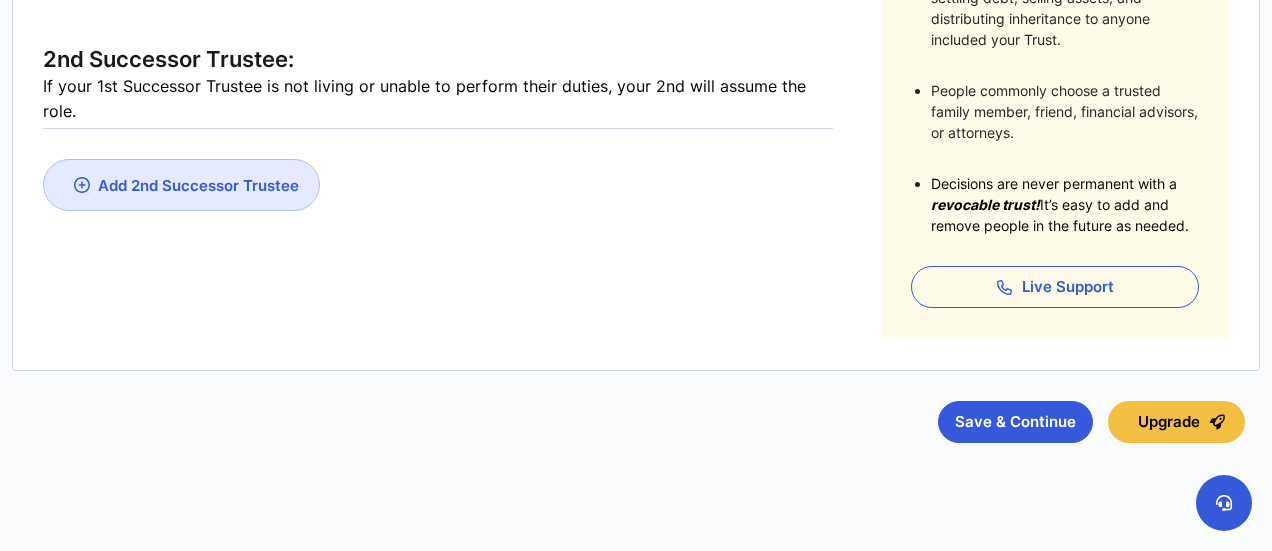 scroll, scrollTop: 603, scrollLeft: 0, axis: vertical 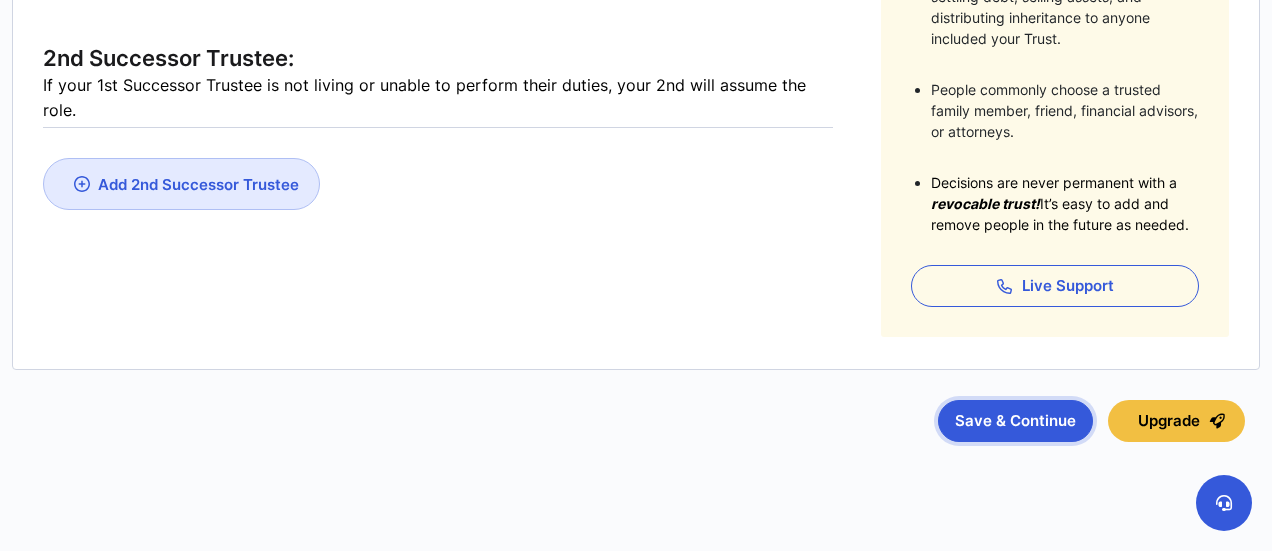 click on "Save & Continue" at bounding box center [1015, 421] 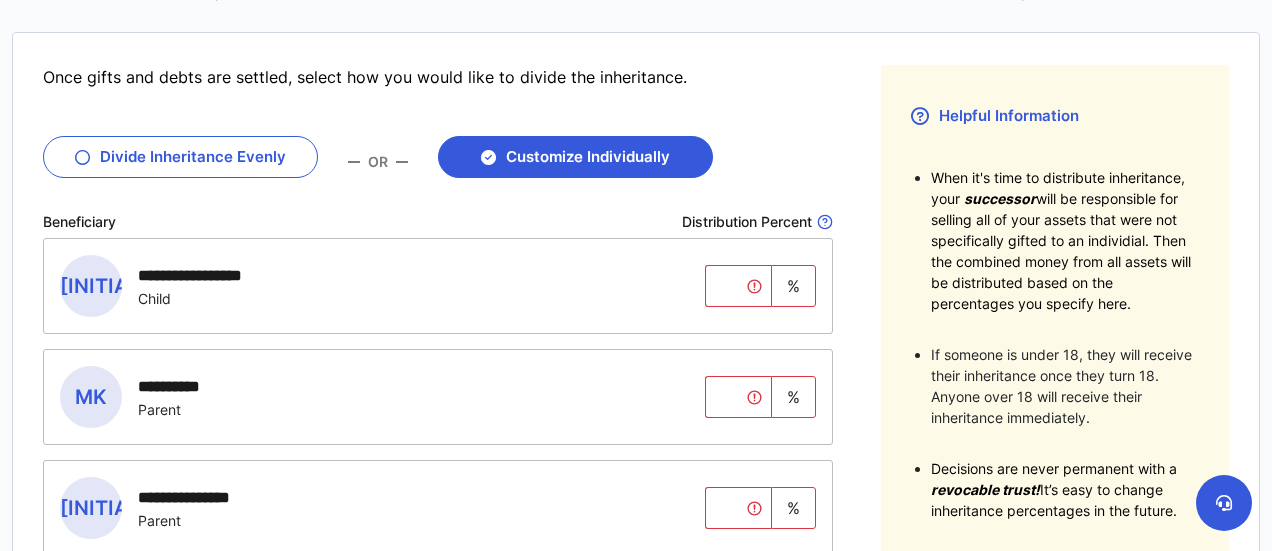scroll, scrollTop: 288, scrollLeft: 0, axis: vertical 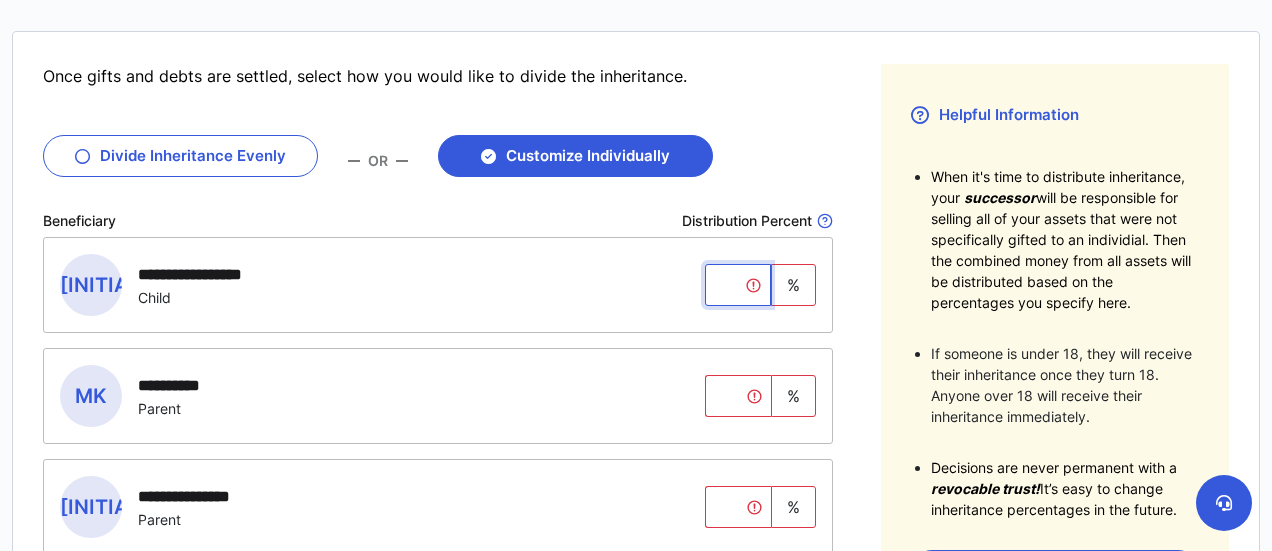 click at bounding box center (738, 285) 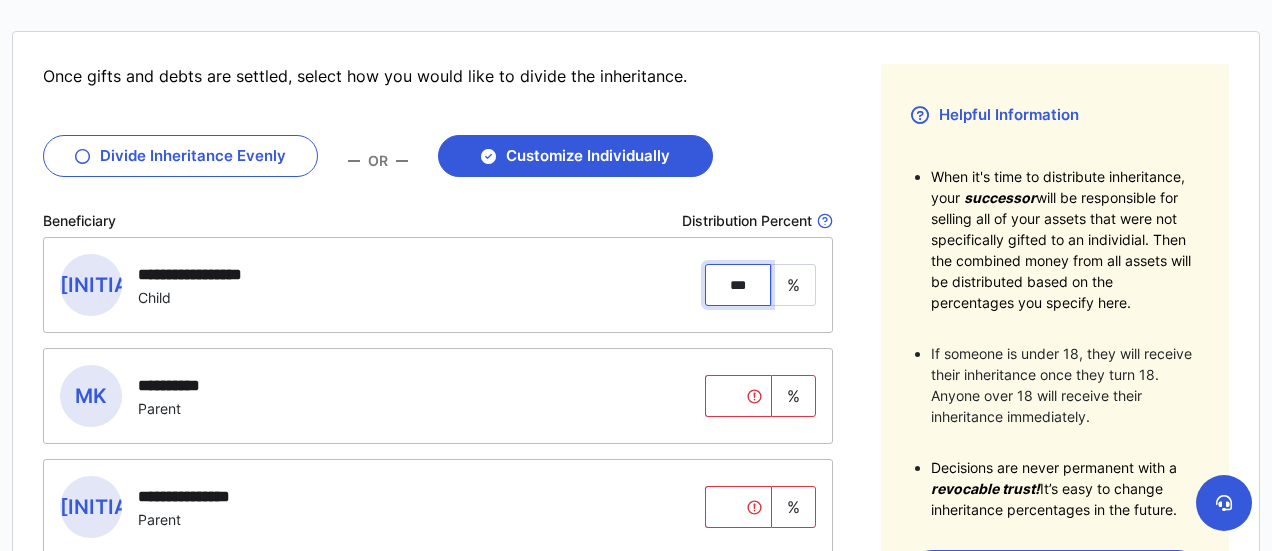 type on "***" 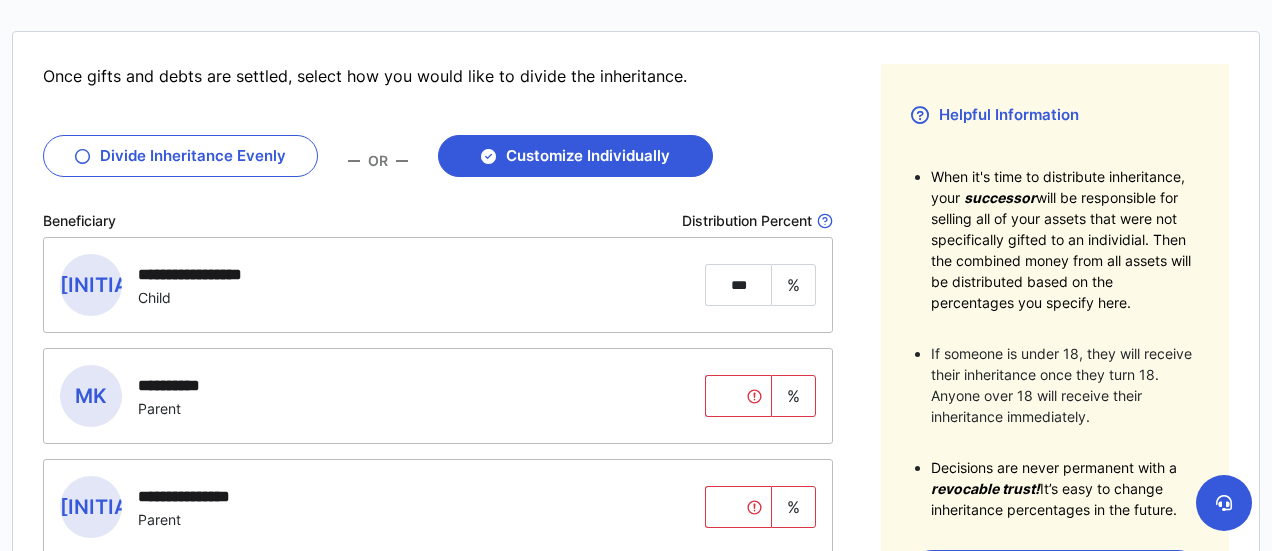 click on "**********" at bounding box center (438, 349) 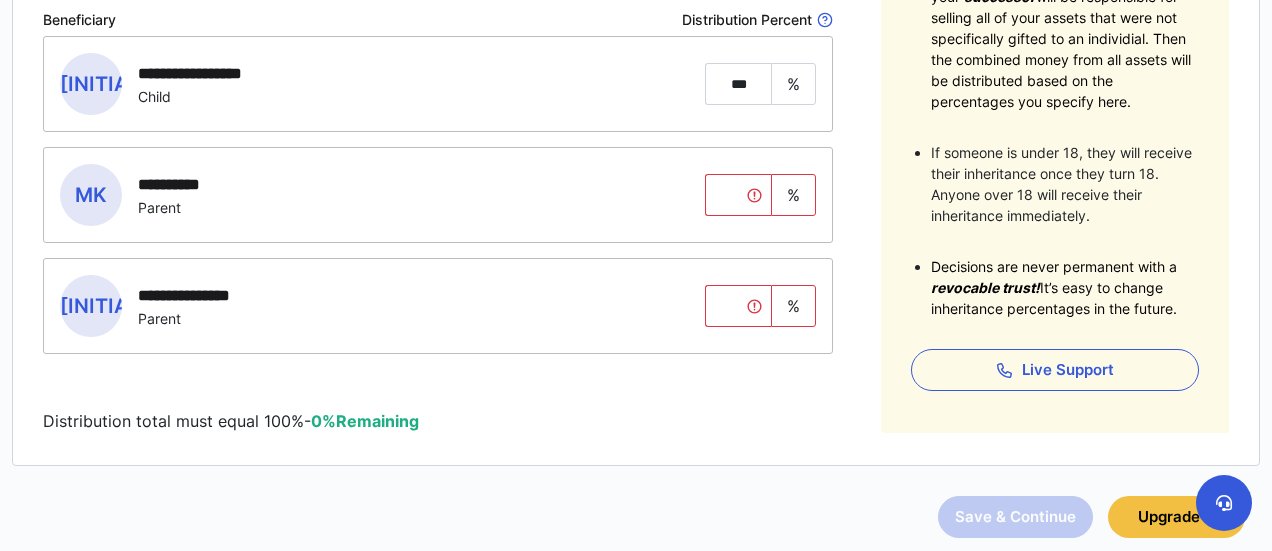 scroll, scrollTop: 496, scrollLeft: 0, axis: vertical 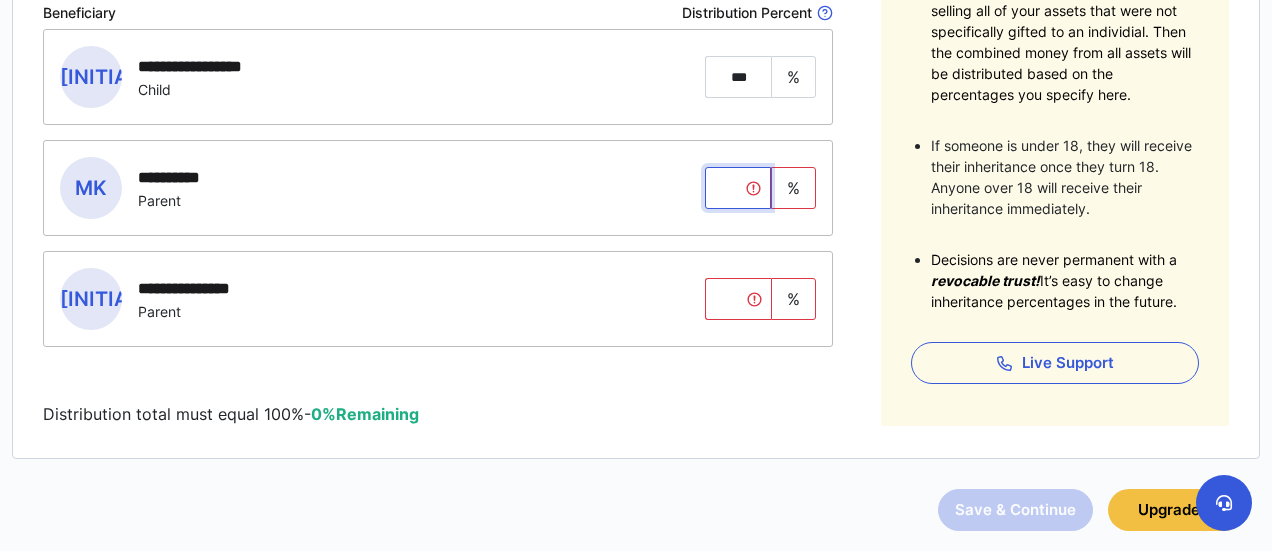 click at bounding box center (738, 188) 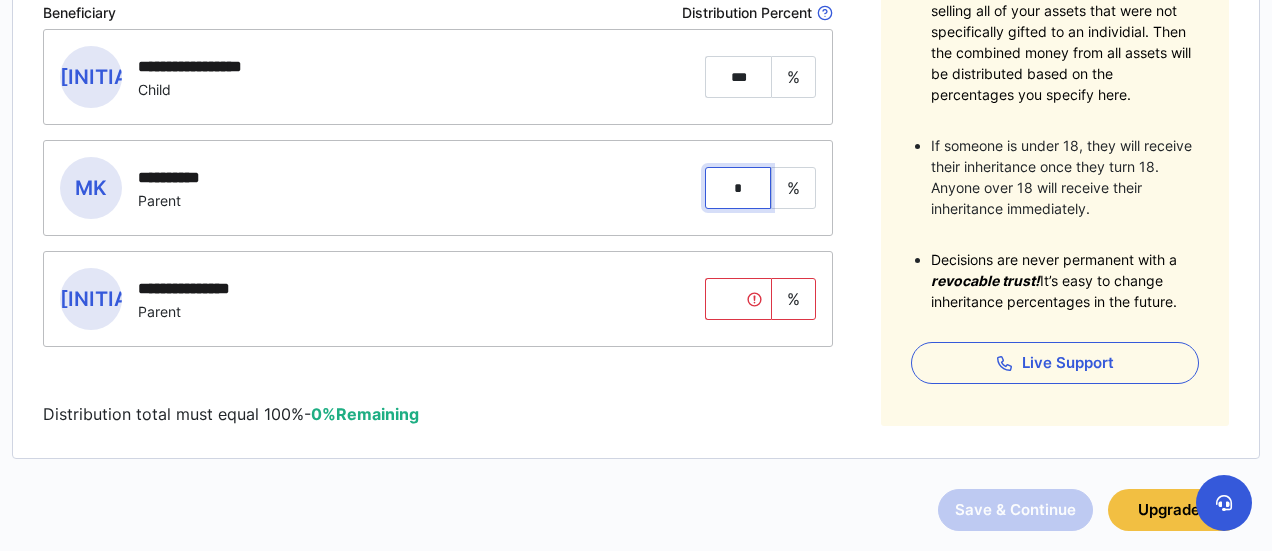 type on "*" 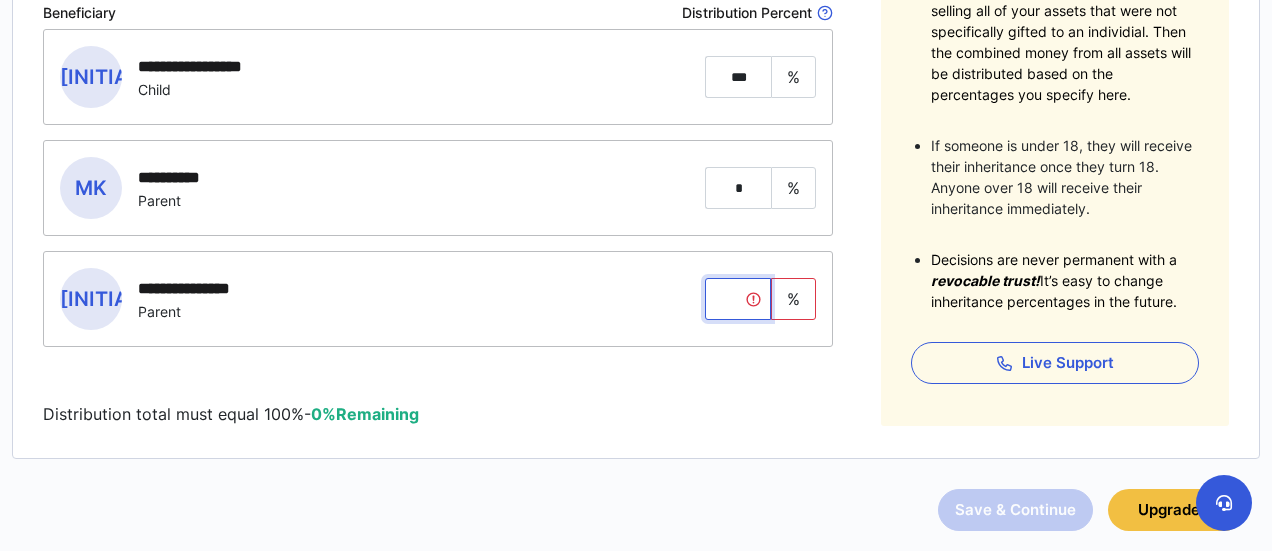 click at bounding box center [738, 299] 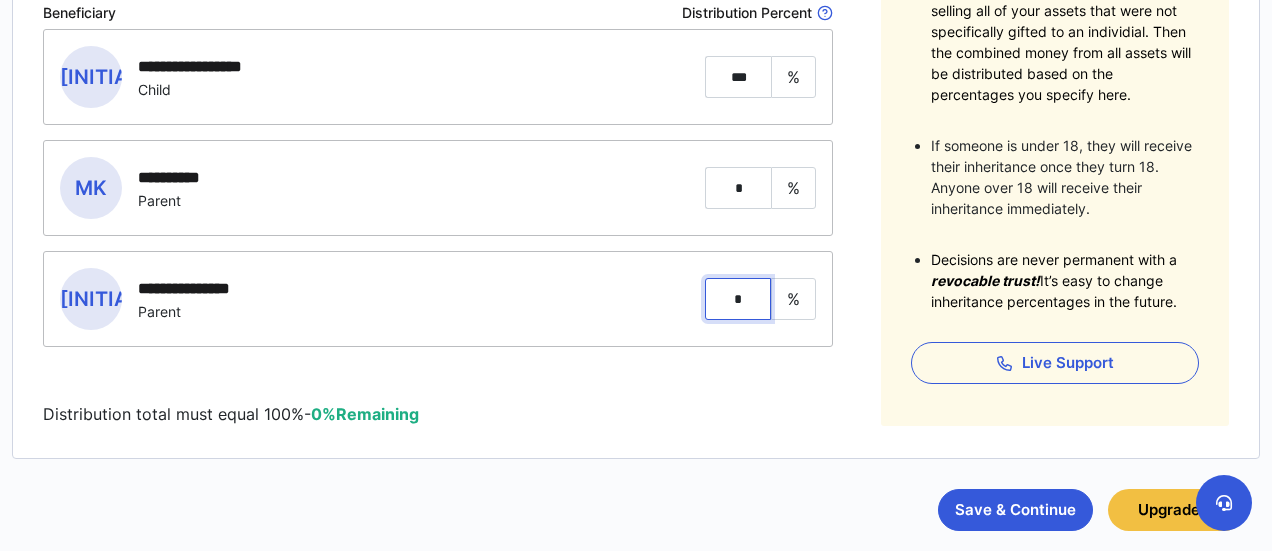 type on "*" 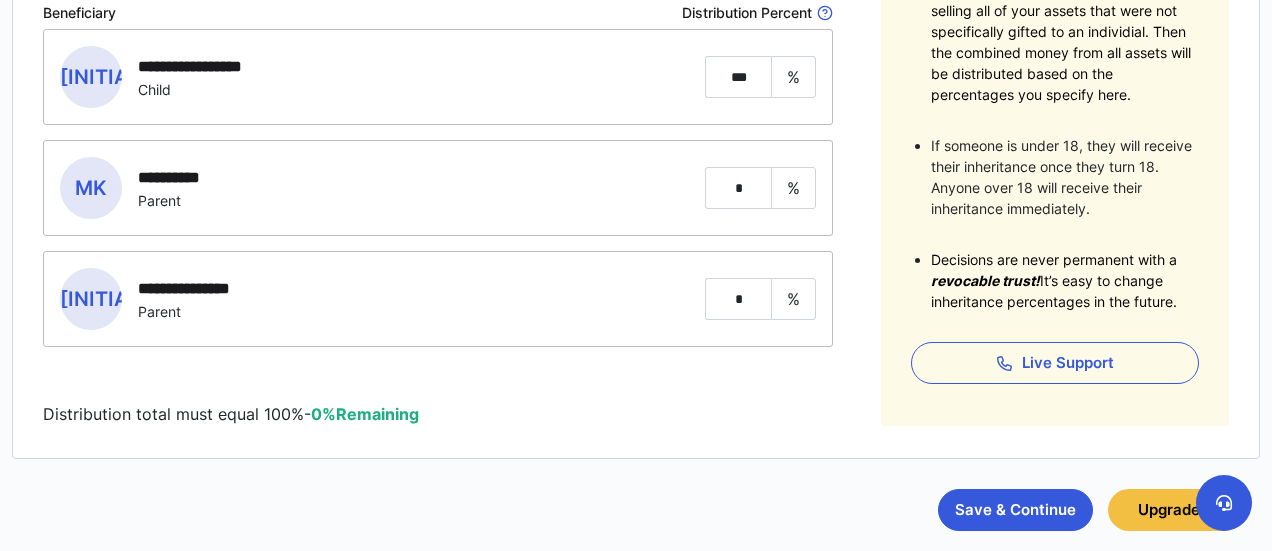 click on "**********" at bounding box center (438, 227) 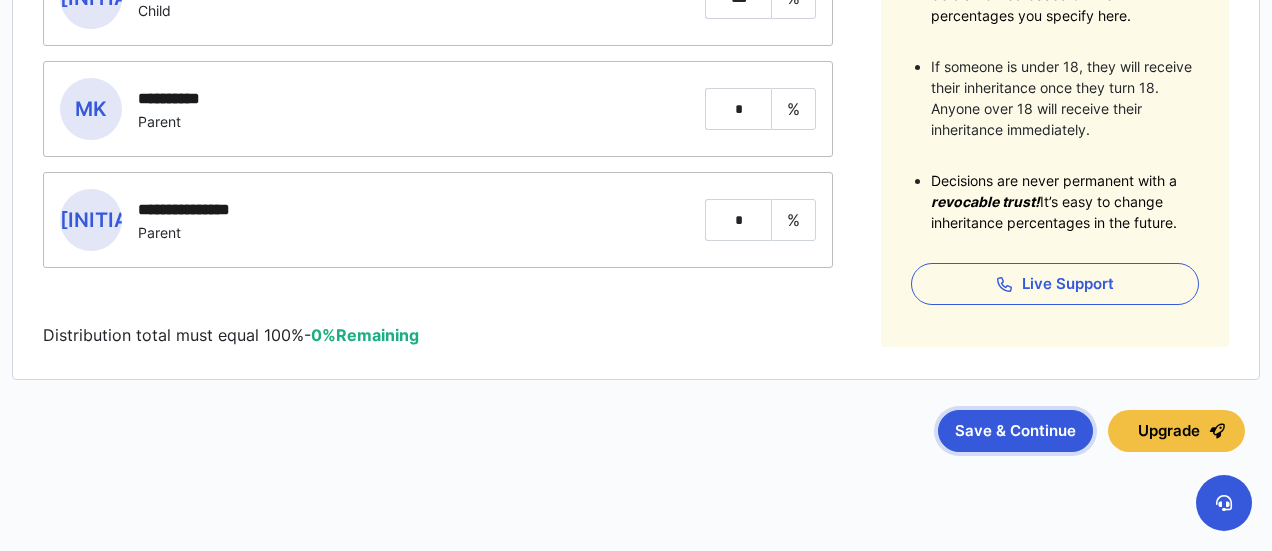 click on "Save & Continue" at bounding box center [1015, 431] 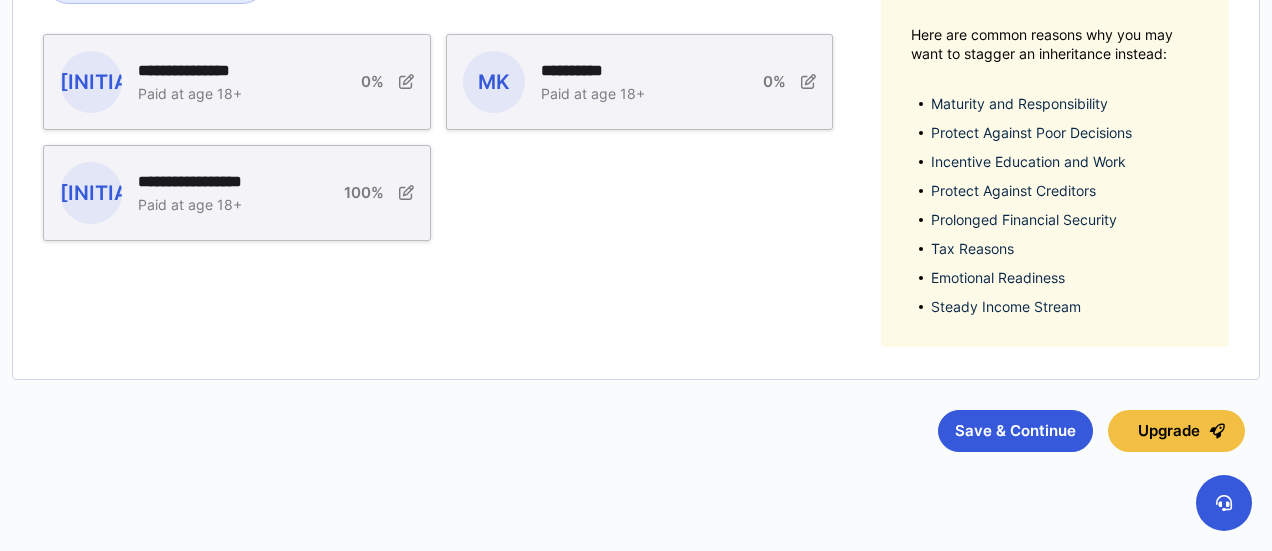 scroll, scrollTop: 501, scrollLeft: 0, axis: vertical 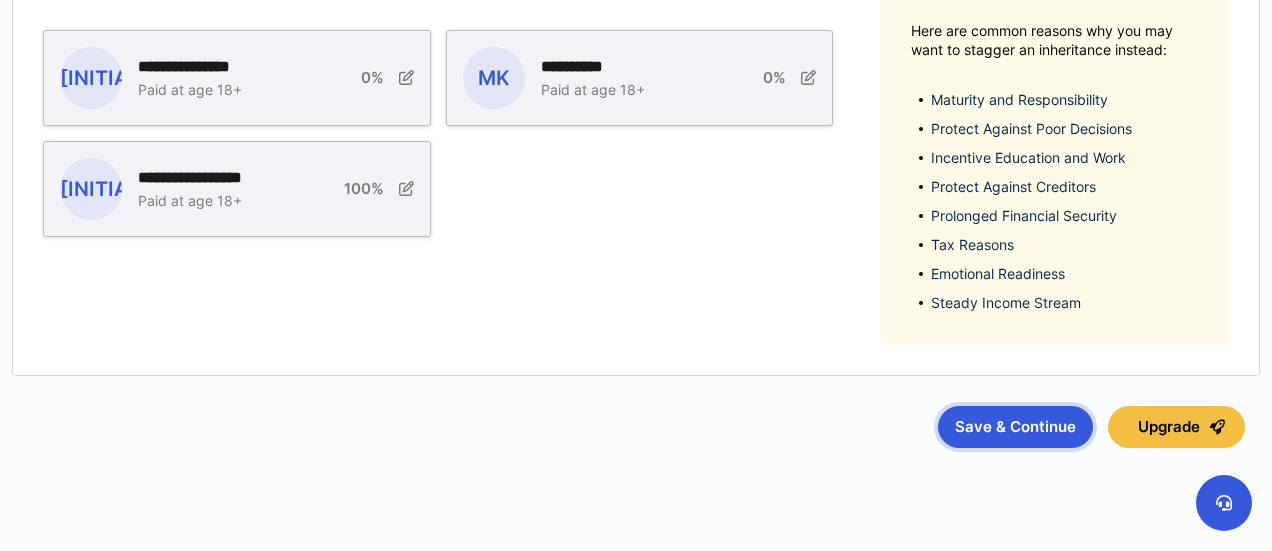 click on "Save & Continue" at bounding box center [1015, 427] 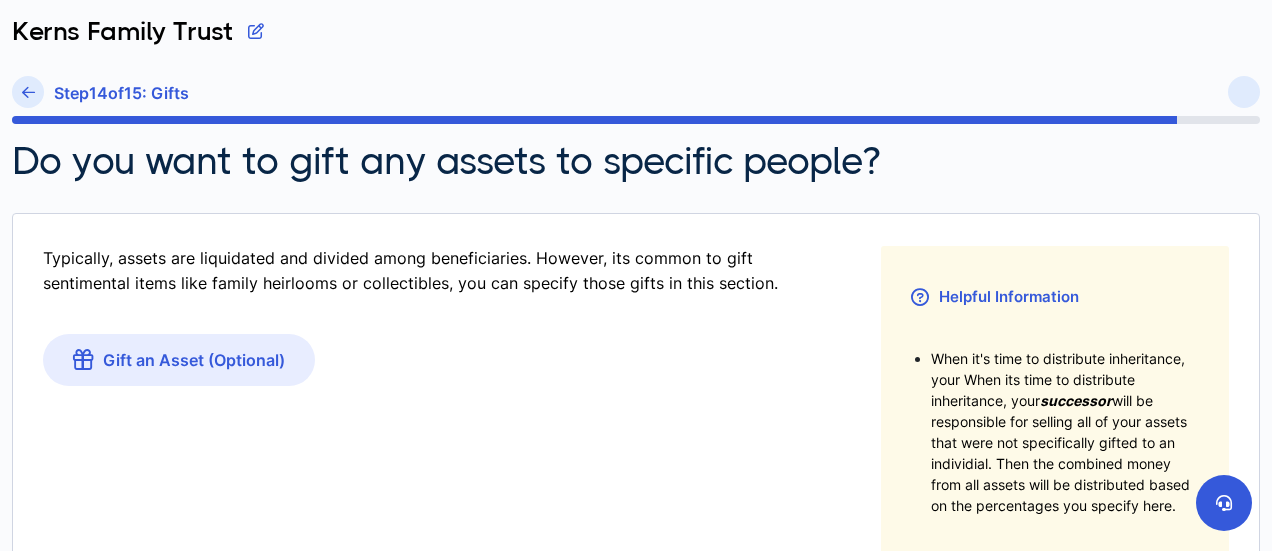 scroll, scrollTop: 0, scrollLeft: 0, axis: both 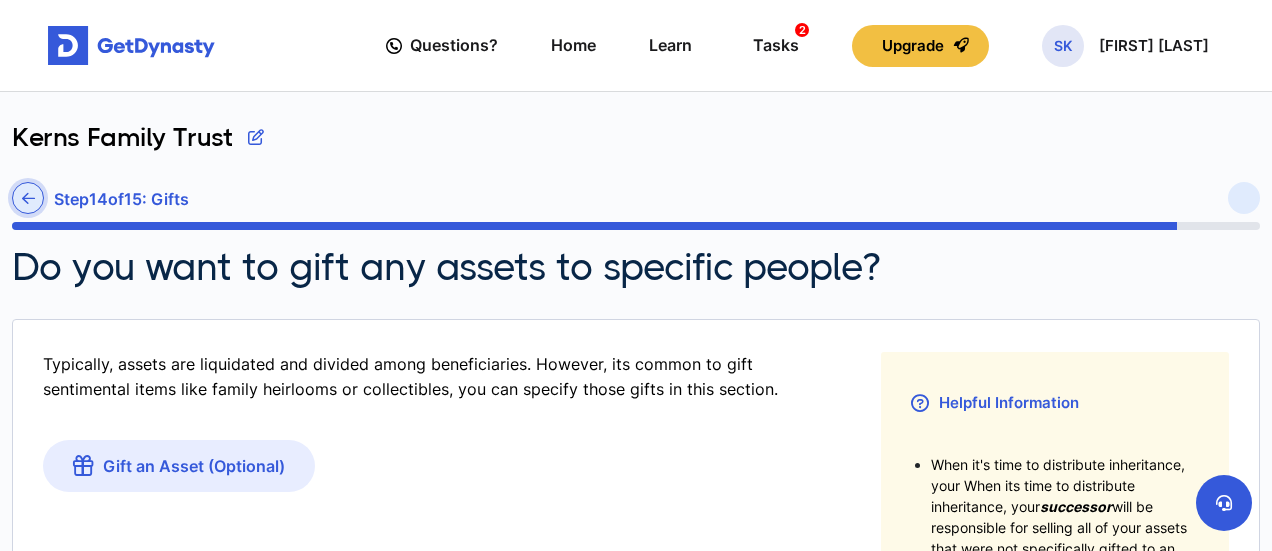 click at bounding box center [28, 198] 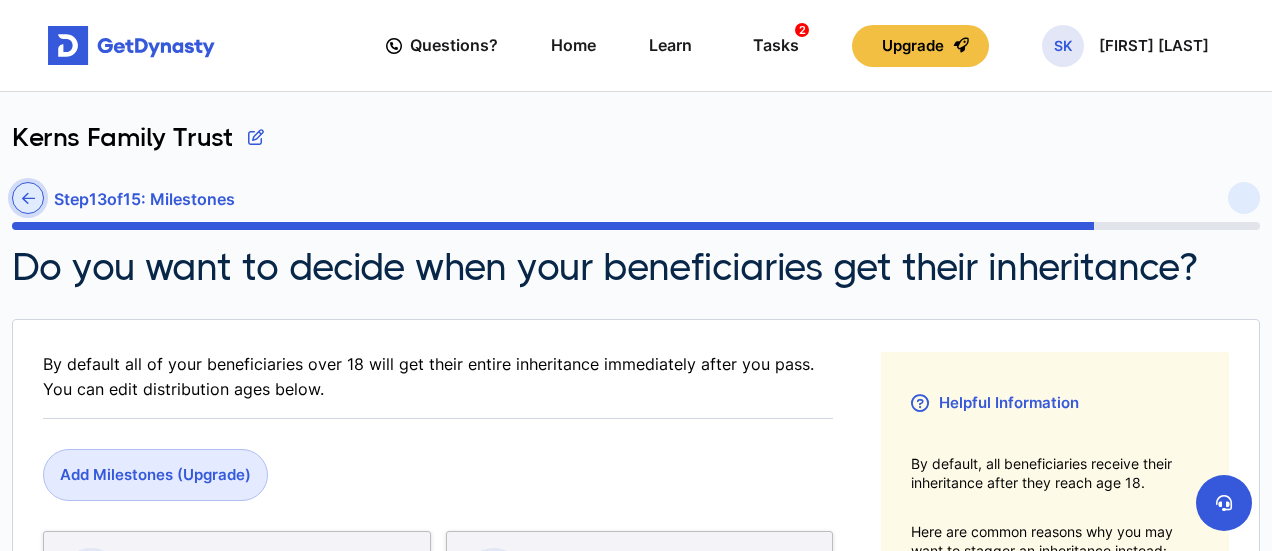 click at bounding box center [28, 198] 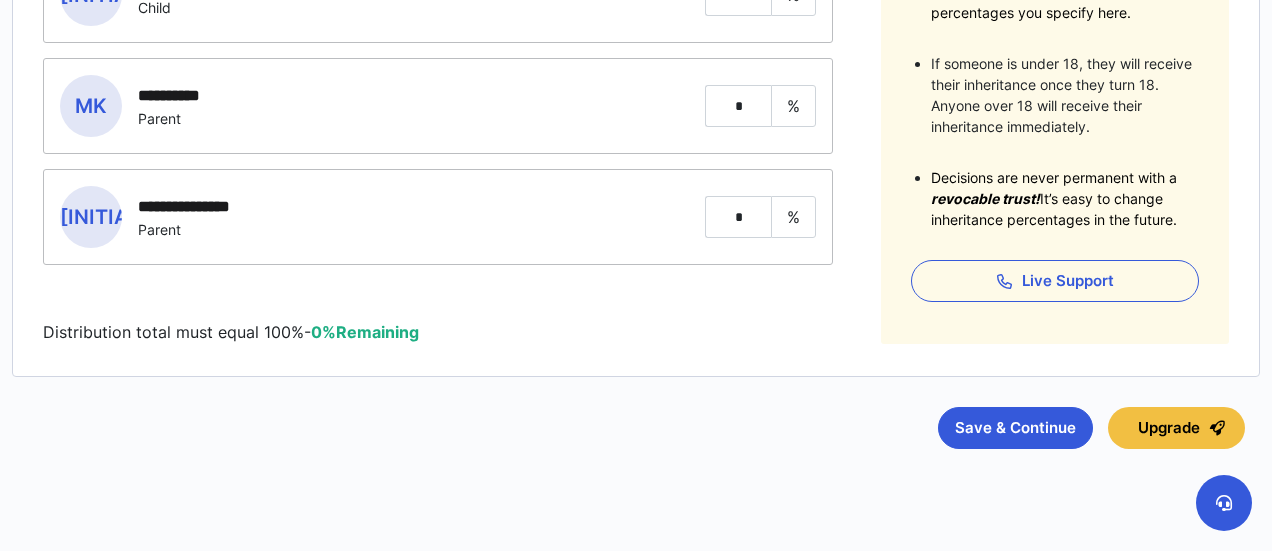 scroll, scrollTop: 600, scrollLeft: 0, axis: vertical 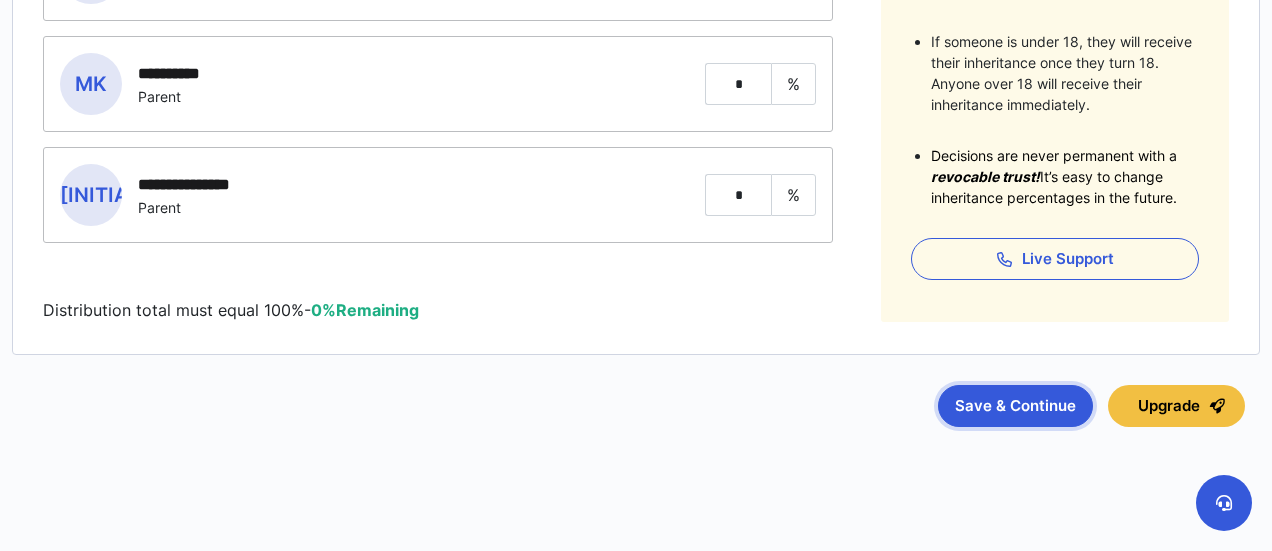 click on "Save & Continue" at bounding box center [1015, 406] 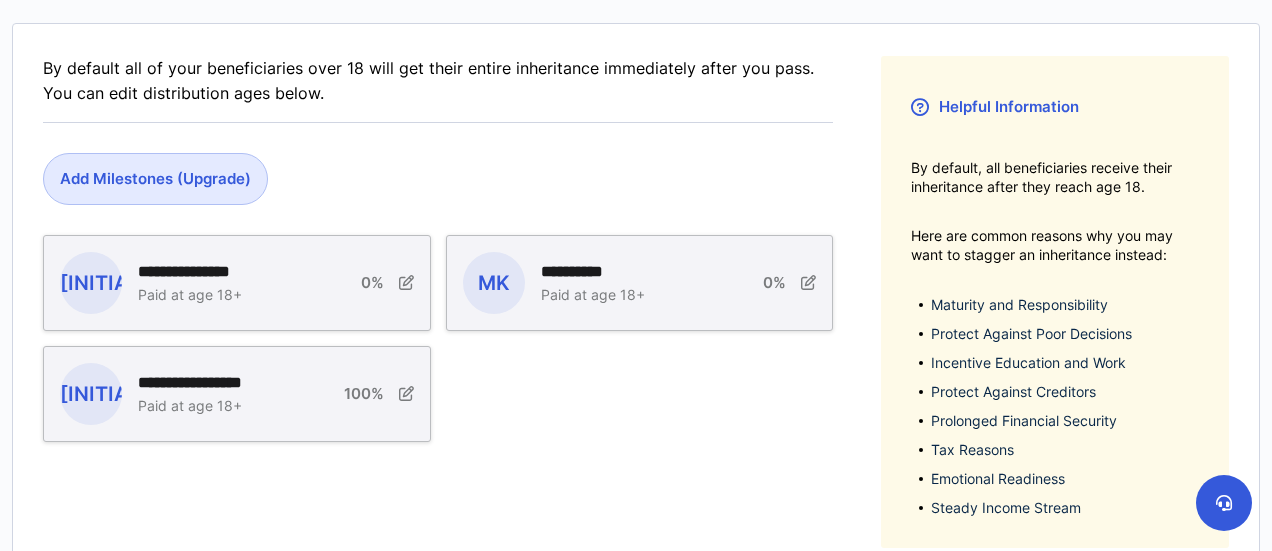 scroll, scrollTop: 429, scrollLeft: 0, axis: vertical 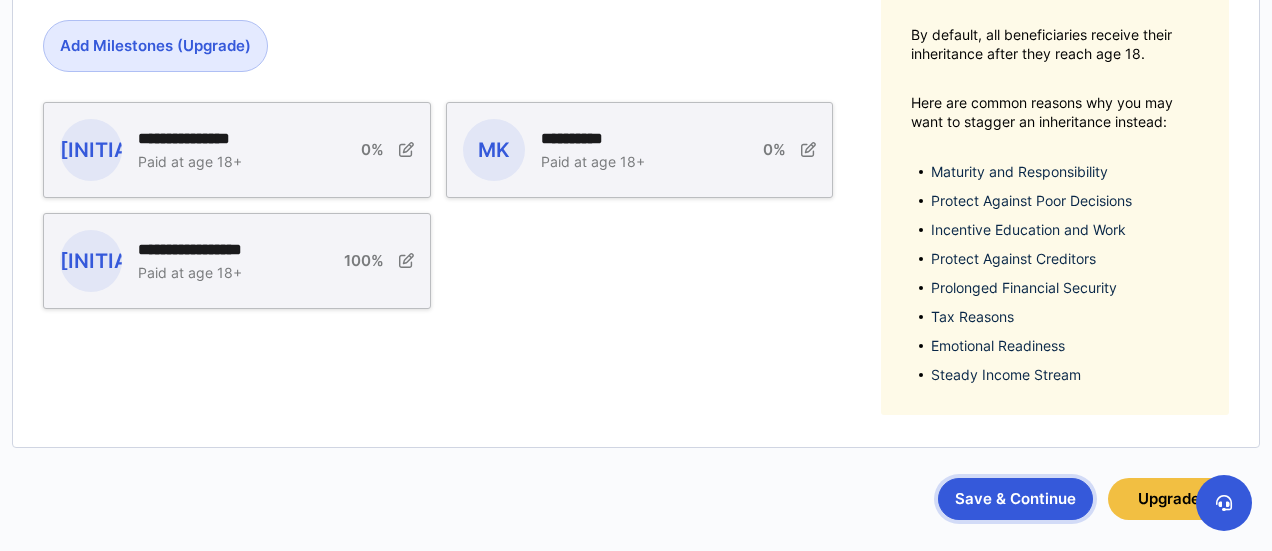 click on "Save & Continue" at bounding box center [1015, 499] 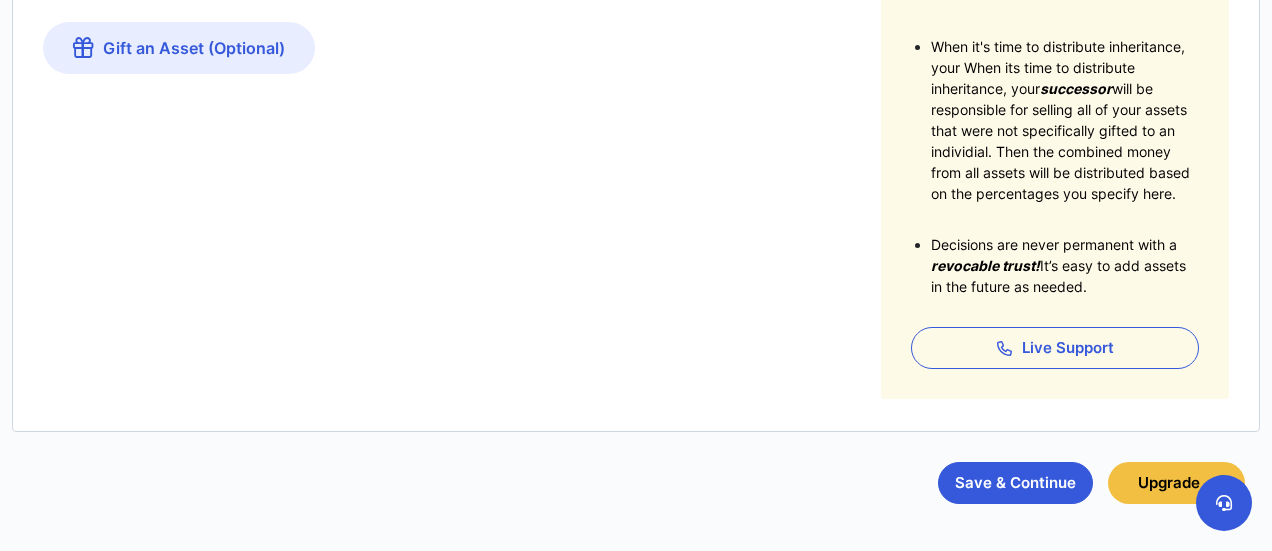 scroll, scrollTop: 423, scrollLeft: 0, axis: vertical 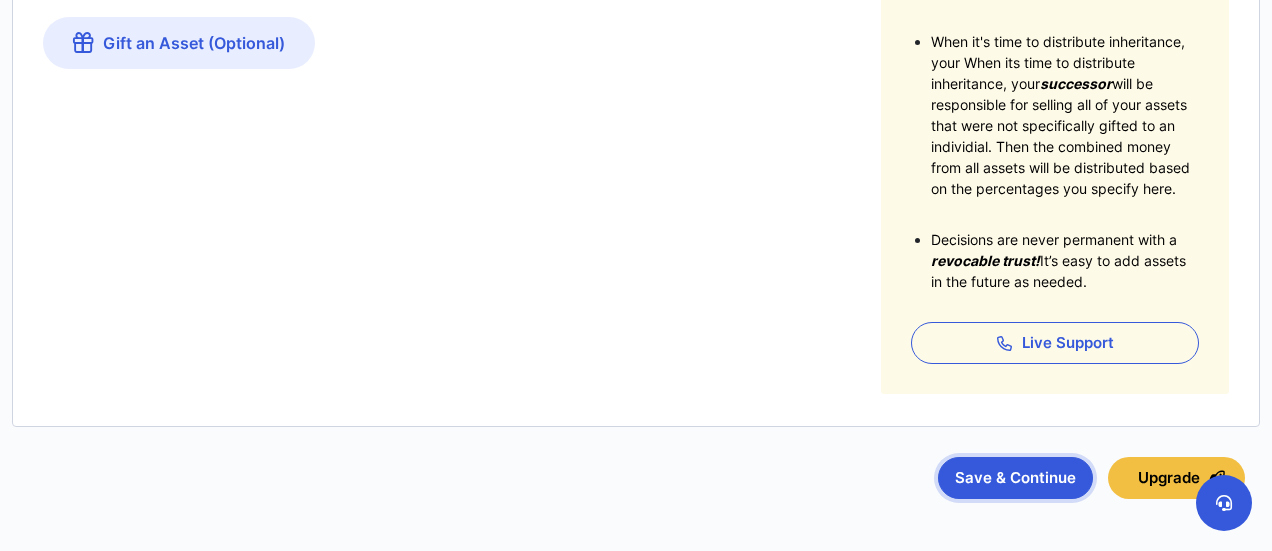 click on "Save & Continue" at bounding box center (1015, 478) 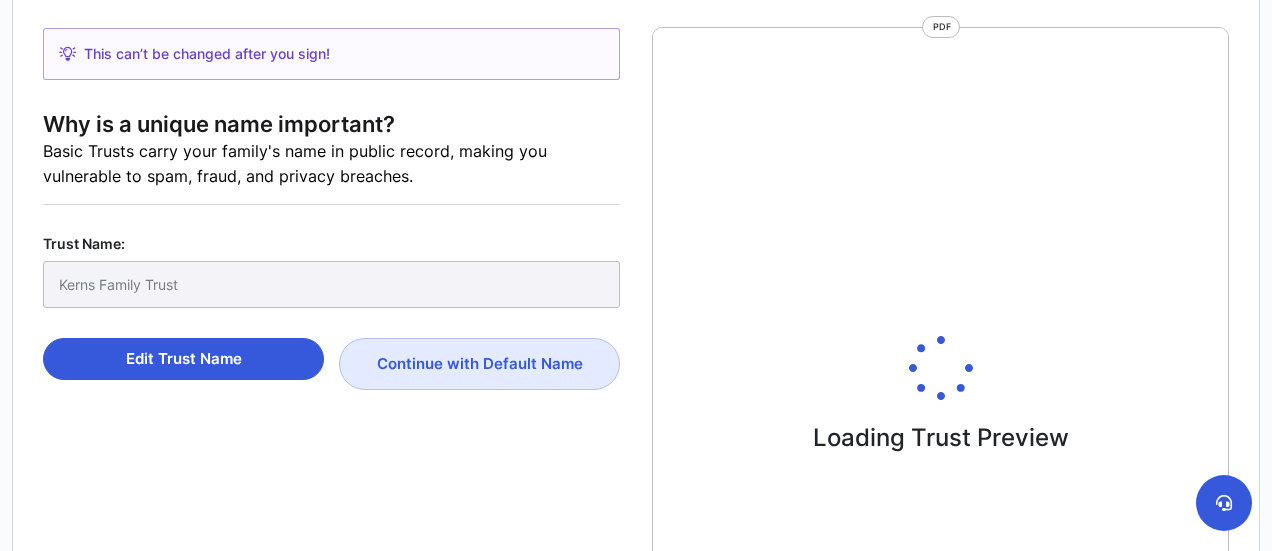 scroll, scrollTop: 325, scrollLeft: 0, axis: vertical 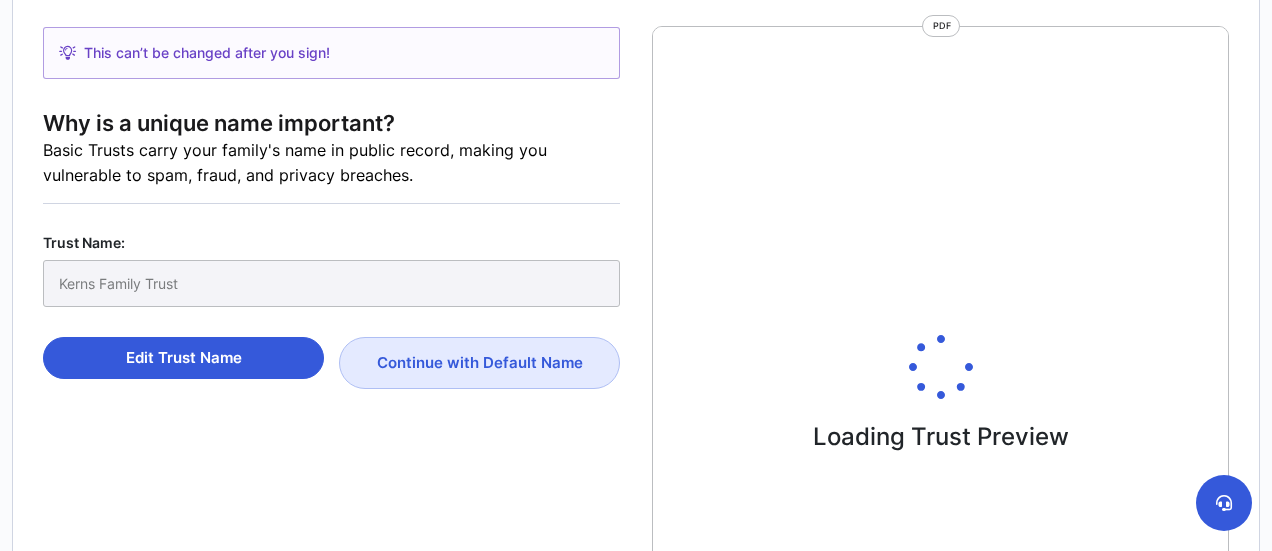 click on "Trust Name: Kerns Family Trust Edit Trust Name Continue with Default Name" at bounding box center (331, 296) 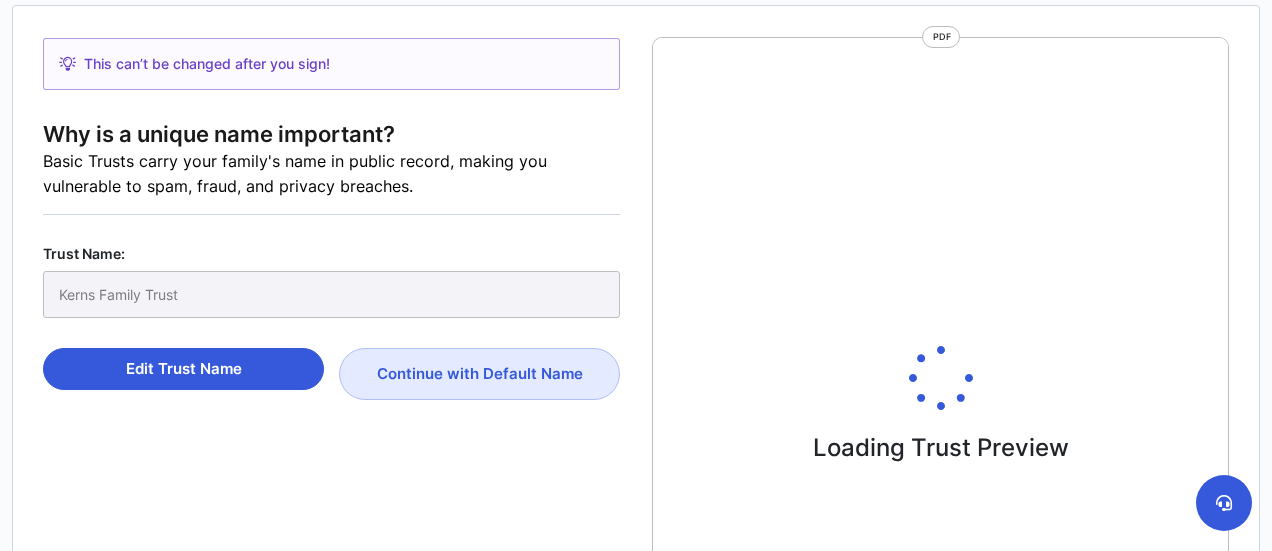 scroll, scrollTop: 323, scrollLeft: 0, axis: vertical 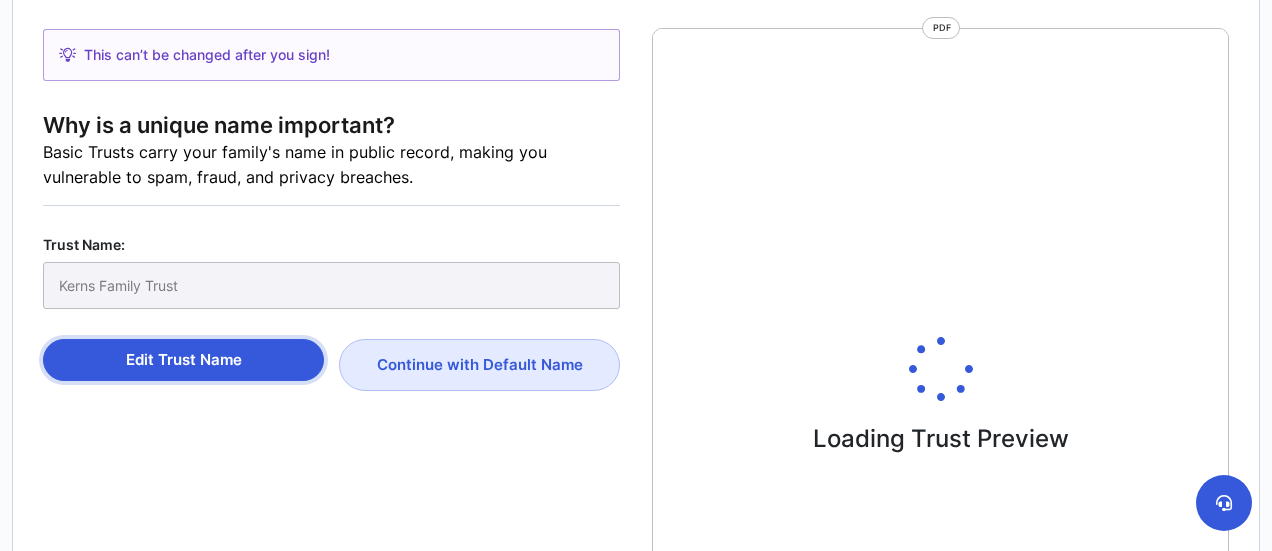 click on "Edit Trust Name" at bounding box center (183, 360) 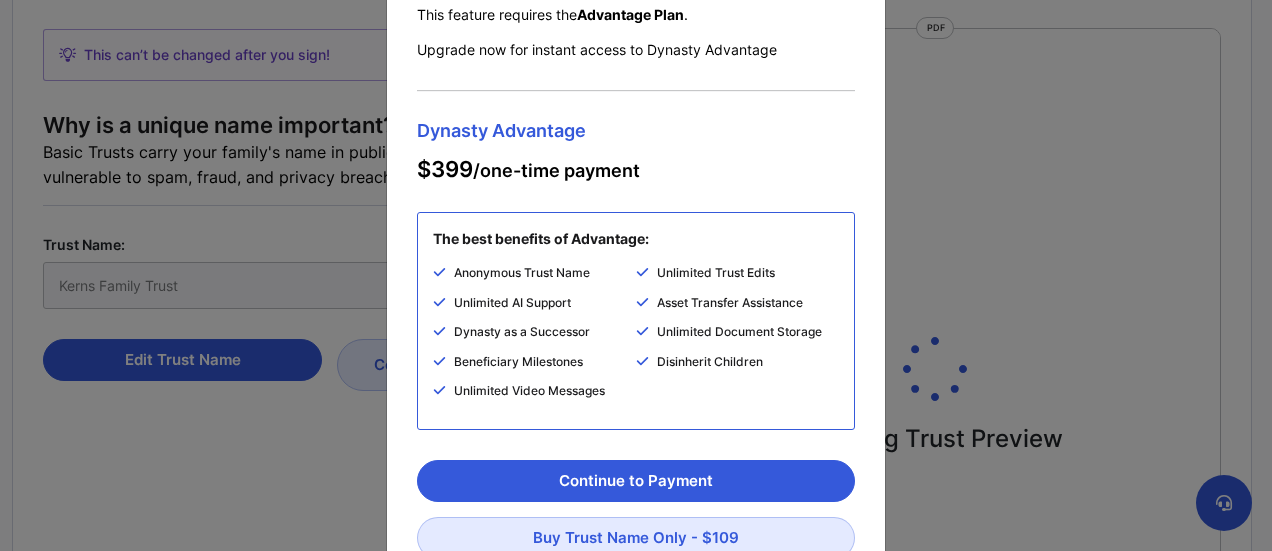 scroll, scrollTop: 242, scrollLeft: 0, axis: vertical 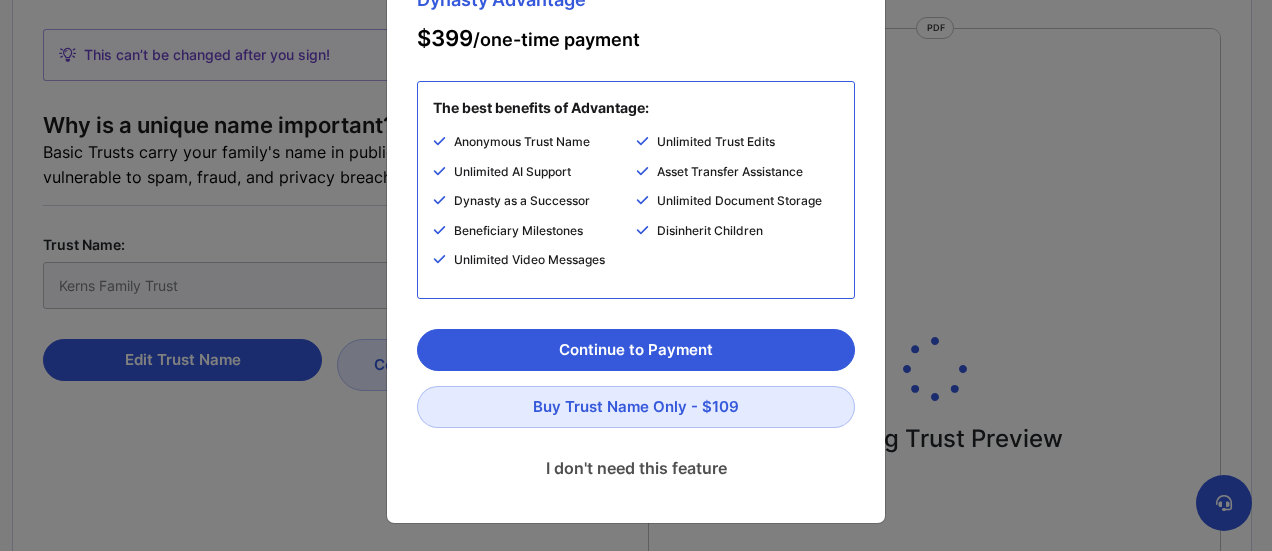 click on "I don't need this feature" at bounding box center (636, 468) 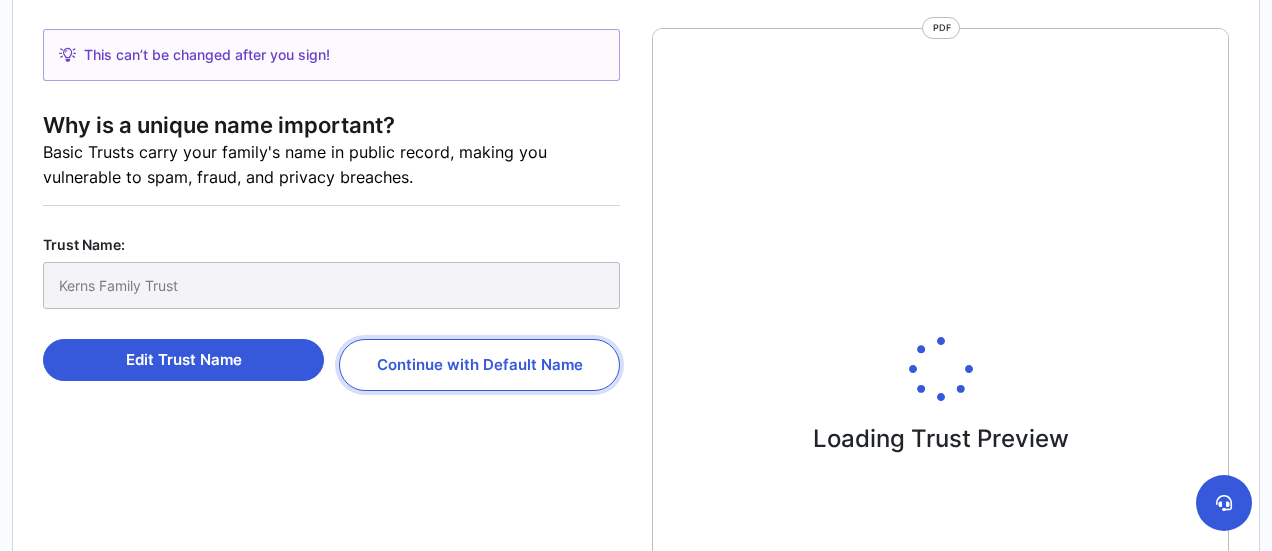click on "Continue with Default Name" at bounding box center (479, 365) 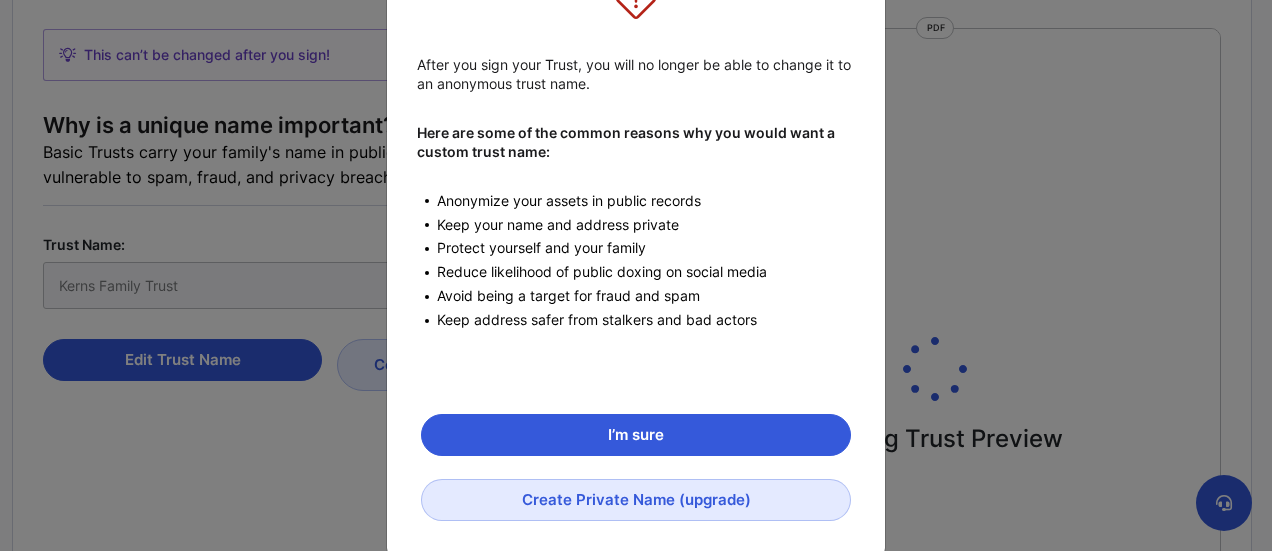 scroll, scrollTop: 176, scrollLeft: 0, axis: vertical 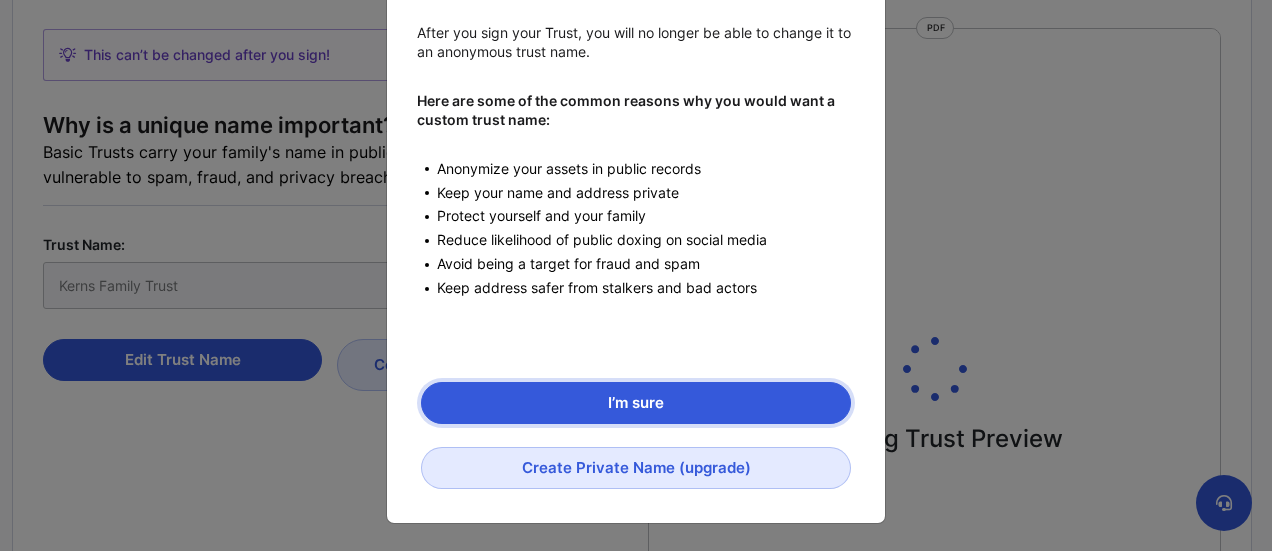 click on "I’m sure" at bounding box center (636, 403) 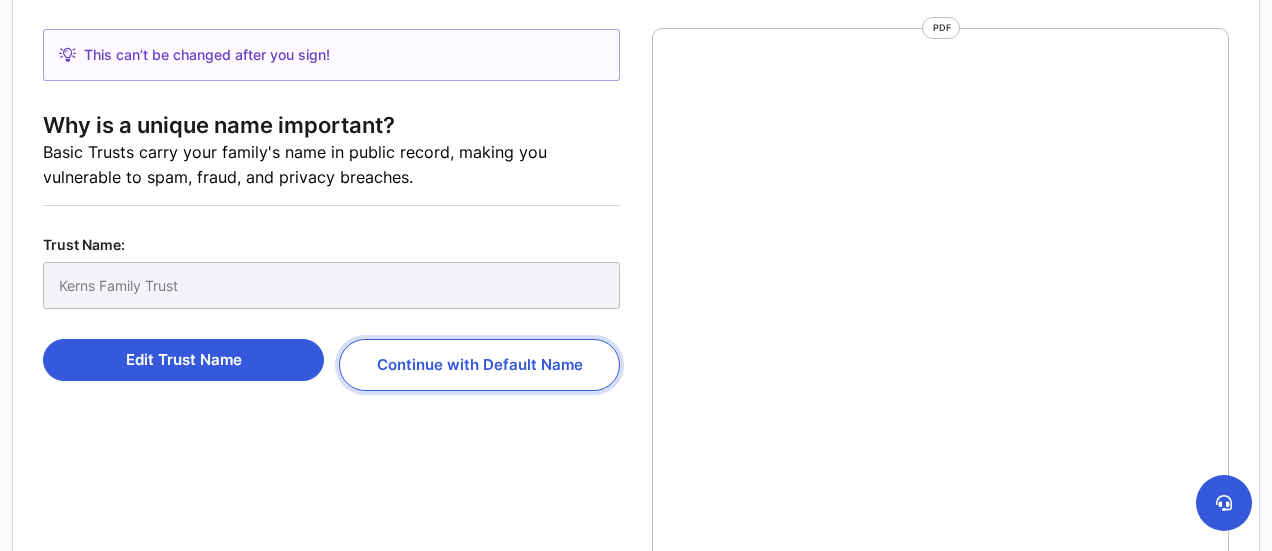 click on "Continue with Default Name" at bounding box center (479, 365) 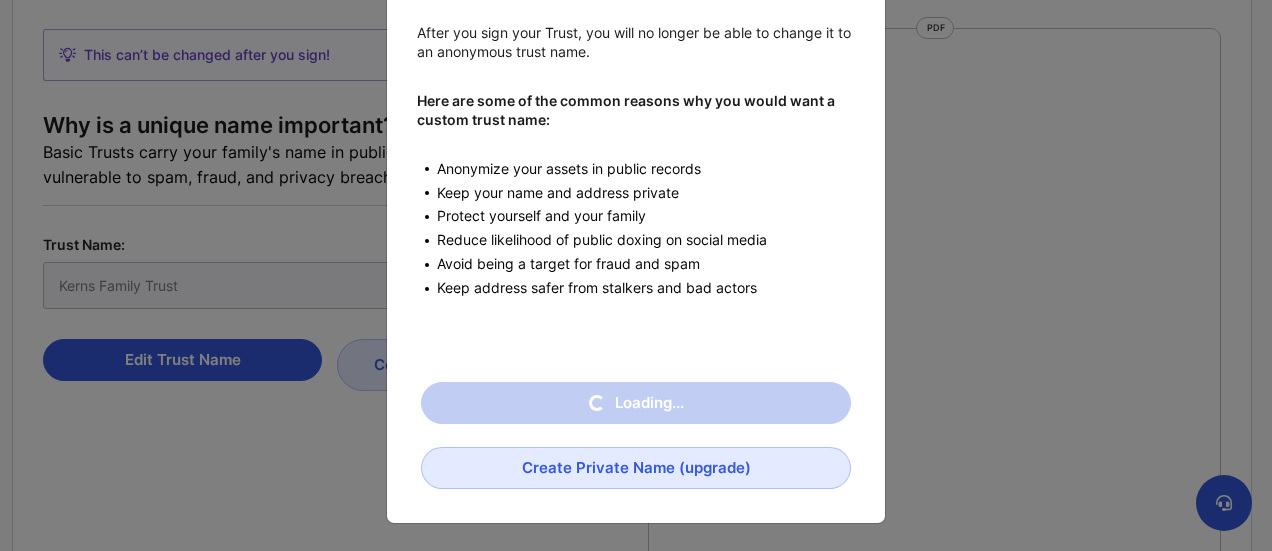 scroll, scrollTop: 0, scrollLeft: 0, axis: both 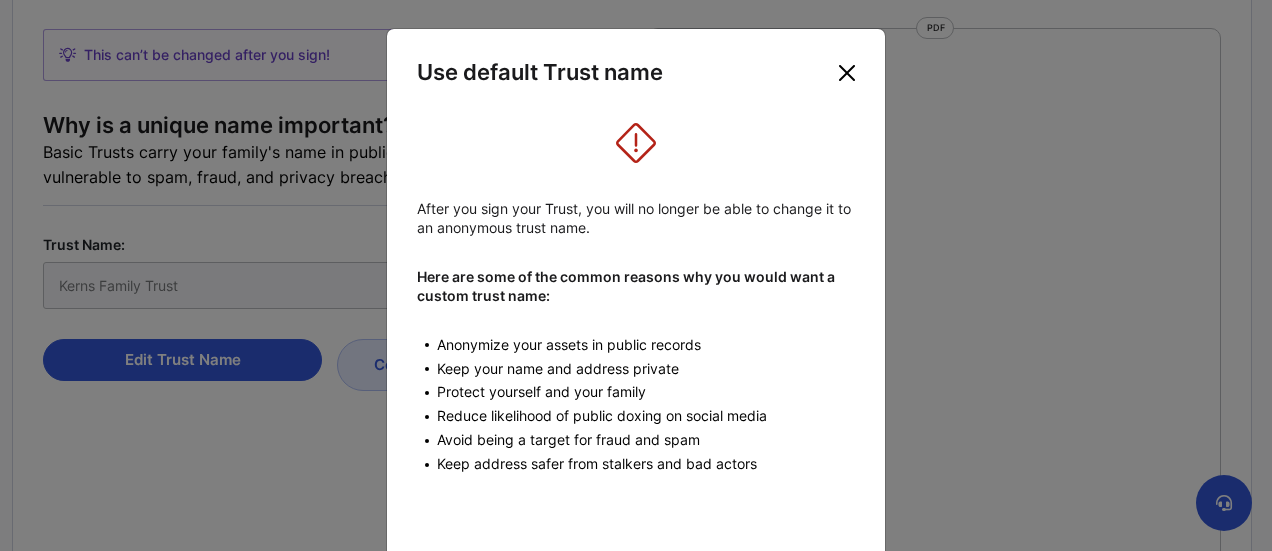 click at bounding box center [847, 73] 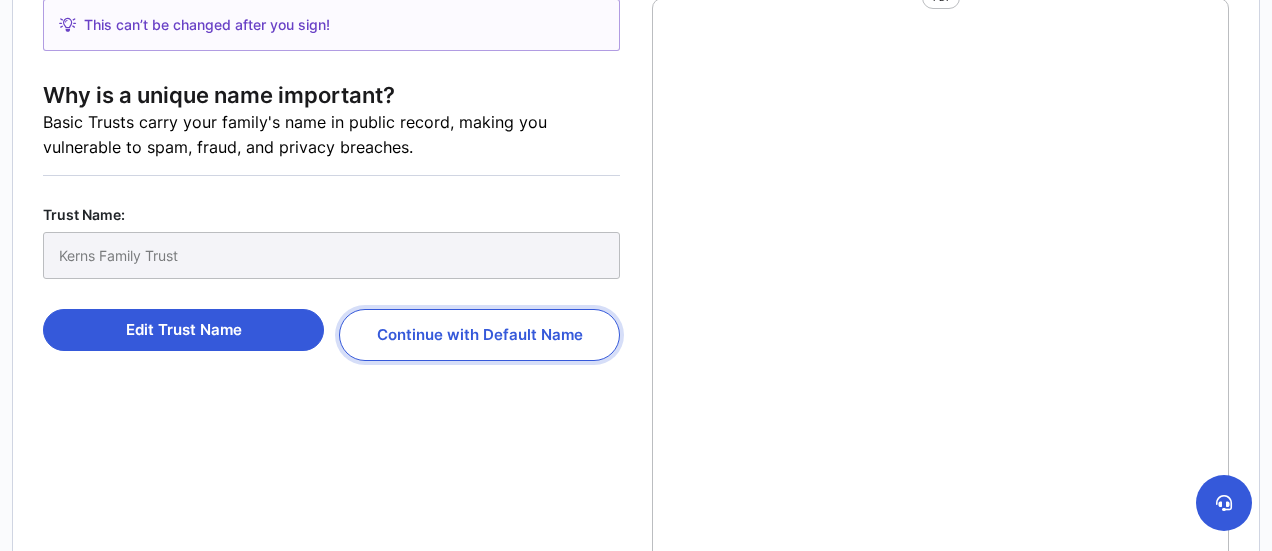 scroll, scrollTop: 352, scrollLeft: 0, axis: vertical 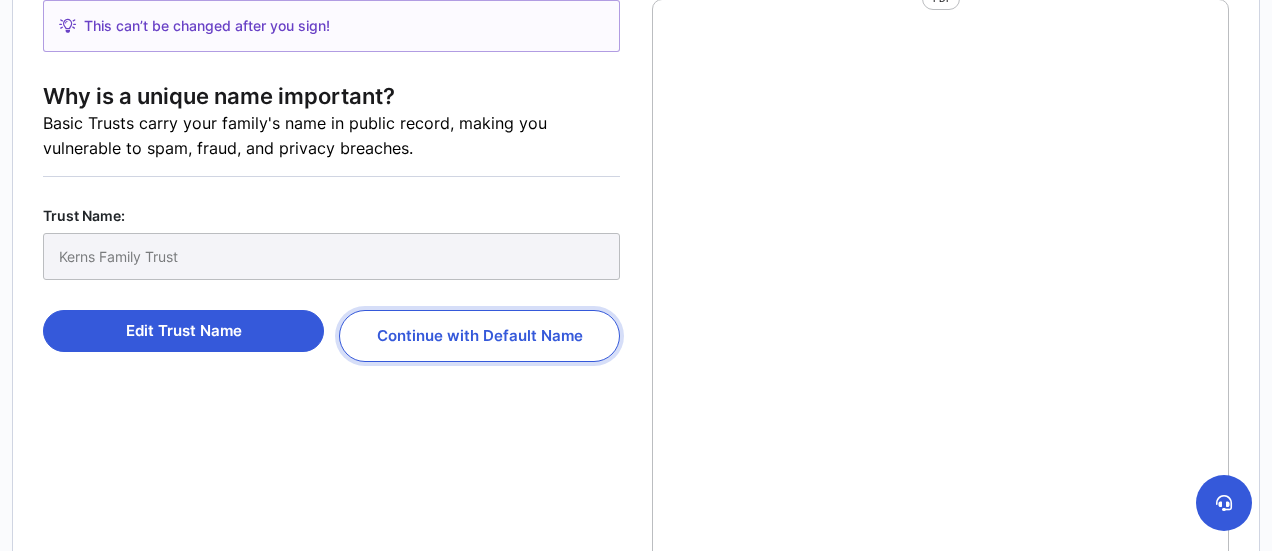 click on "Continue with Default Name" at bounding box center (479, 336) 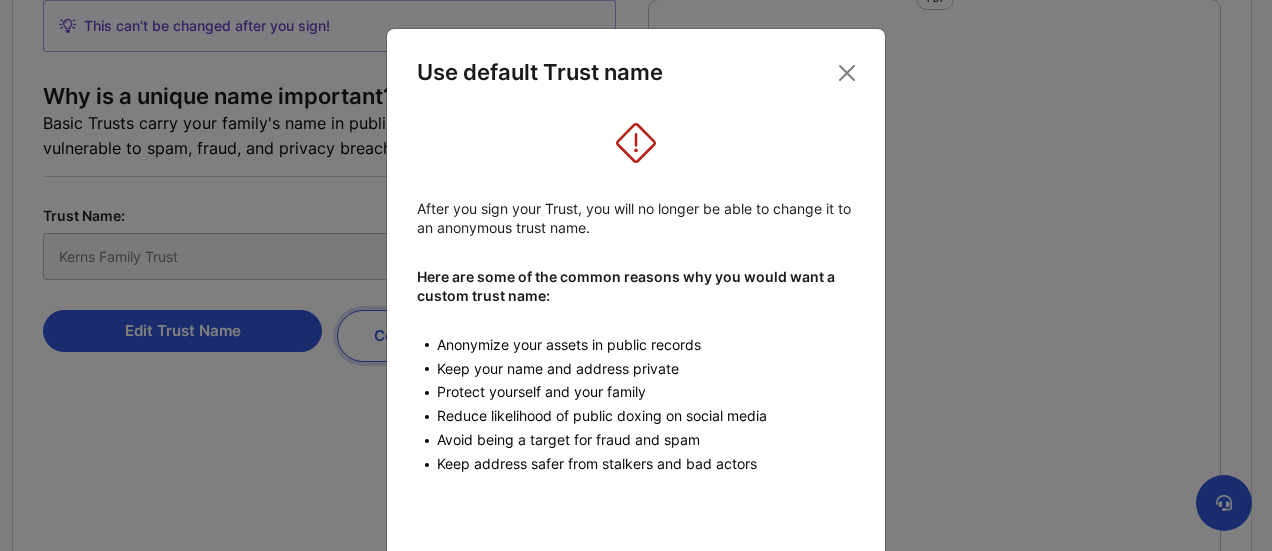scroll, scrollTop: 176, scrollLeft: 0, axis: vertical 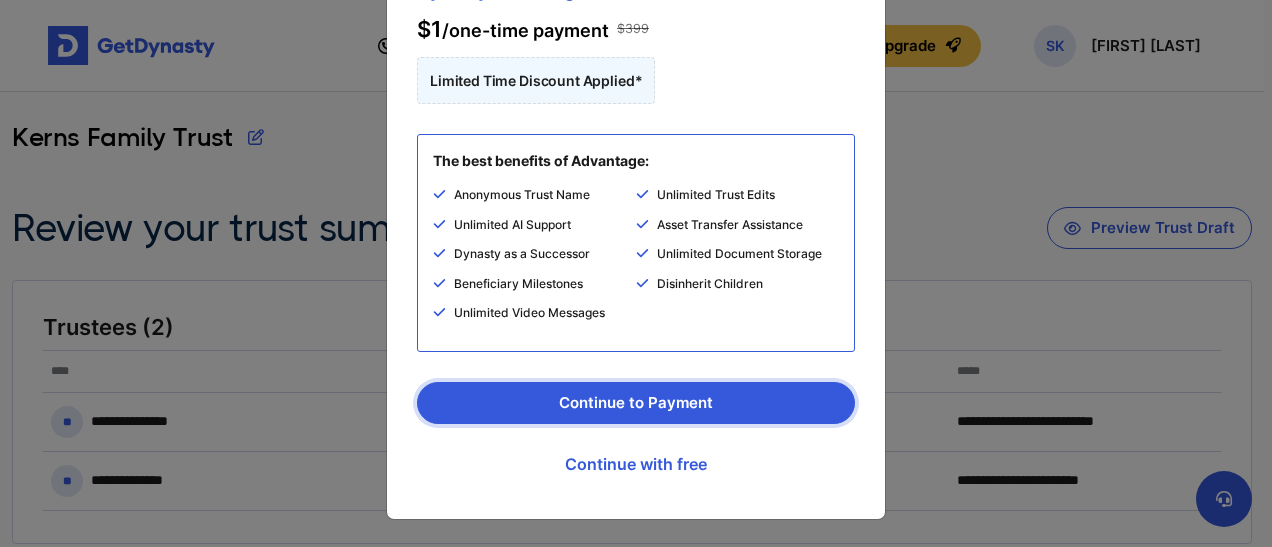 click on "Continue to Payment" at bounding box center (636, 403) 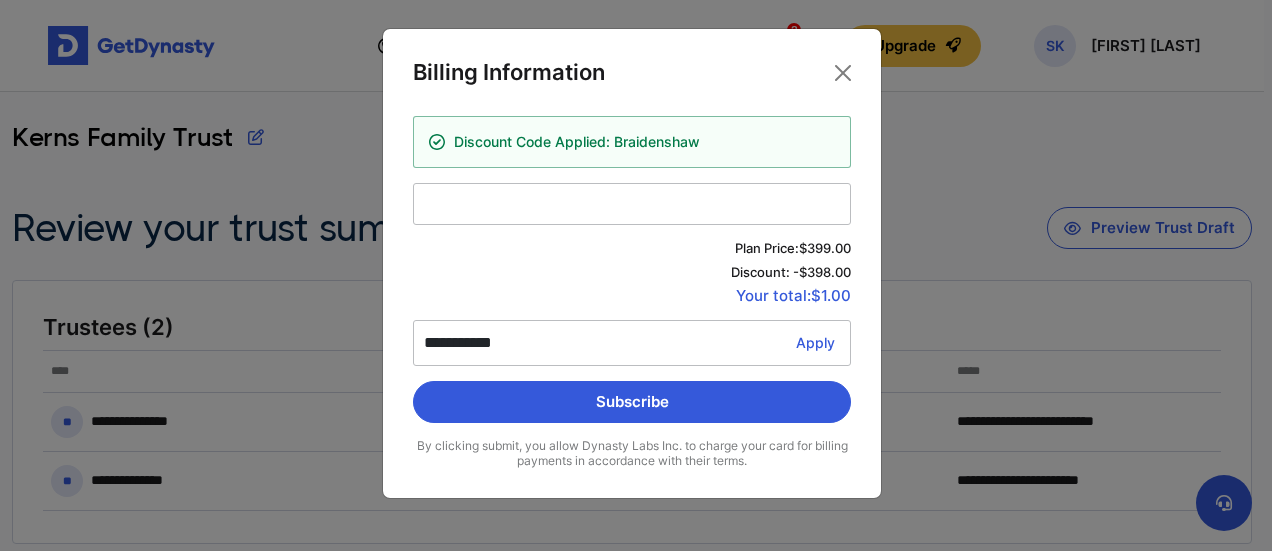 click on "Plan Price:  $399.00 Discount: - $398.00 Your total:  $1.00" at bounding box center (632, 272) 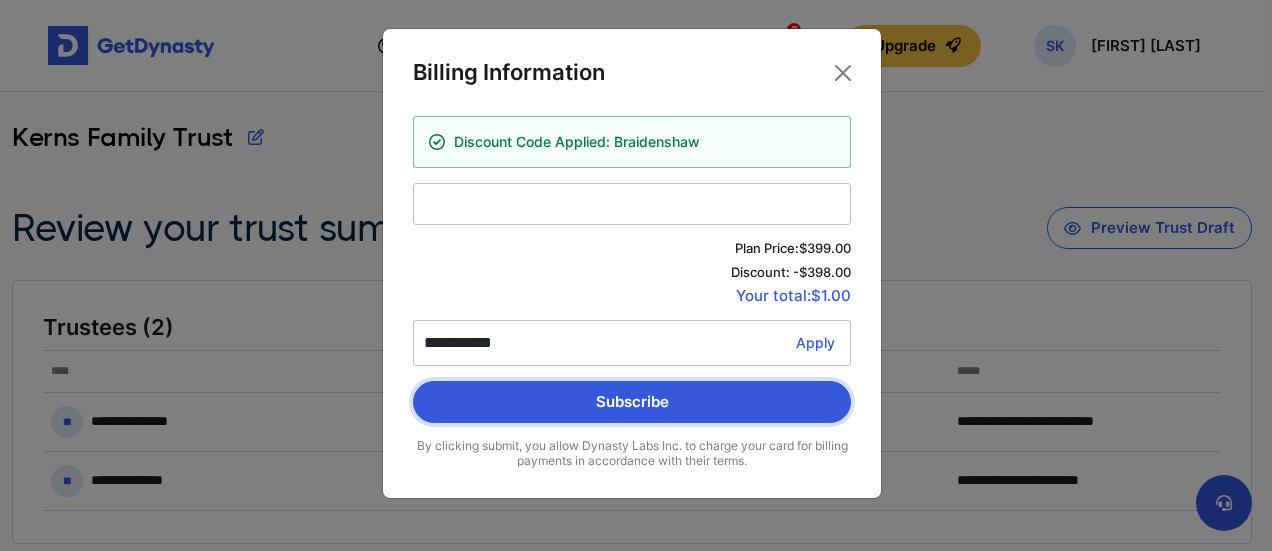 click on "Subscribe" at bounding box center (632, 402) 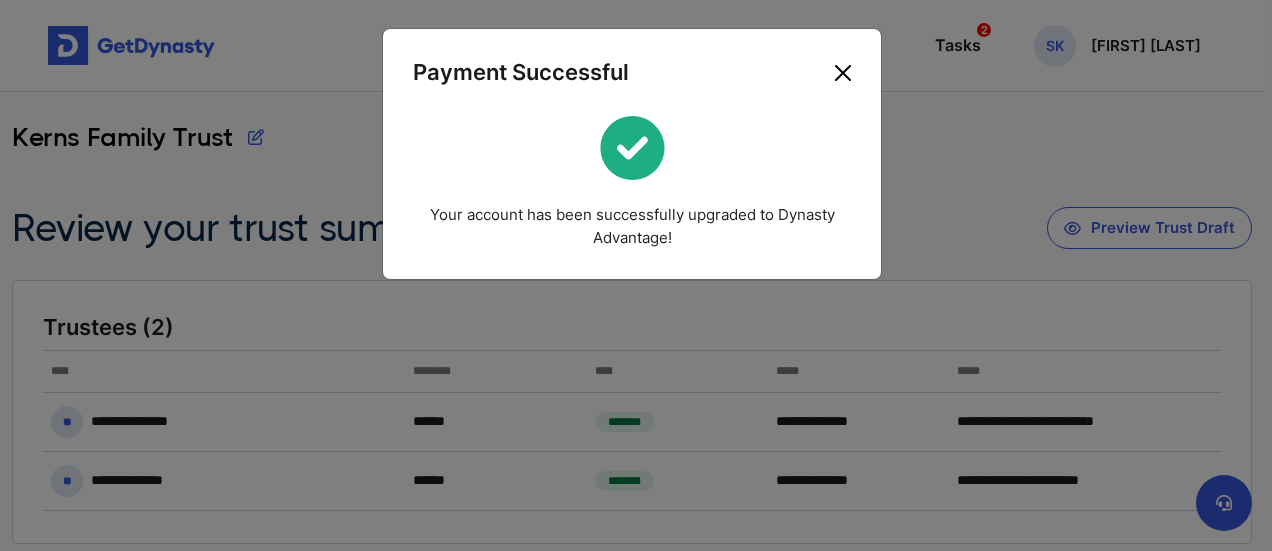 click at bounding box center (843, 73) 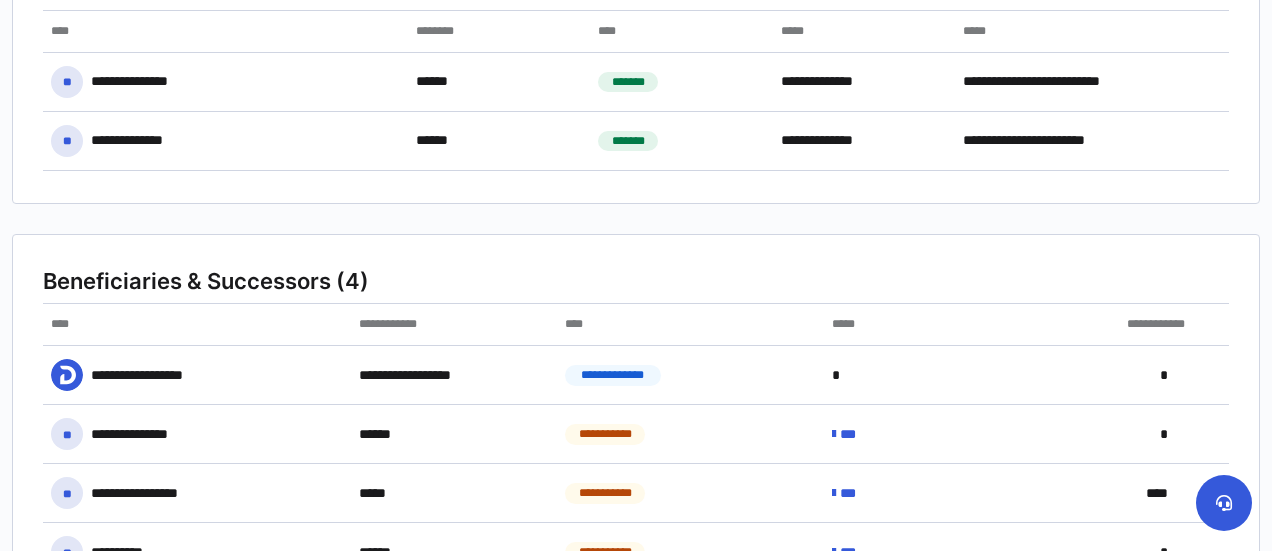 scroll, scrollTop: 0, scrollLeft: 0, axis: both 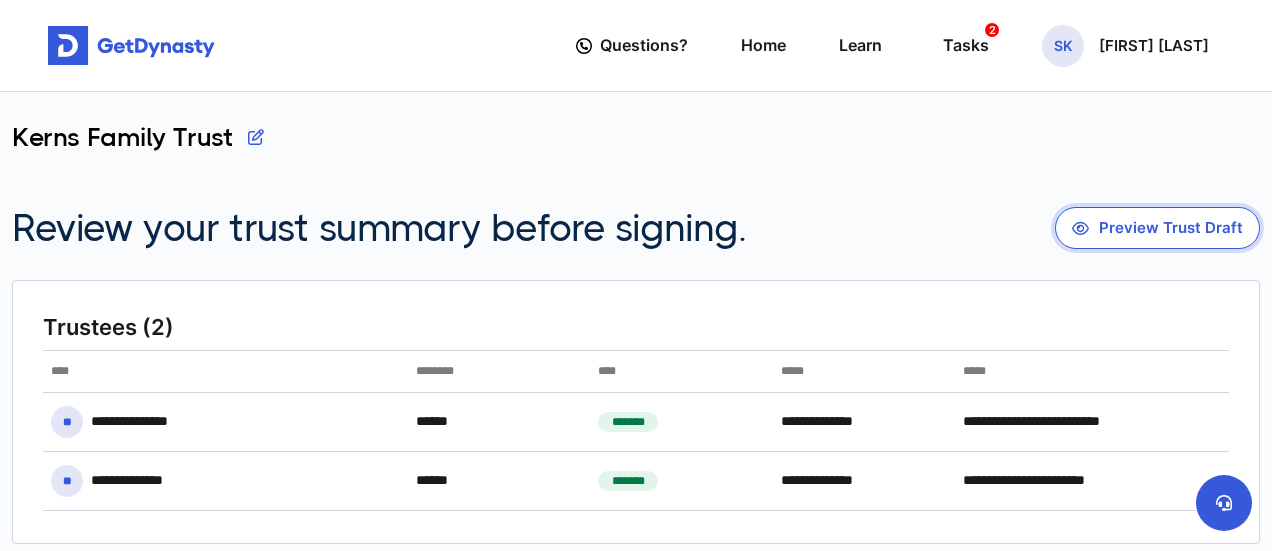 click on "Preview Trust Draft" at bounding box center [1157, 228] 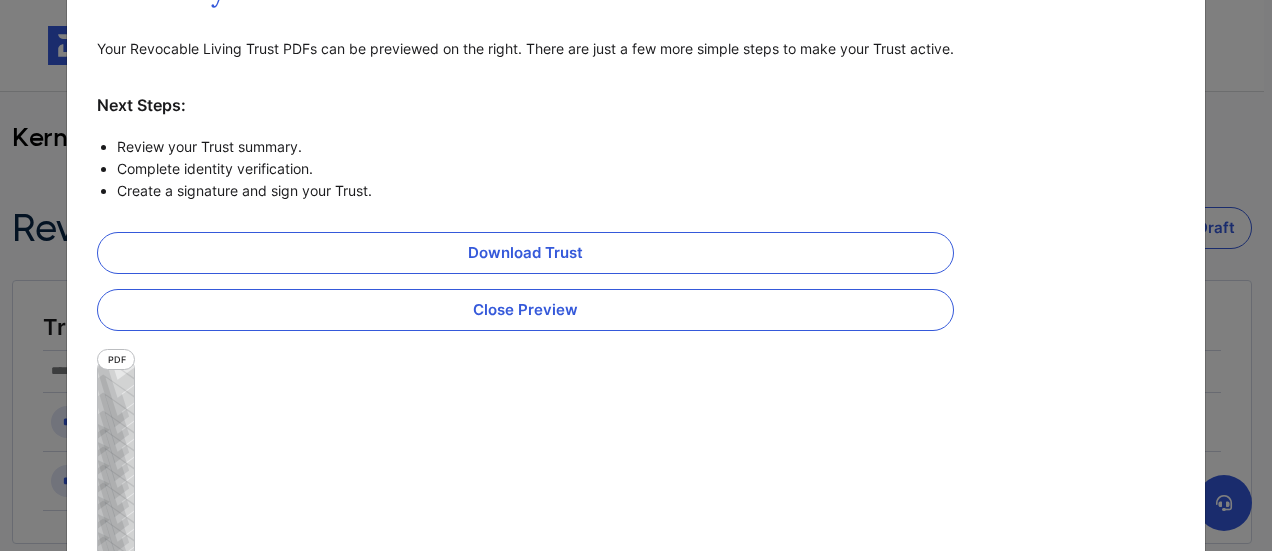 scroll, scrollTop: 273, scrollLeft: 0, axis: vertical 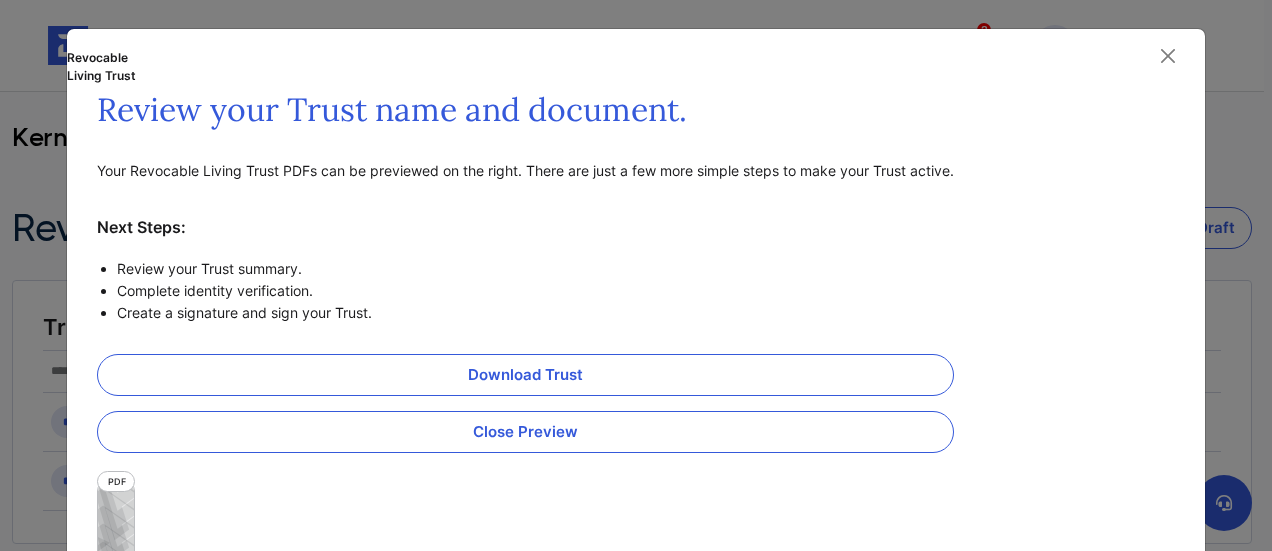 click on "PDF" at bounding box center [116, 482] 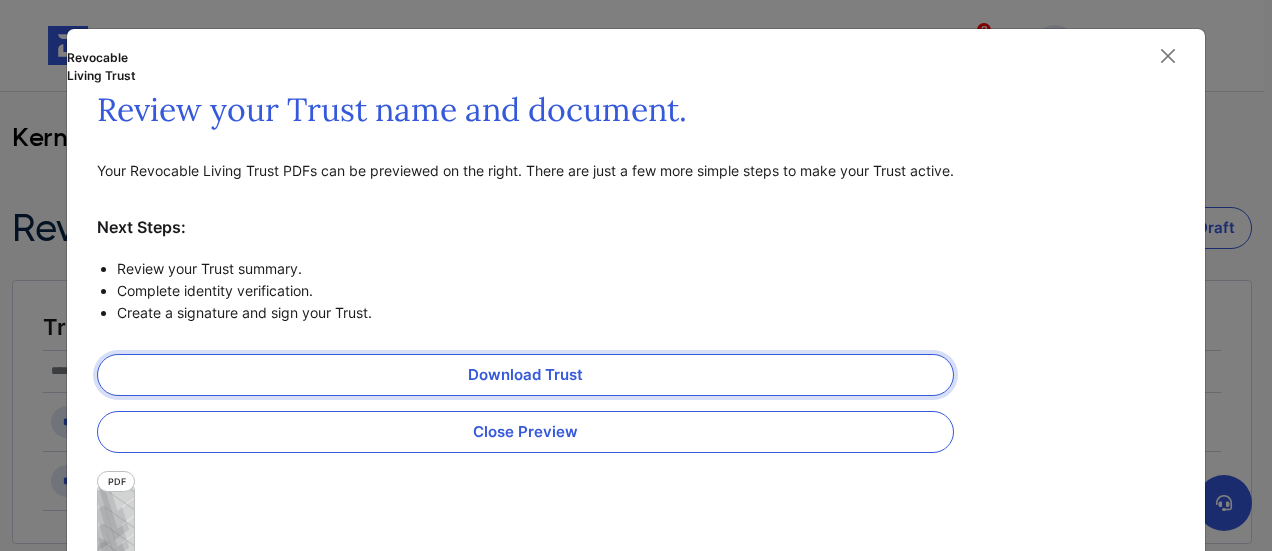 click on "Download Trust" at bounding box center [525, 375] 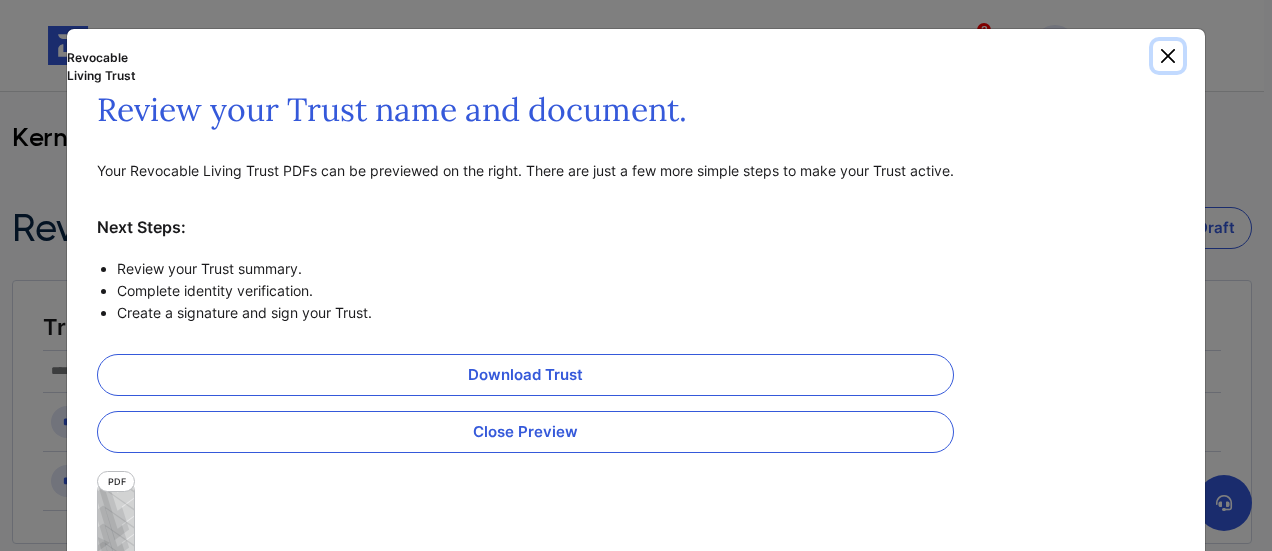 click at bounding box center (1168, 56) 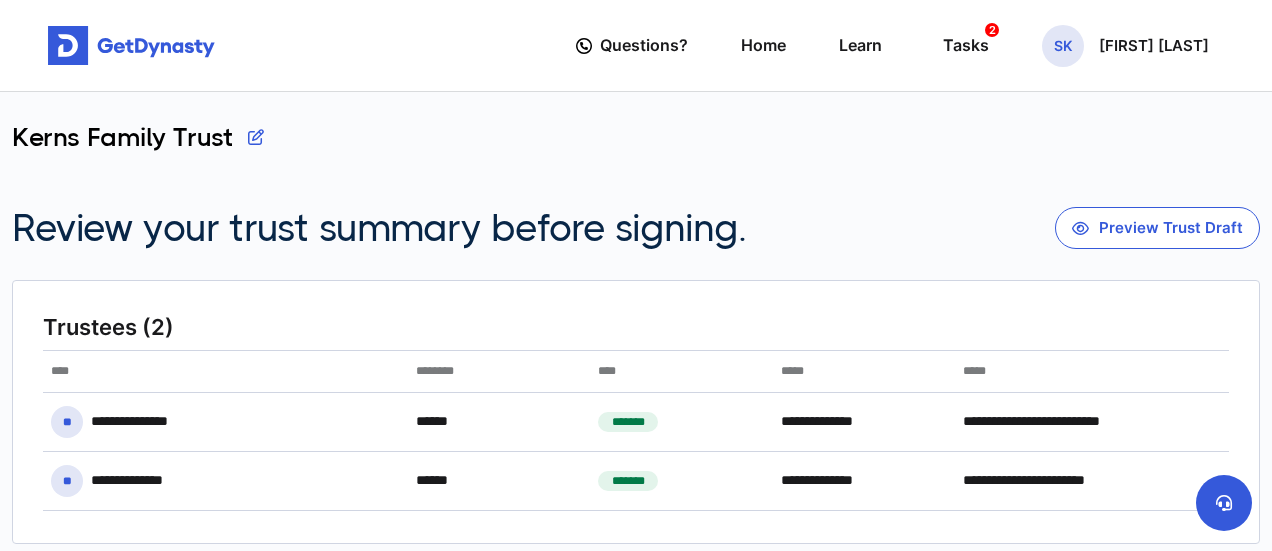 click at bounding box center [256, 137] 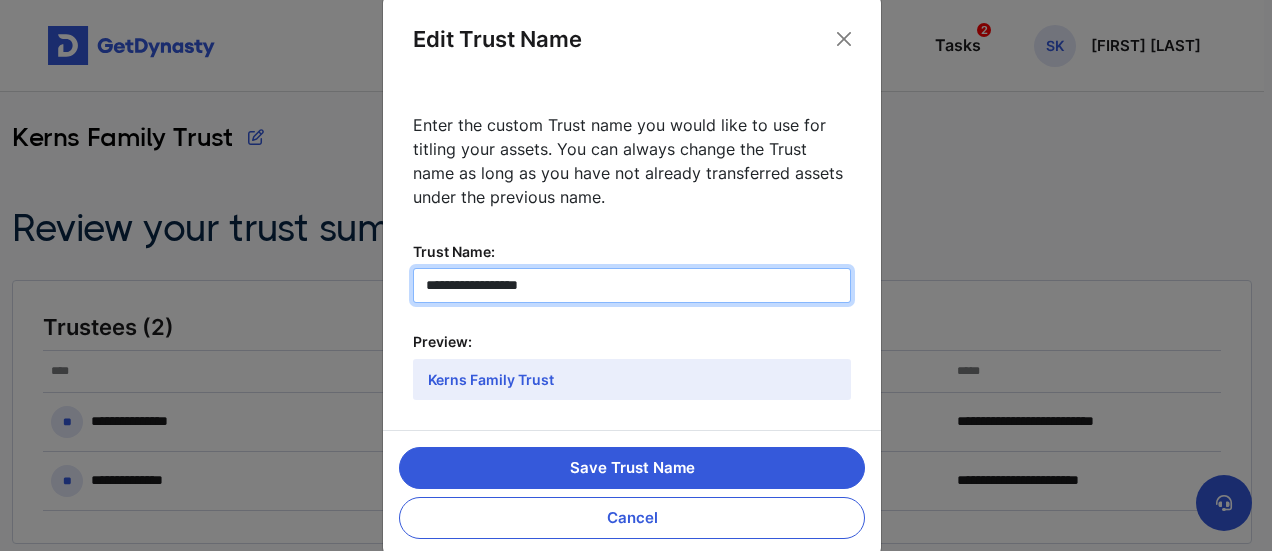 click on "**********" at bounding box center (632, 285) 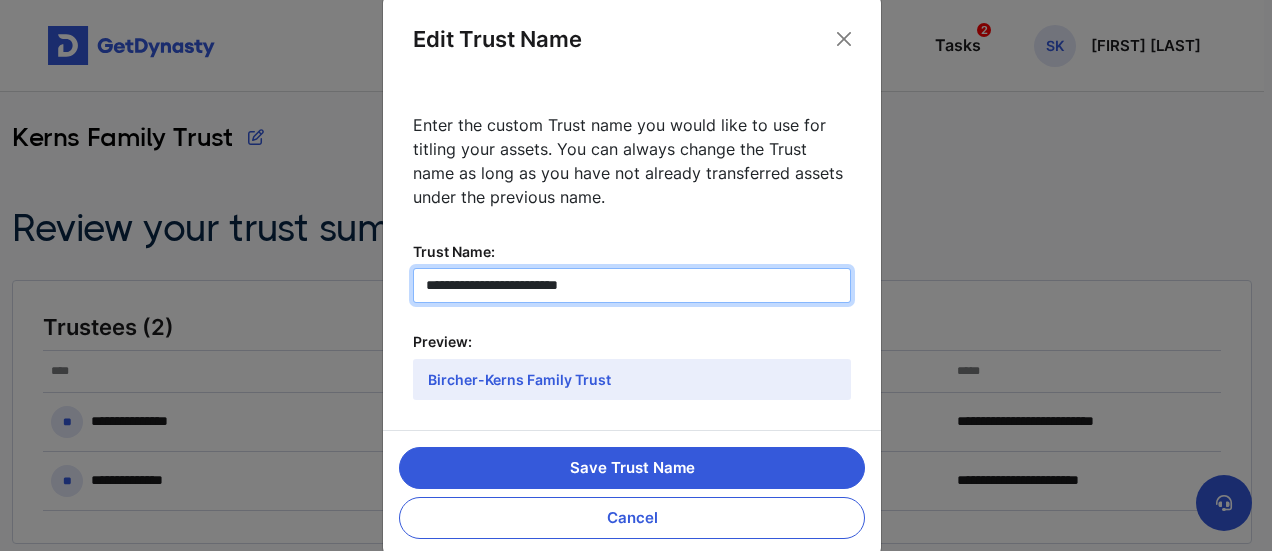 scroll, scrollTop: 4, scrollLeft: 0, axis: vertical 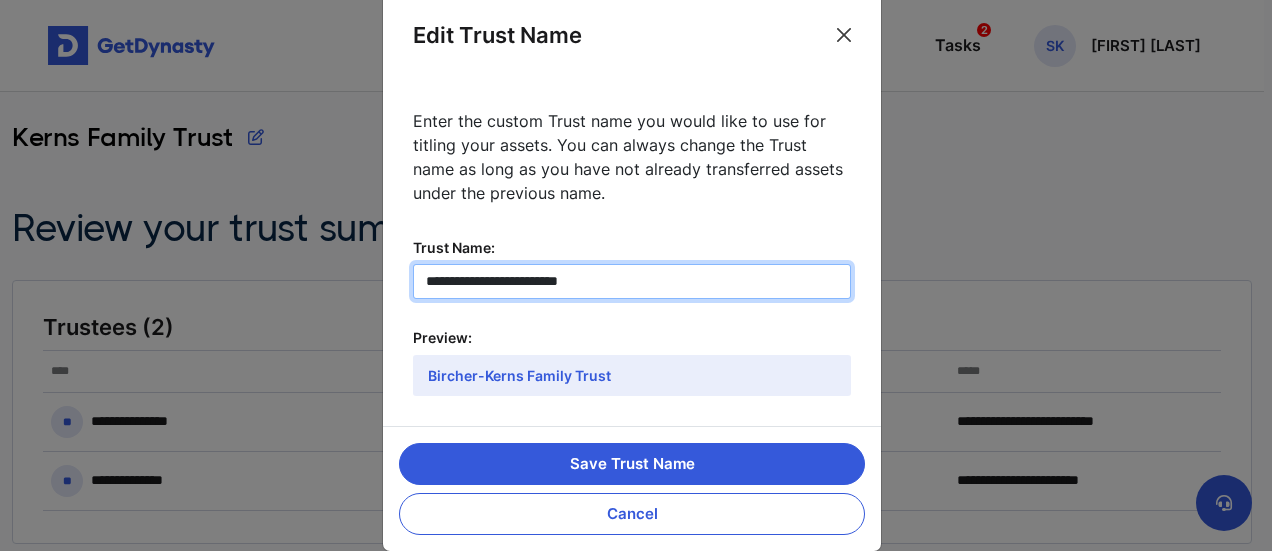 type on "**********" 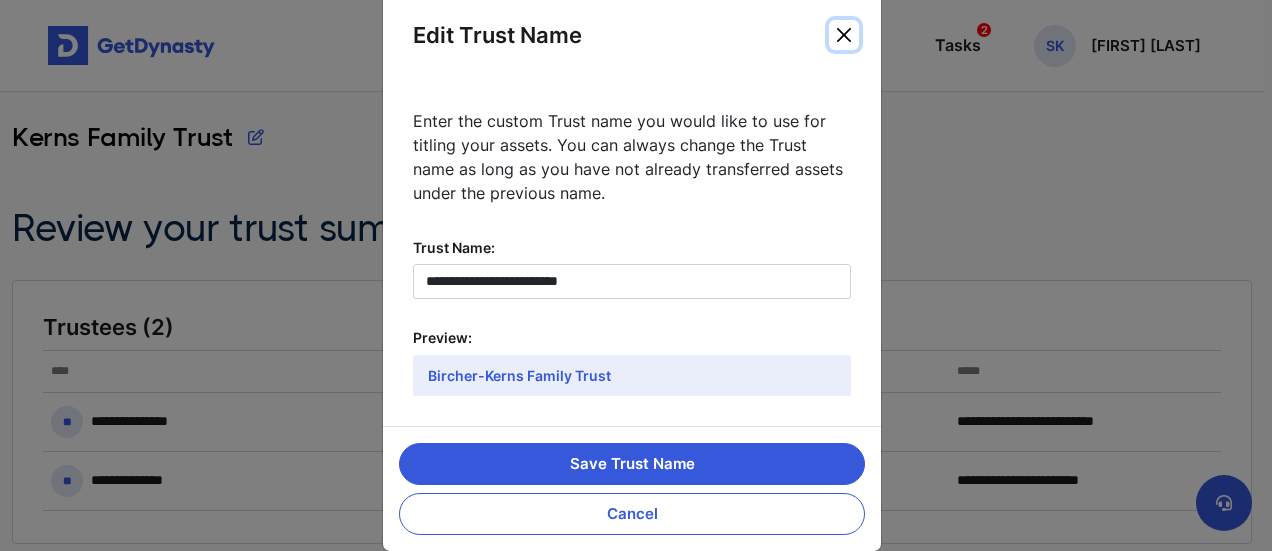 click at bounding box center [844, 35] 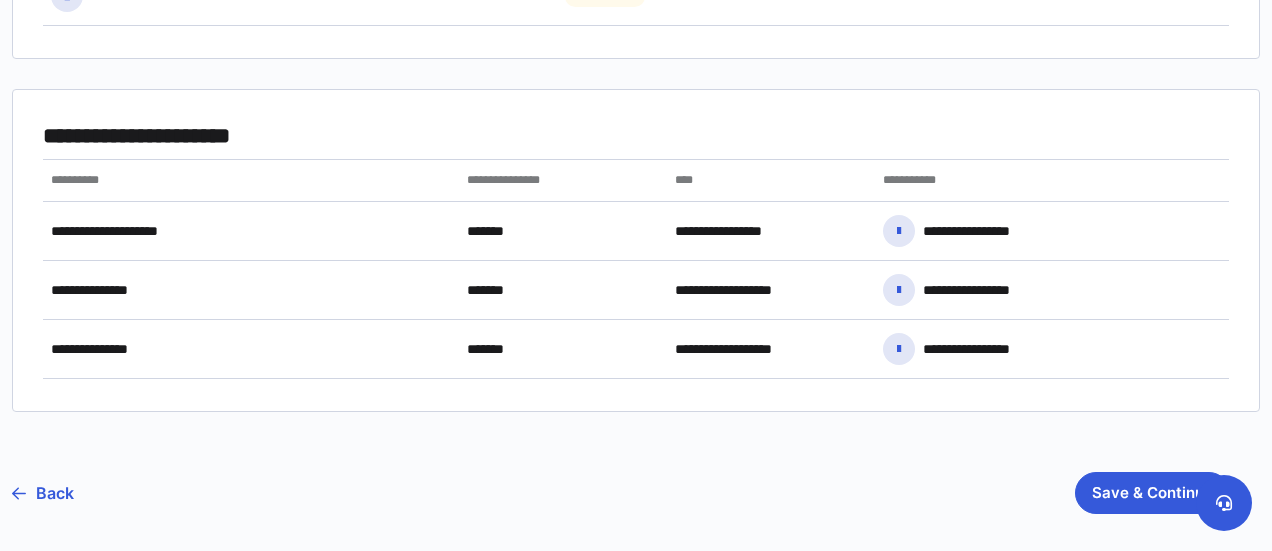 scroll, scrollTop: 884, scrollLeft: 0, axis: vertical 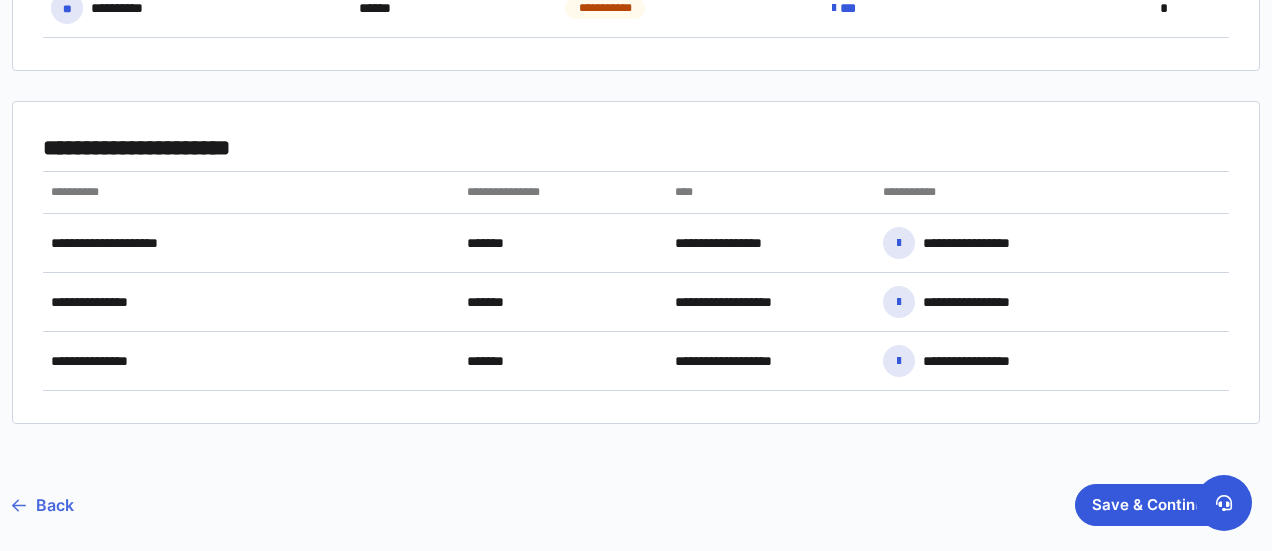 click on "Back" at bounding box center [43, 505] 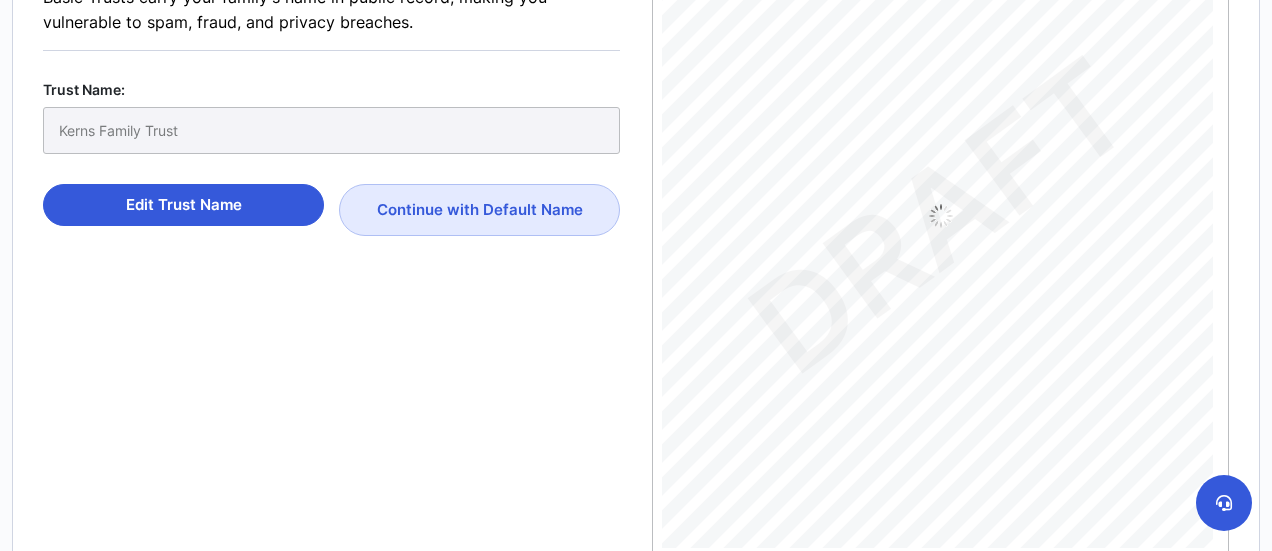 scroll, scrollTop: 724, scrollLeft: 0, axis: vertical 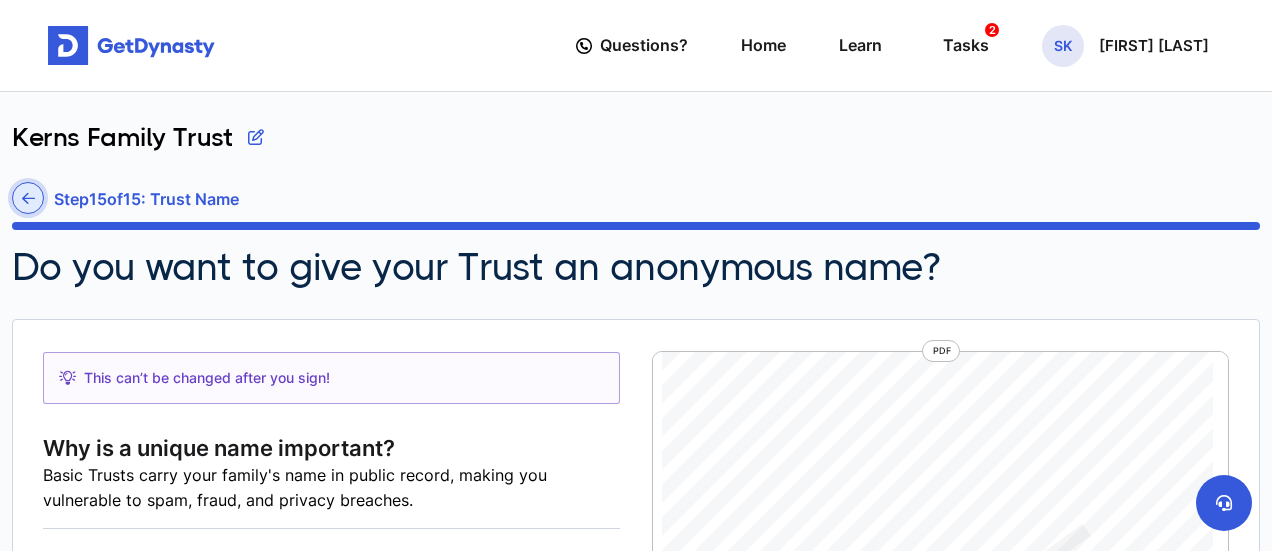 click at bounding box center (28, 198) 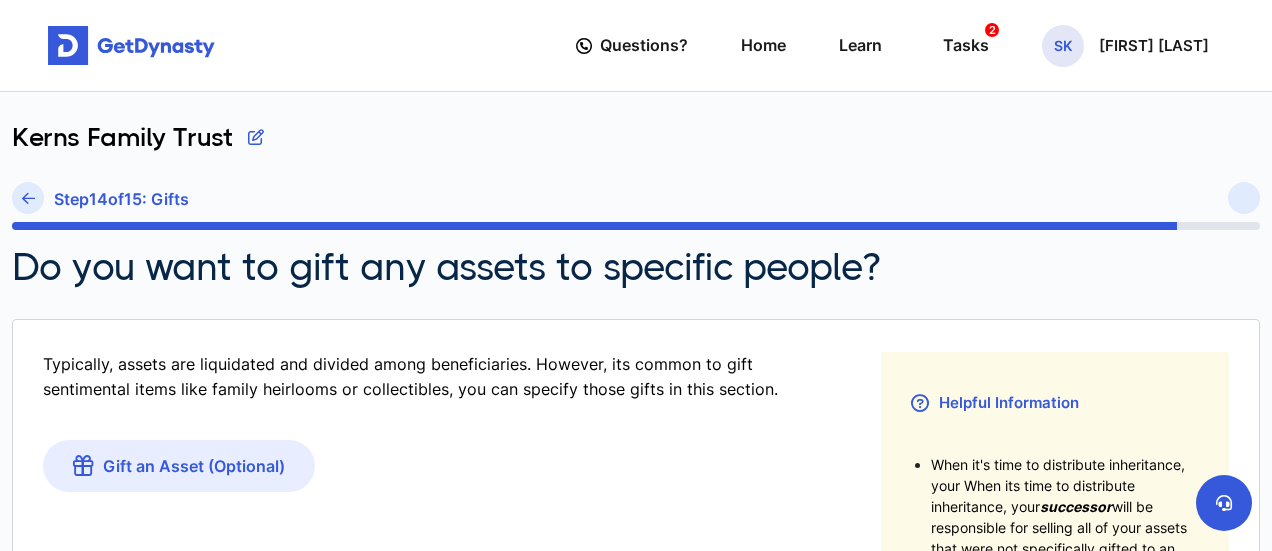 click at bounding box center [28, 198] 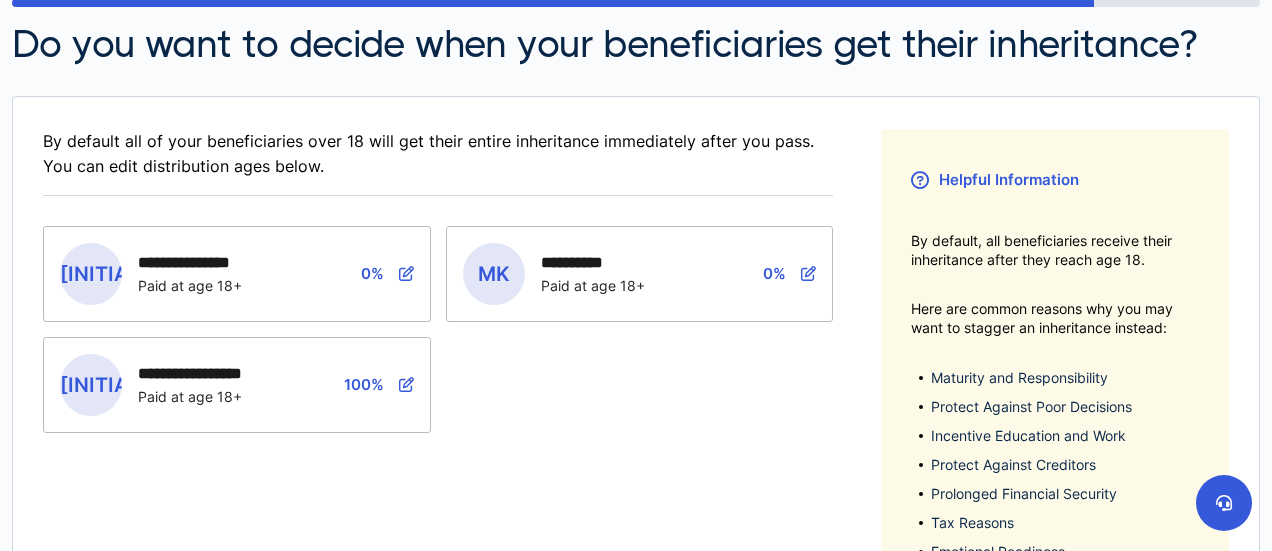 scroll, scrollTop: 224, scrollLeft: 0, axis: vertical 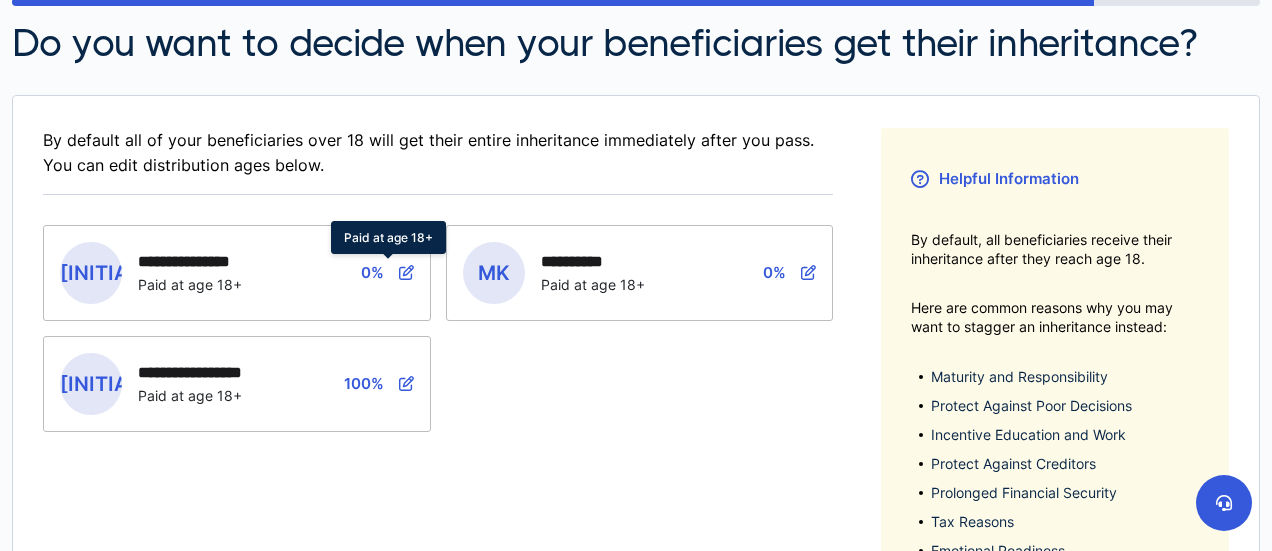 click at bounding box center [406, 272] 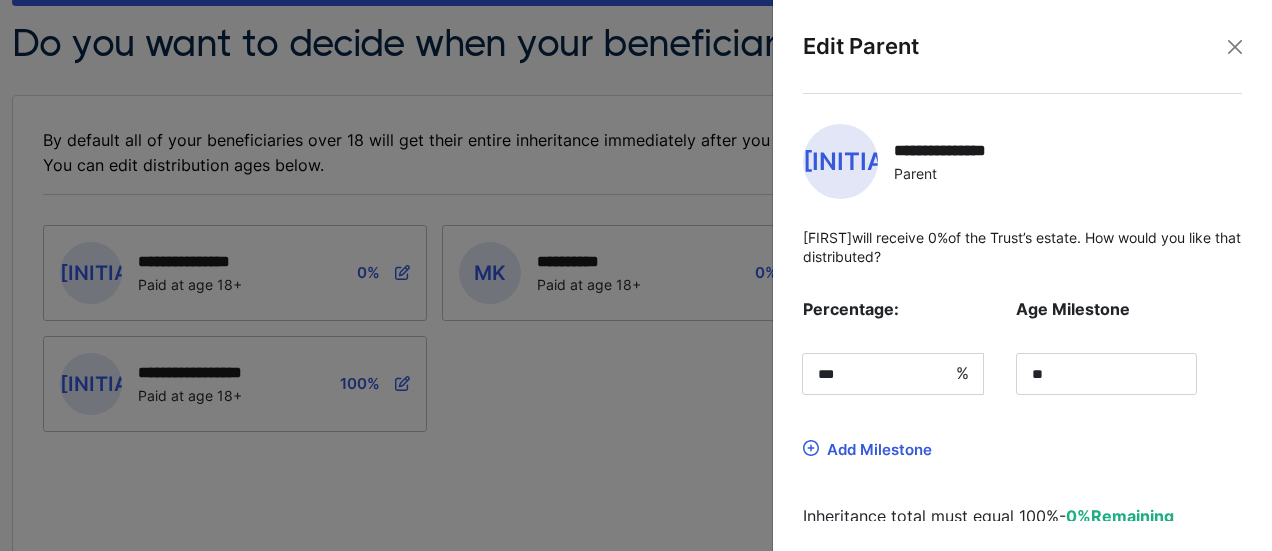 scroll, scrollTop: 112, scrollLeft: 0, axis: vertical 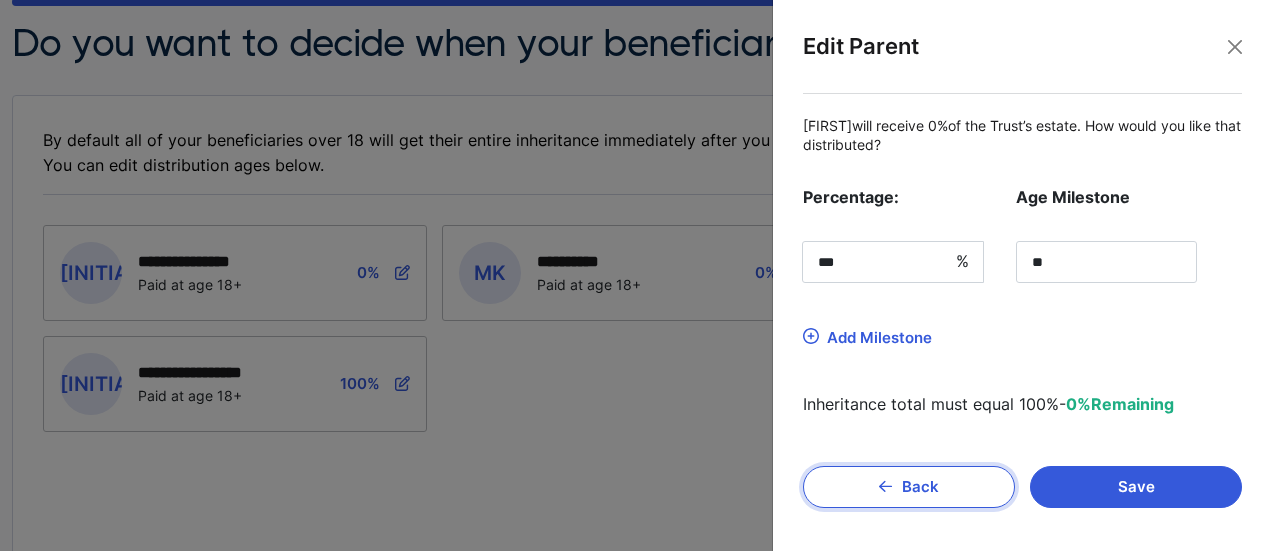 click on "Back" at bounding box center (909, 487) 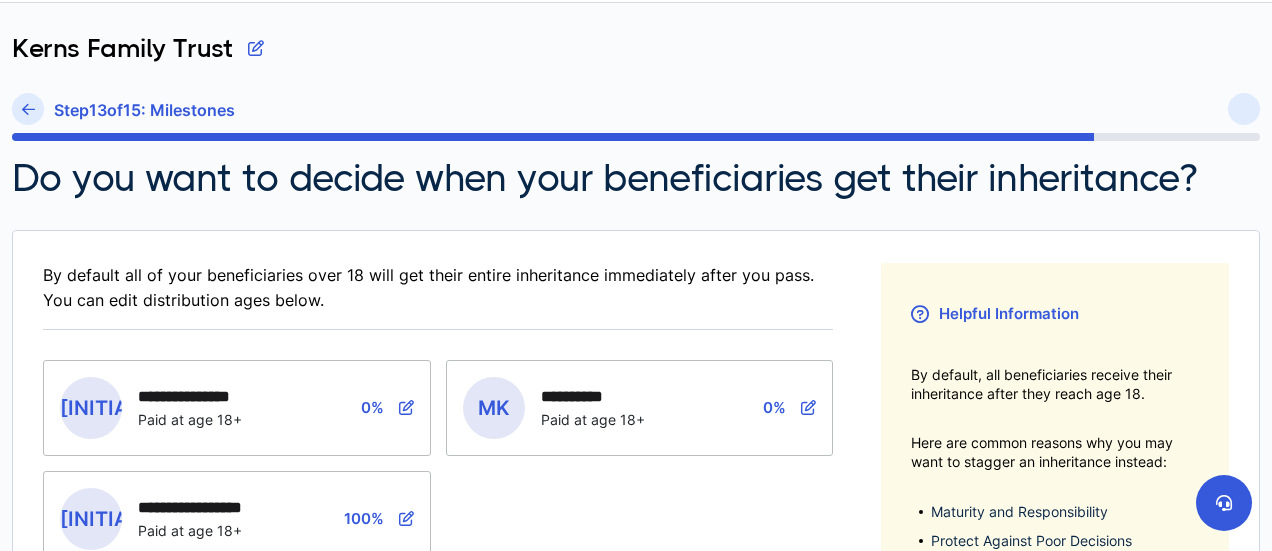scroll, scrollTop: 71, scrollLeft: 0, axis: vertical 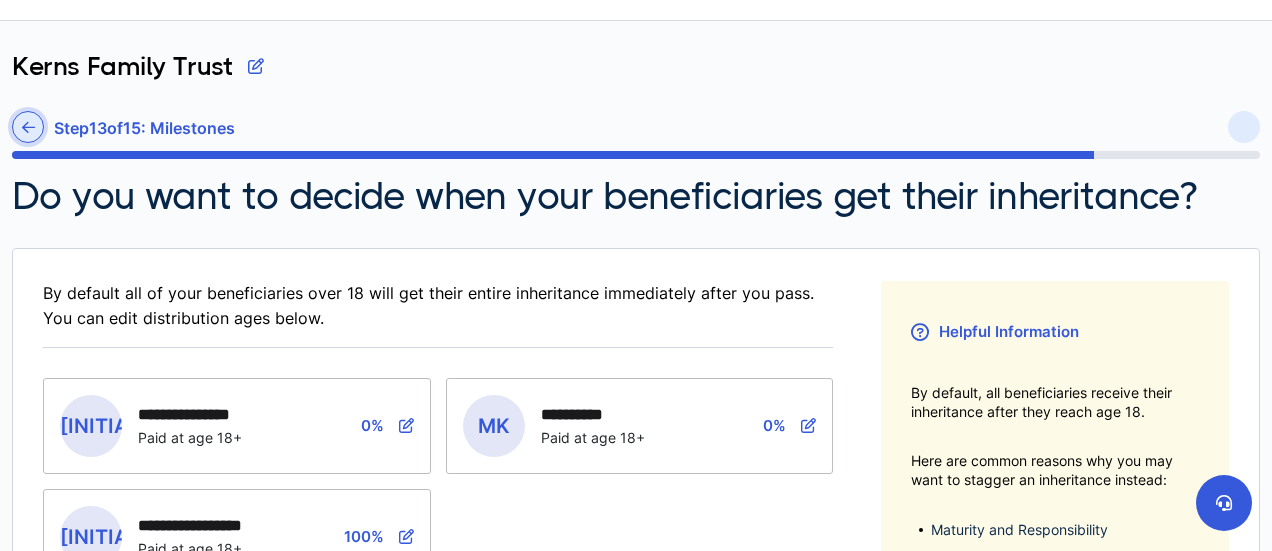 click at bounding box center [28, 127] 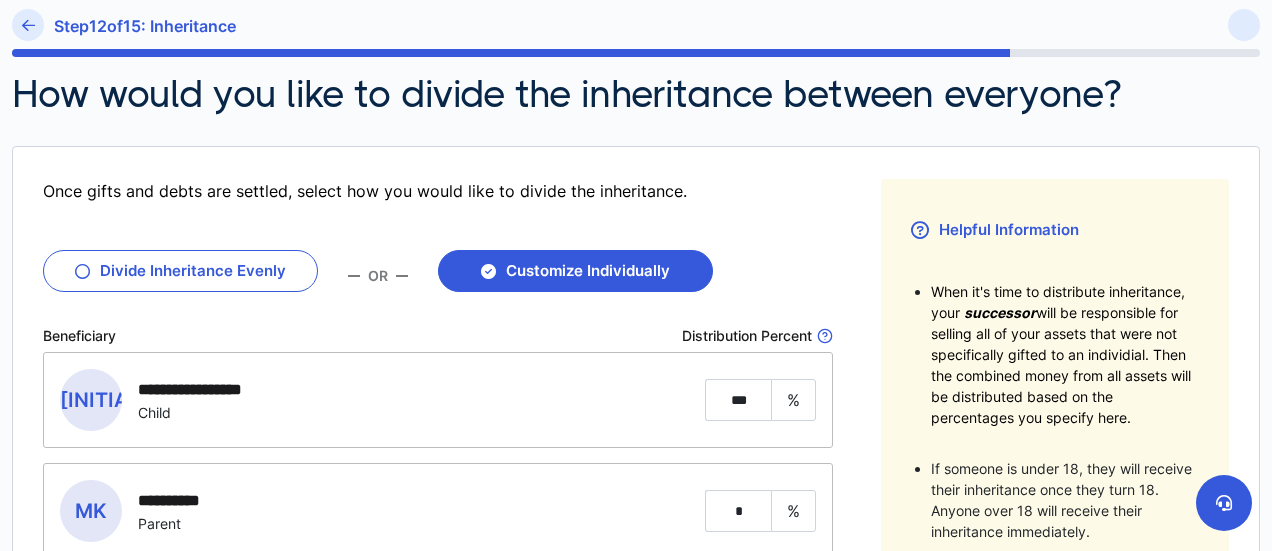 scroll, scrollTop: 168, scrollLeft: 0, axis: vertical 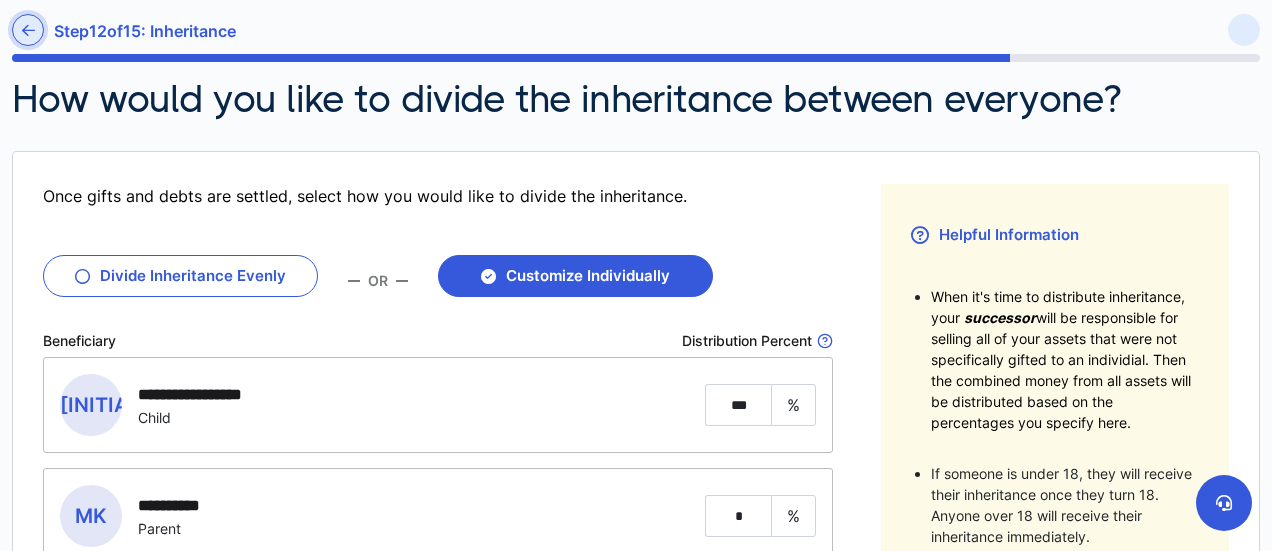 click at bounding box center (28, 30) 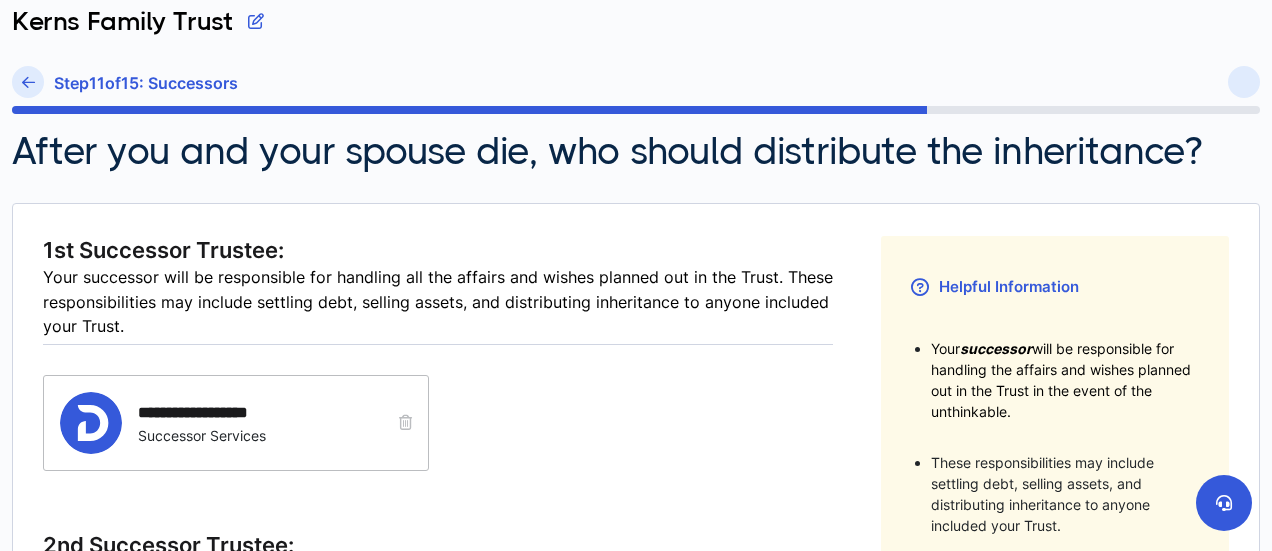 scroll, scrollTop: 112, scrollLeft: 0, axis: vertical 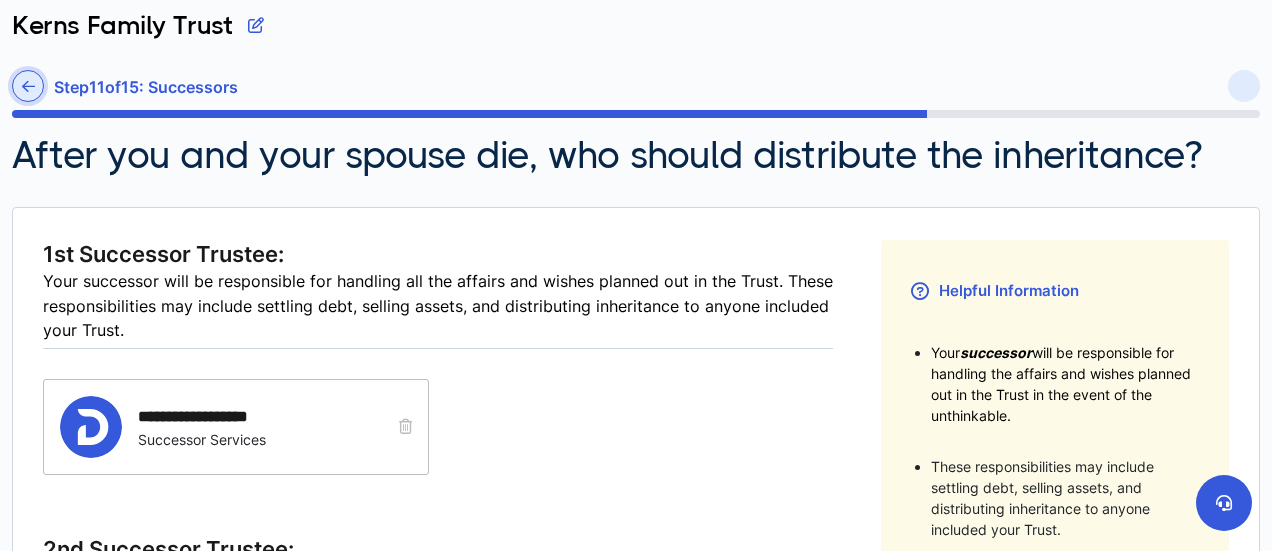 click at bounding box center (28, 86) 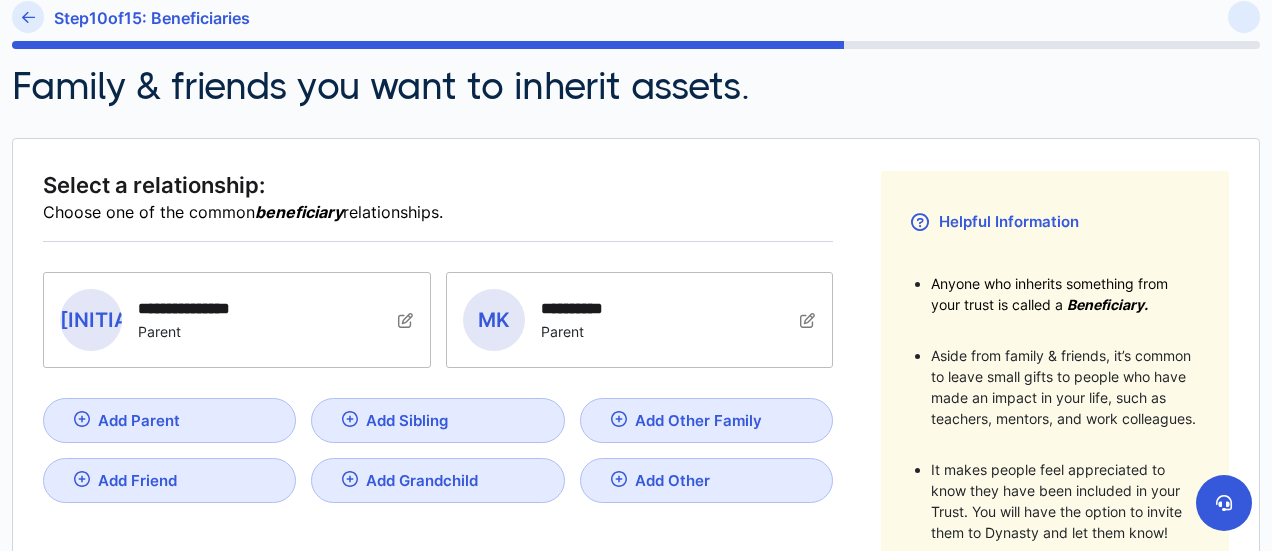 scroll, scrollTop: 254, scrollLeft: 0, axis: vertical 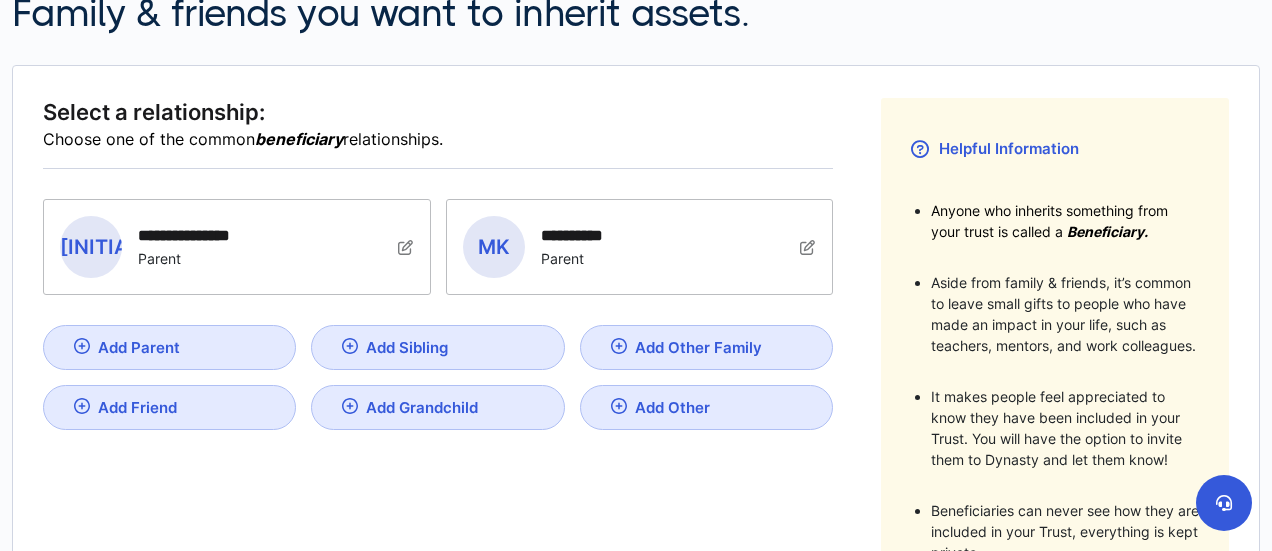 click at bounding box center (406, 247) 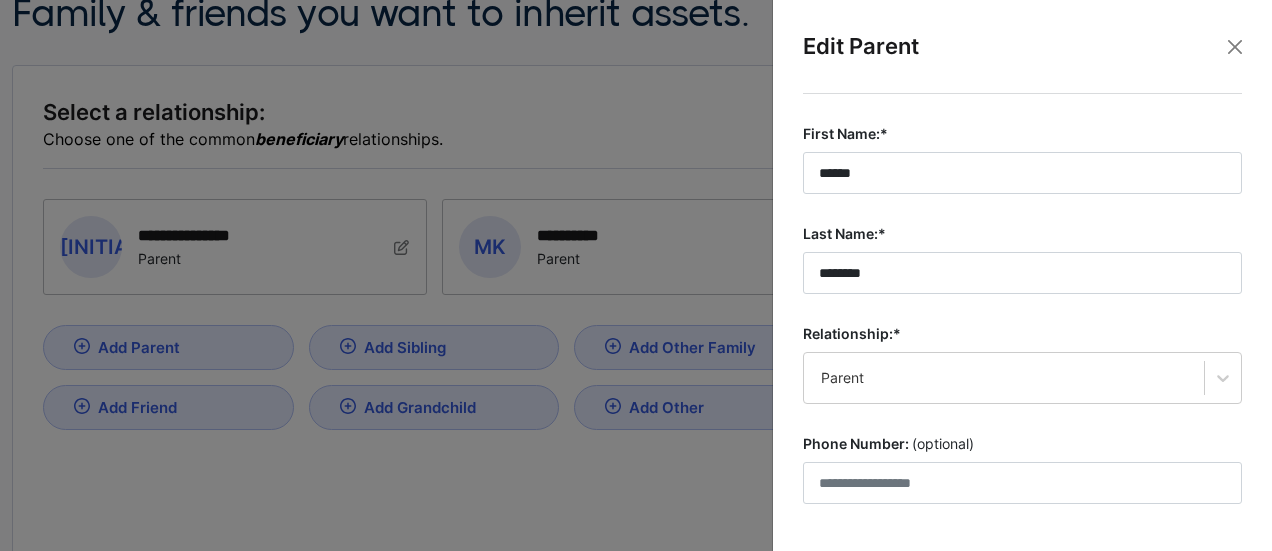 scroll, scrollTop: 283, scrollLeft: 0, axis: vertical 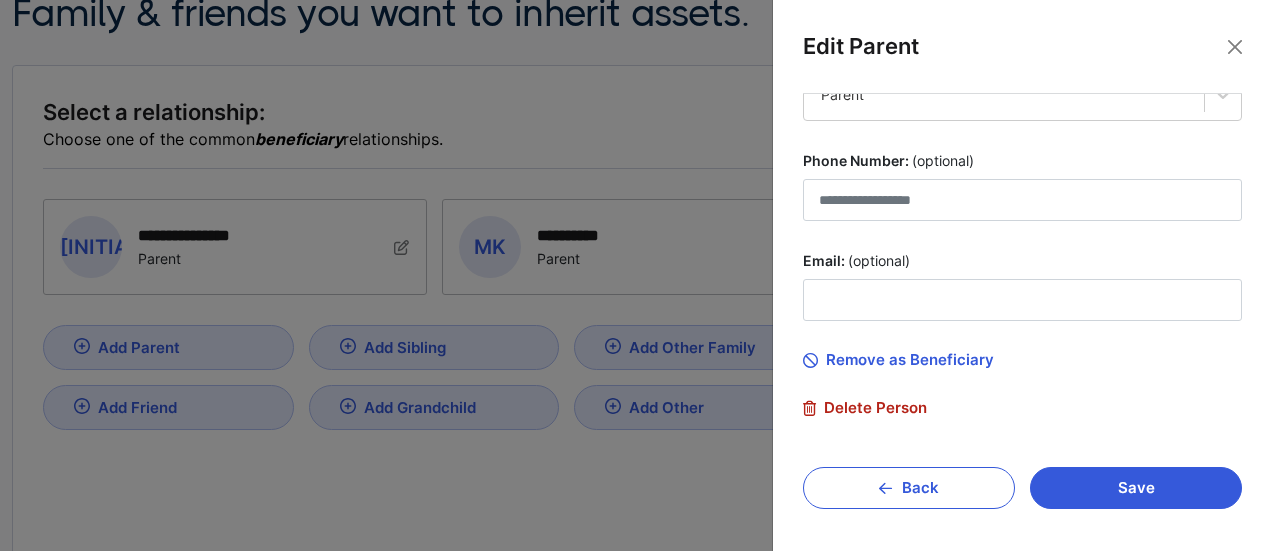 click on "Delete Person" at bounding box center (865, 408) 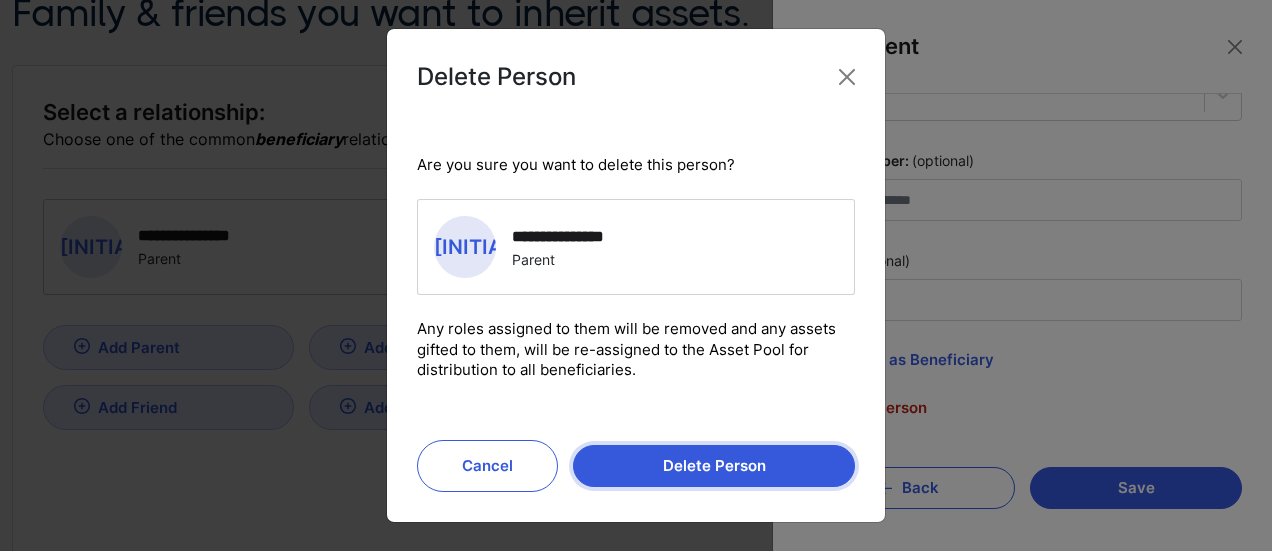 click on "Delete Person" at bounding box center [714, 466] 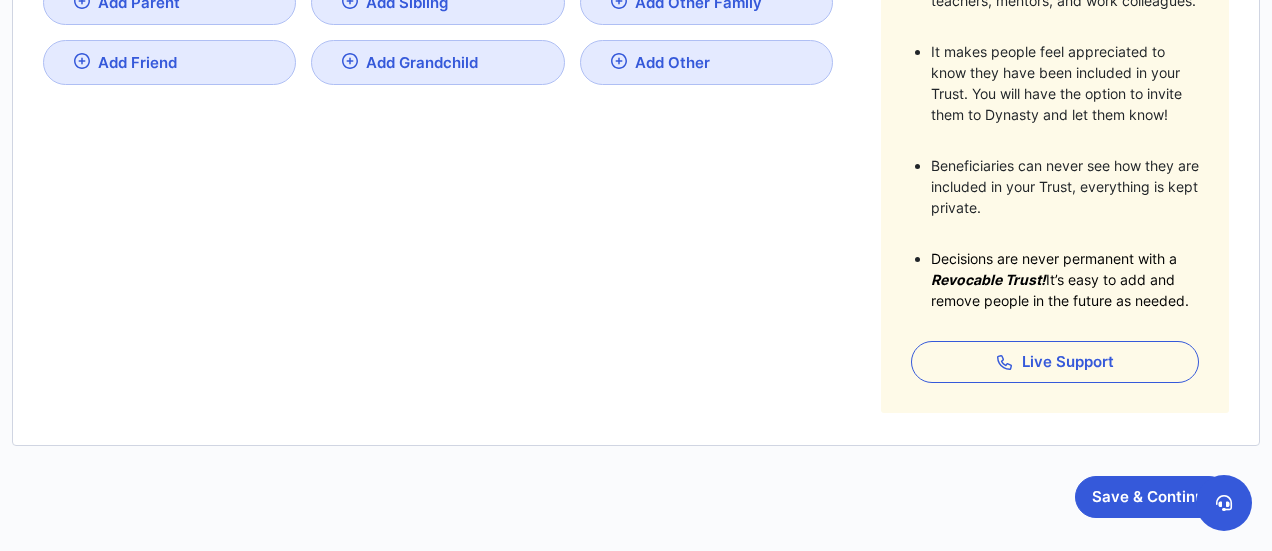scroll, scrollTop: 640, scrollLeft: 0, axis: vertical 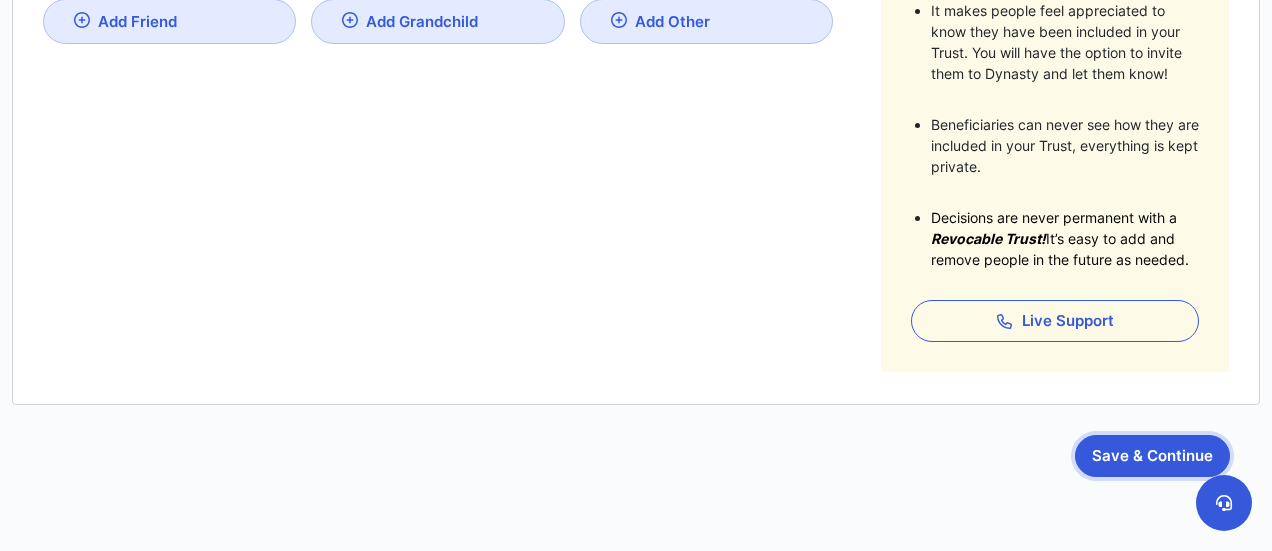 click on "Save & Continue" at bounding box center (1152, 456) 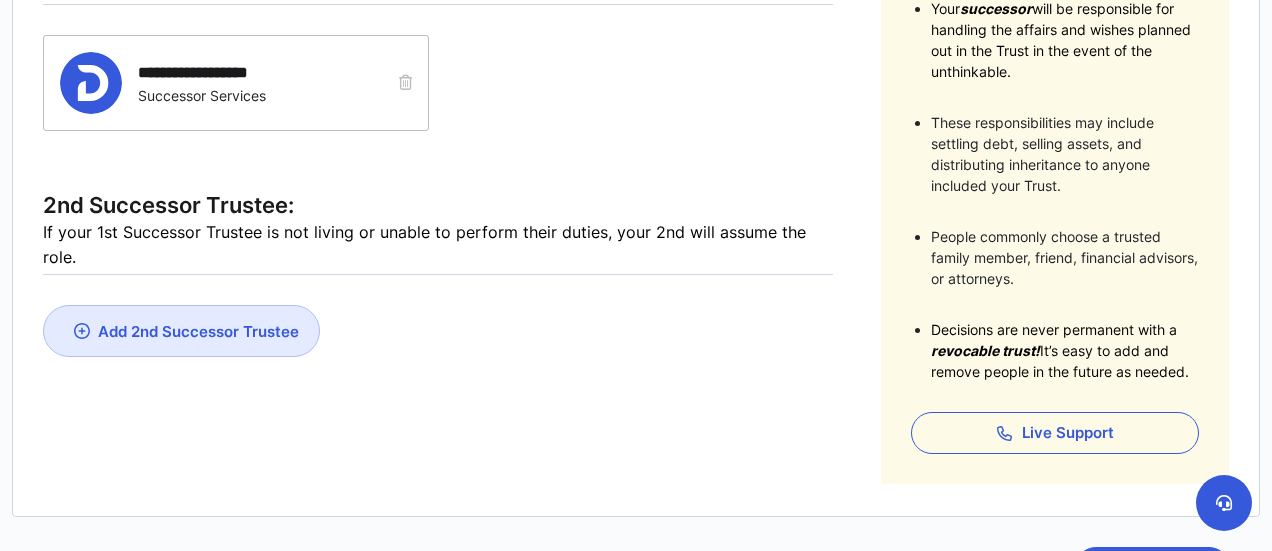 scroll, scrollTop: 457, scrollLeft: 0, axis: vertical 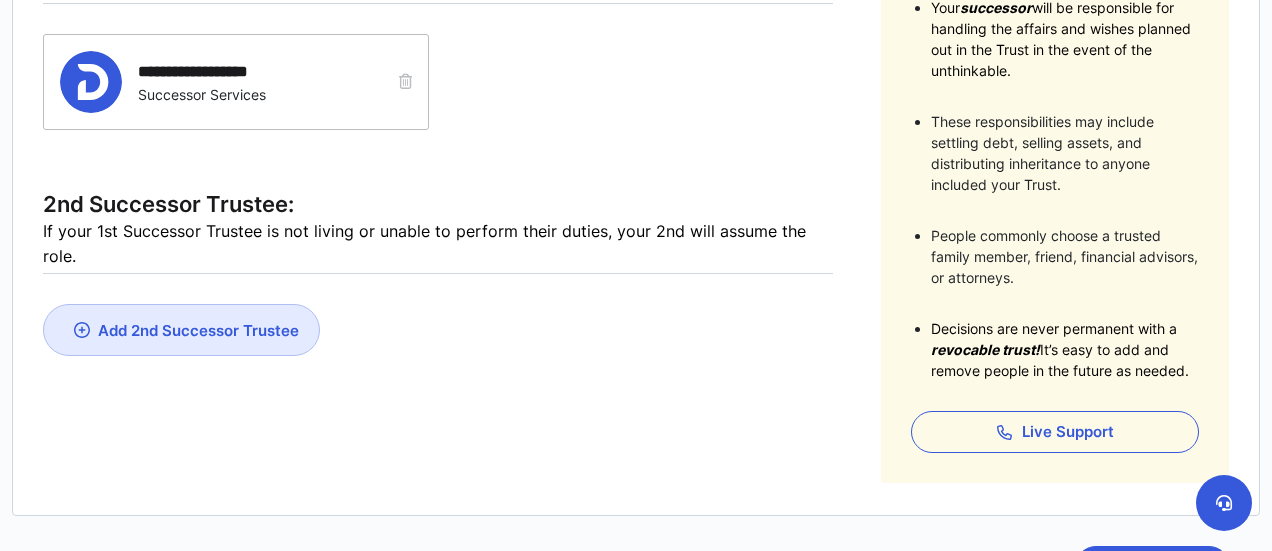 click on "Add 2nd Successor Trustee" at bounding box center (198, 330) 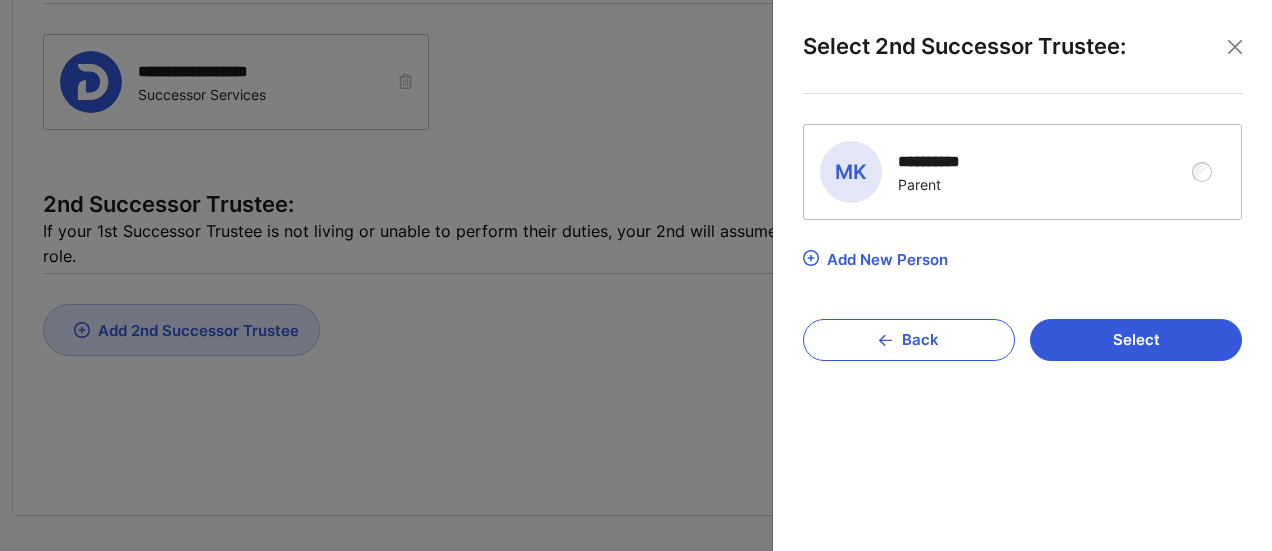 click on "Parent" at bounding box center [942, 184] 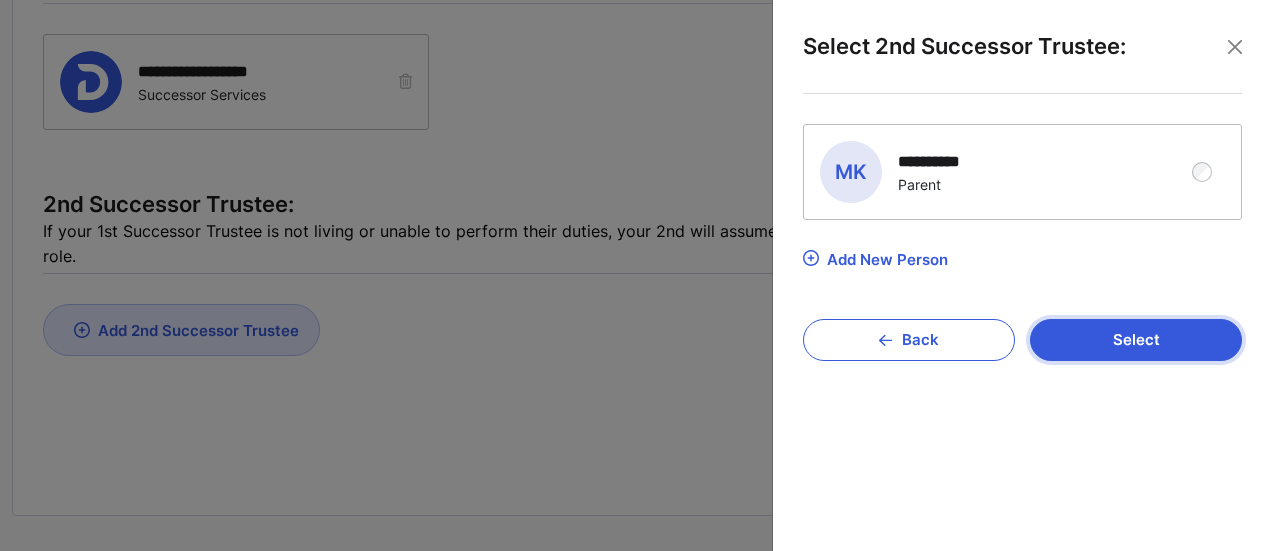 click on "Select" at bounding box center [1136, 340] 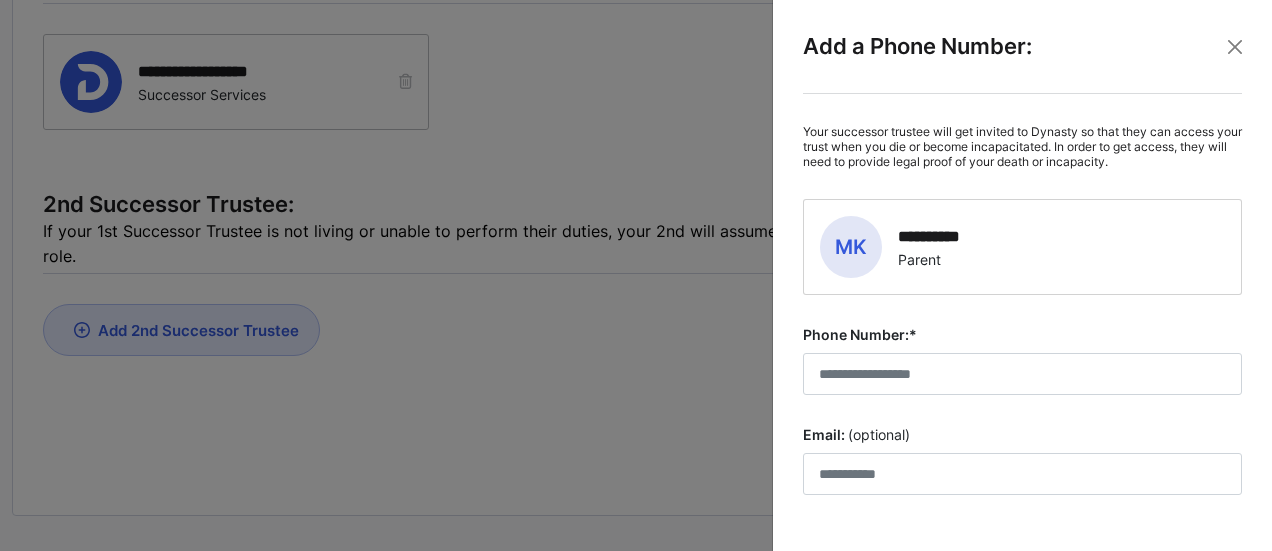 scroll, scrollTop: 79, scrollLeft: 0, axis: vertical 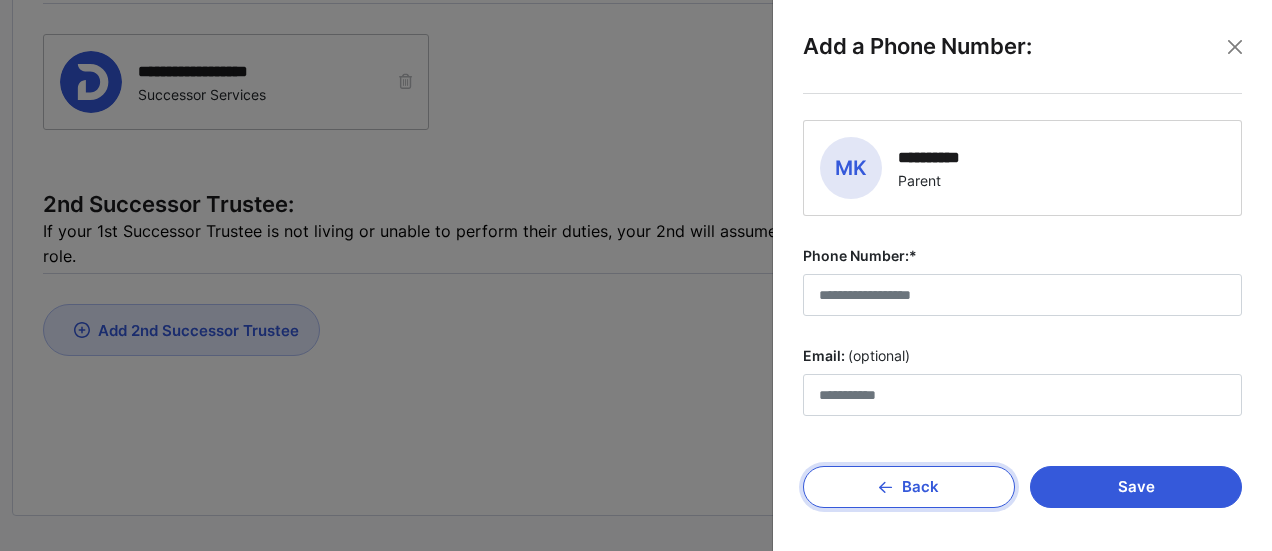 click on "Back" at bounding box center [909, 487] 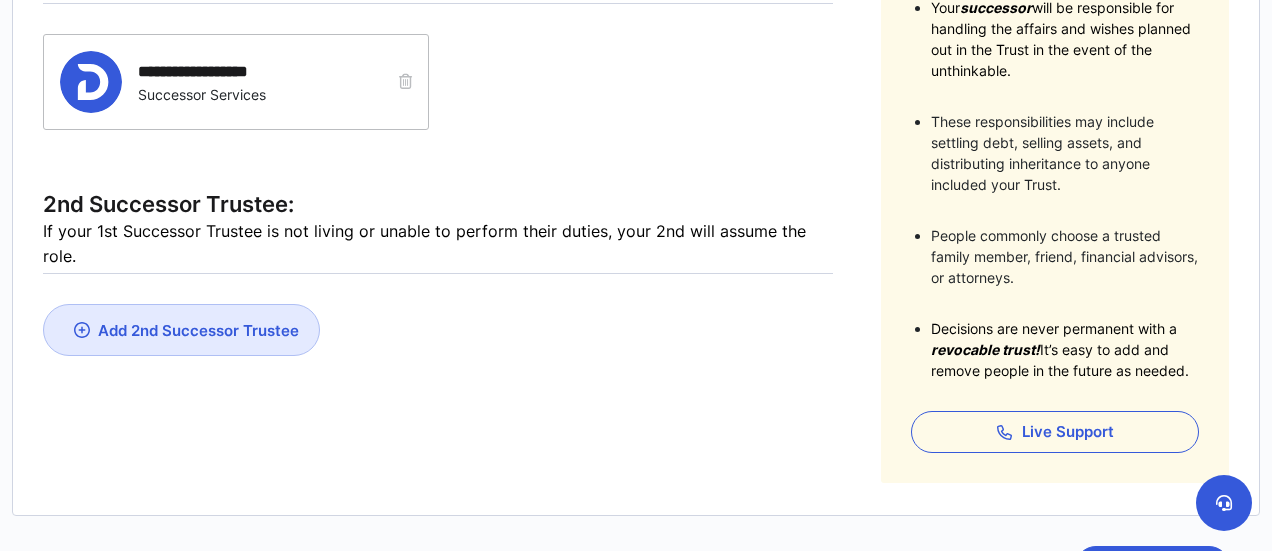 scroll, scrollTop: 620, scrollLeft: 0, axis: vertical 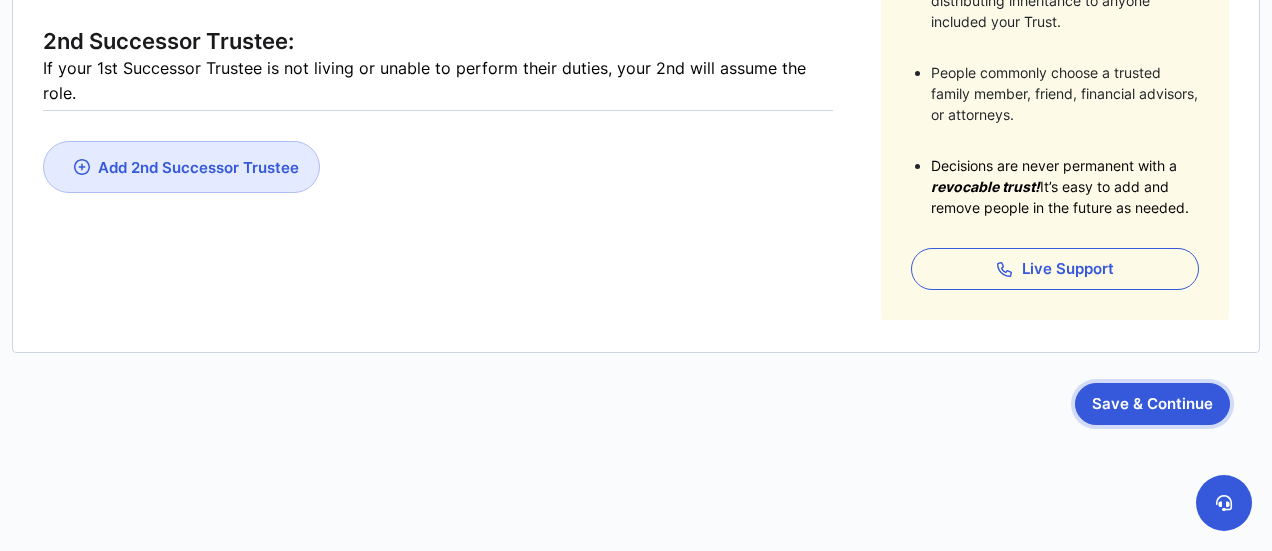 click on "Save & Continue" at bounding box center (1152, 404) 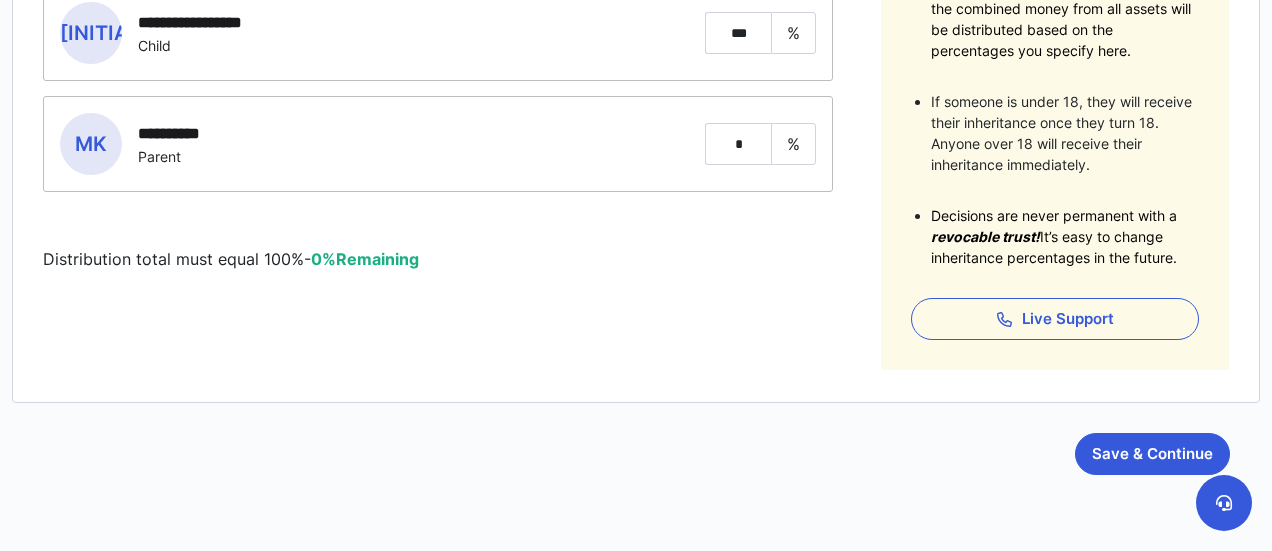 scroll, scrollTop: 545, scrollLeft: 0, axis: vertical 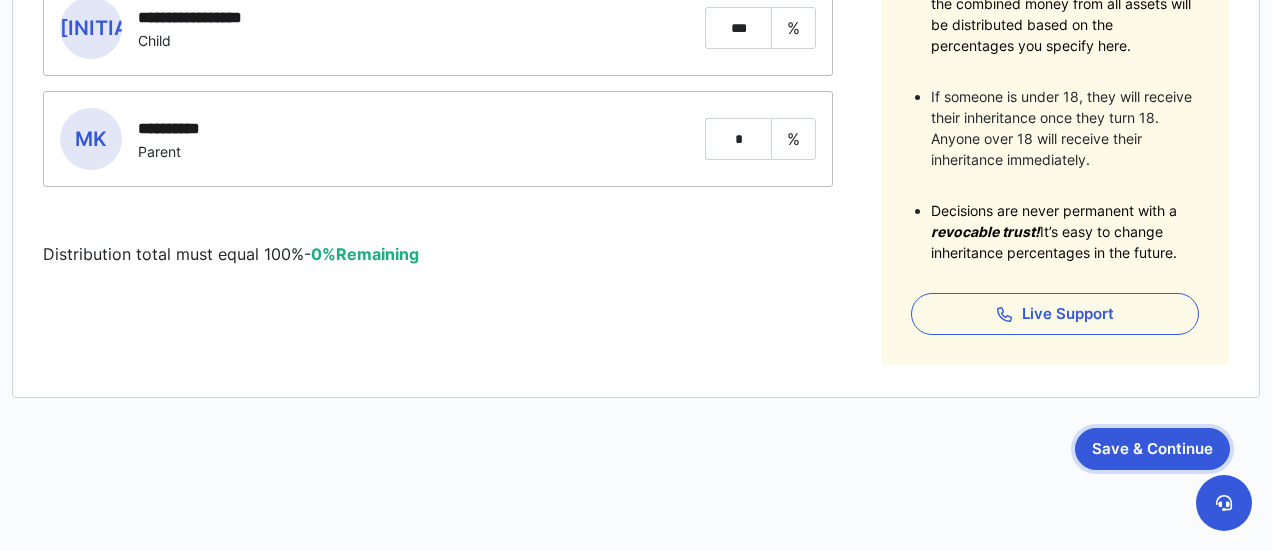 click on "Save & Continue" at bounding box center [1152, 449] 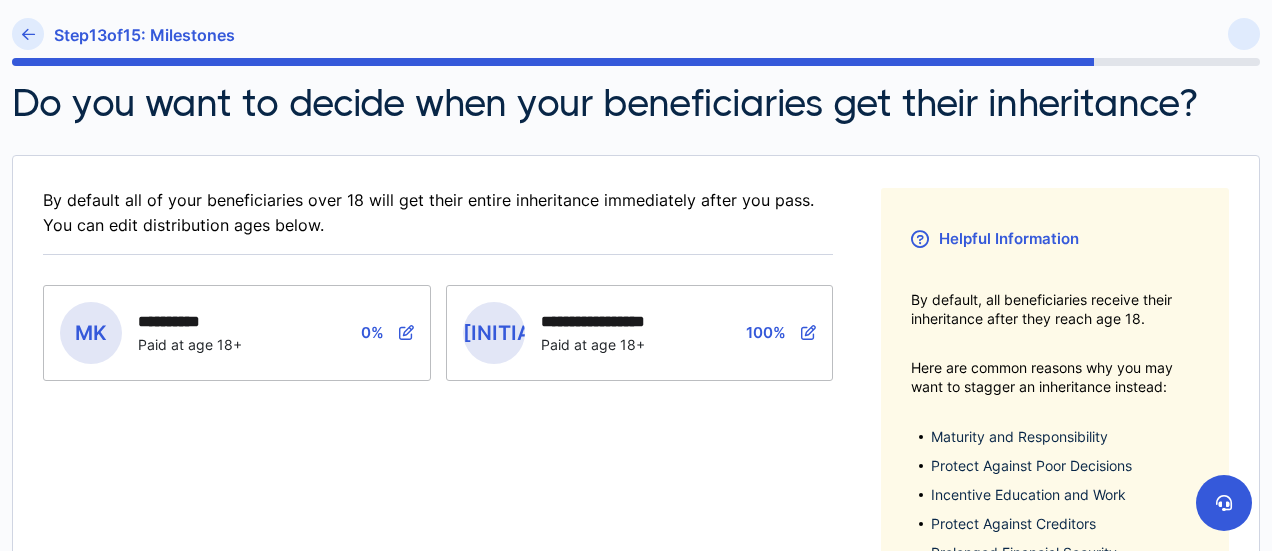 scroll, scrollTop: 167, scrollLeft: 0, axis: vertical 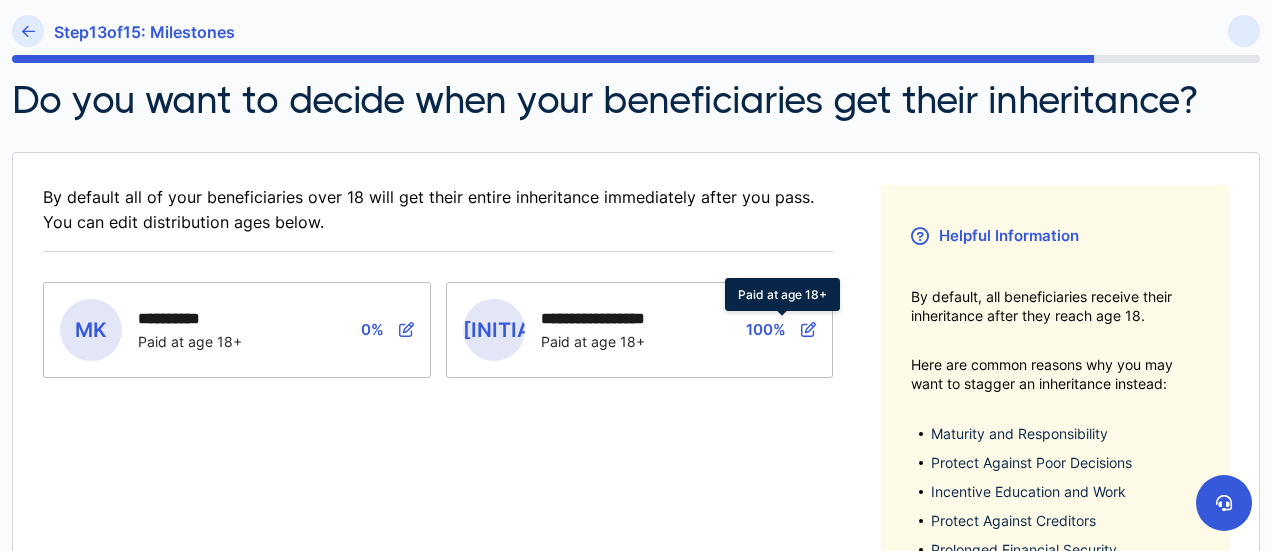 click at bounding box center (808, 329) 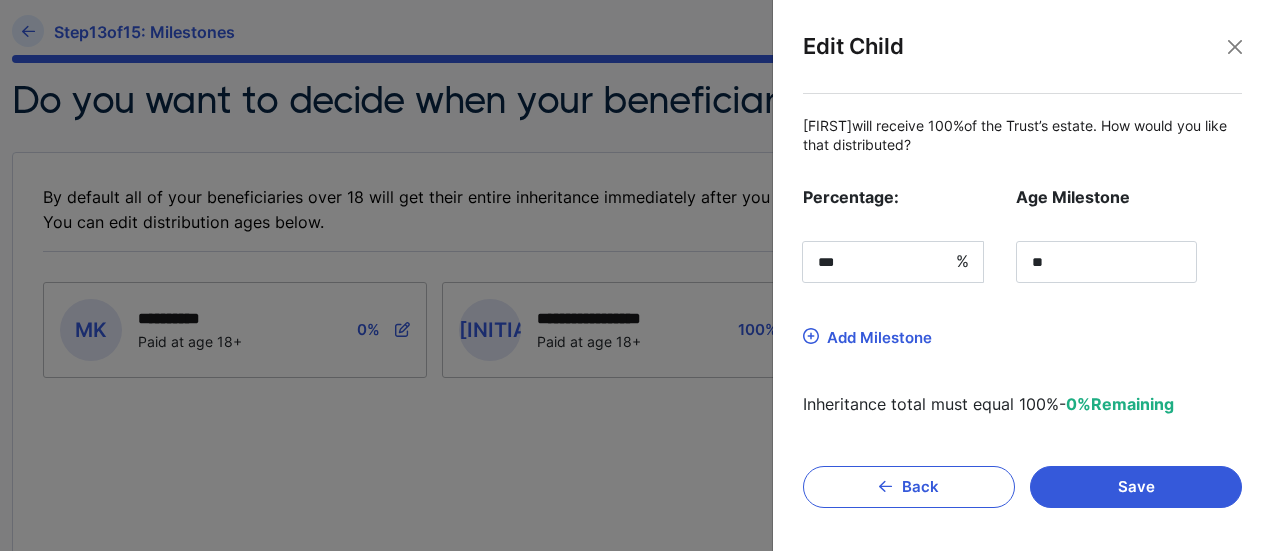 scroll, scrollTop: 112, scrollLeft: 0, axis: vertical 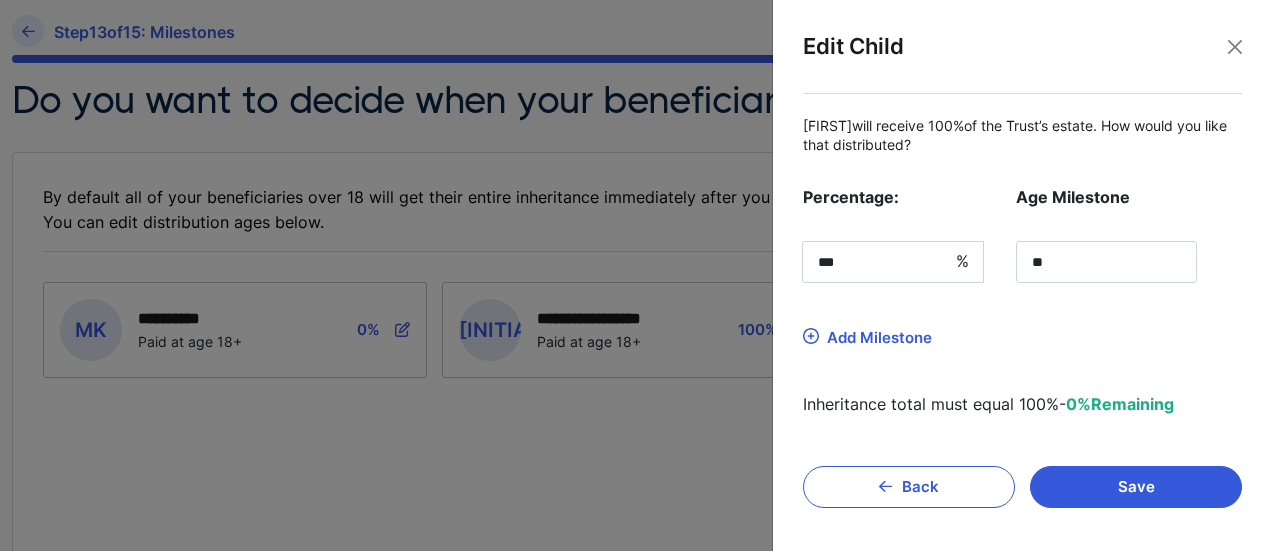 click on "Add Milestone" at bounding box center (879, 337) 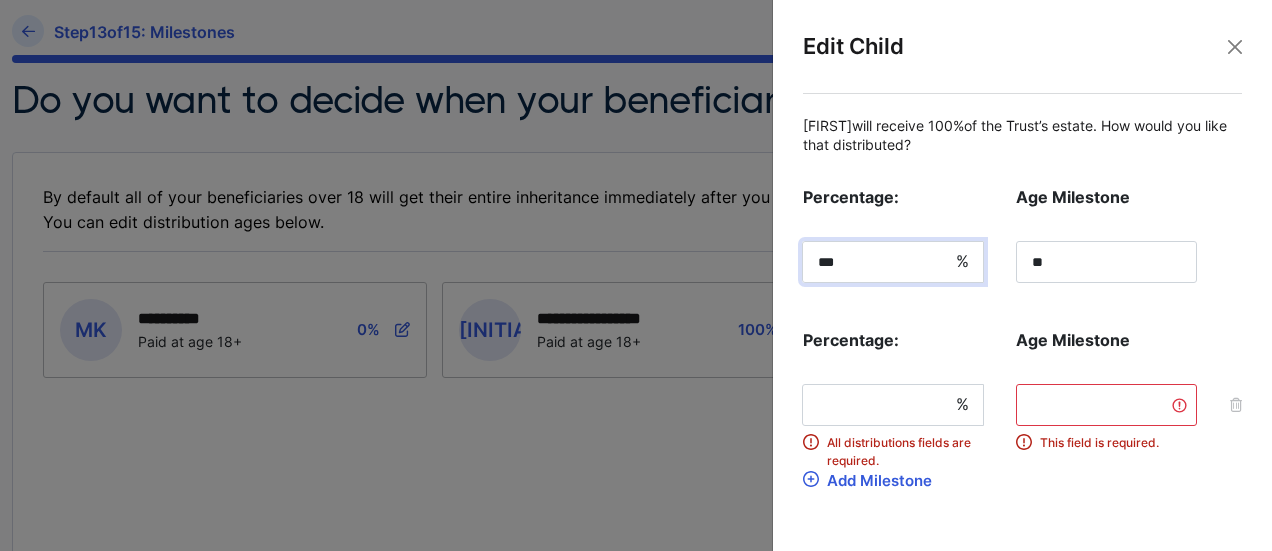 click on "***" at bounding box center (893, 262) 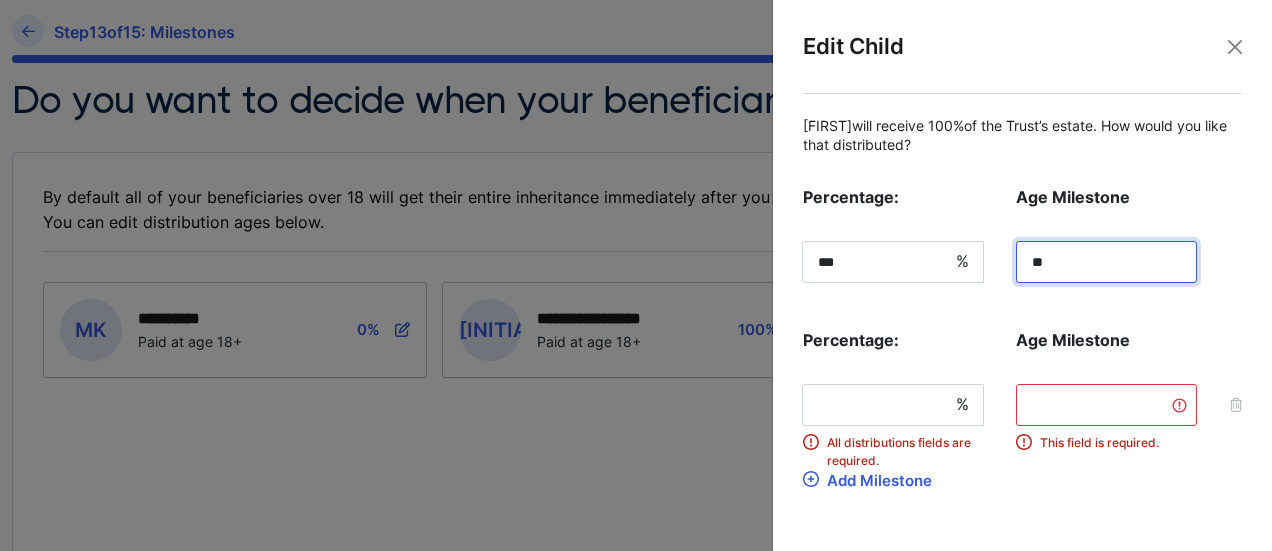 click on "**" at bounding box center [1106, 262] 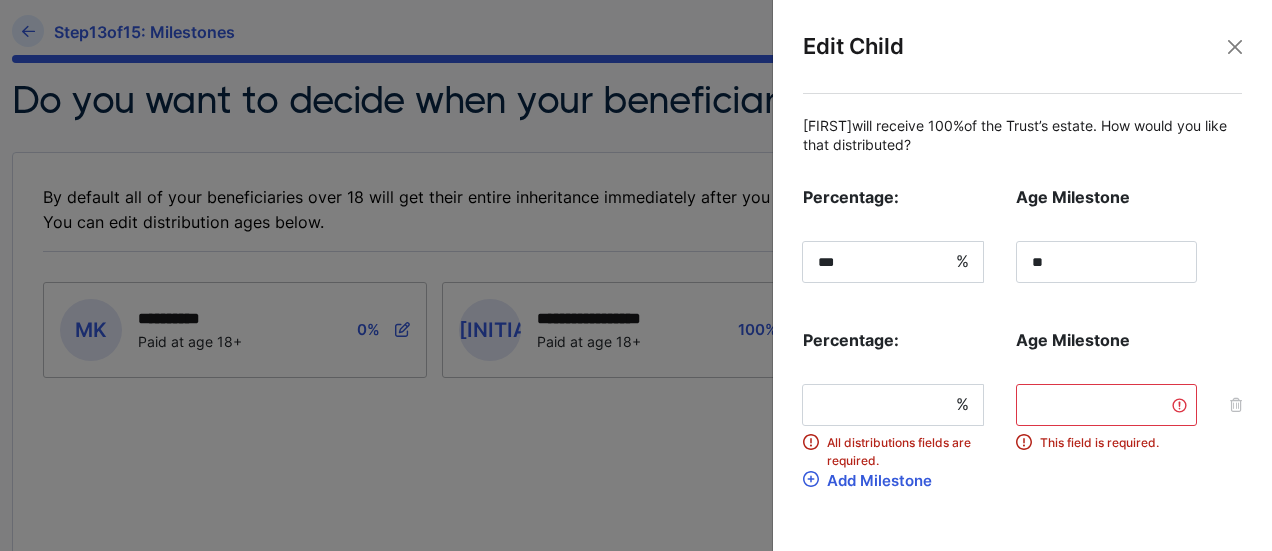 click at bounding box center [1236, 405] 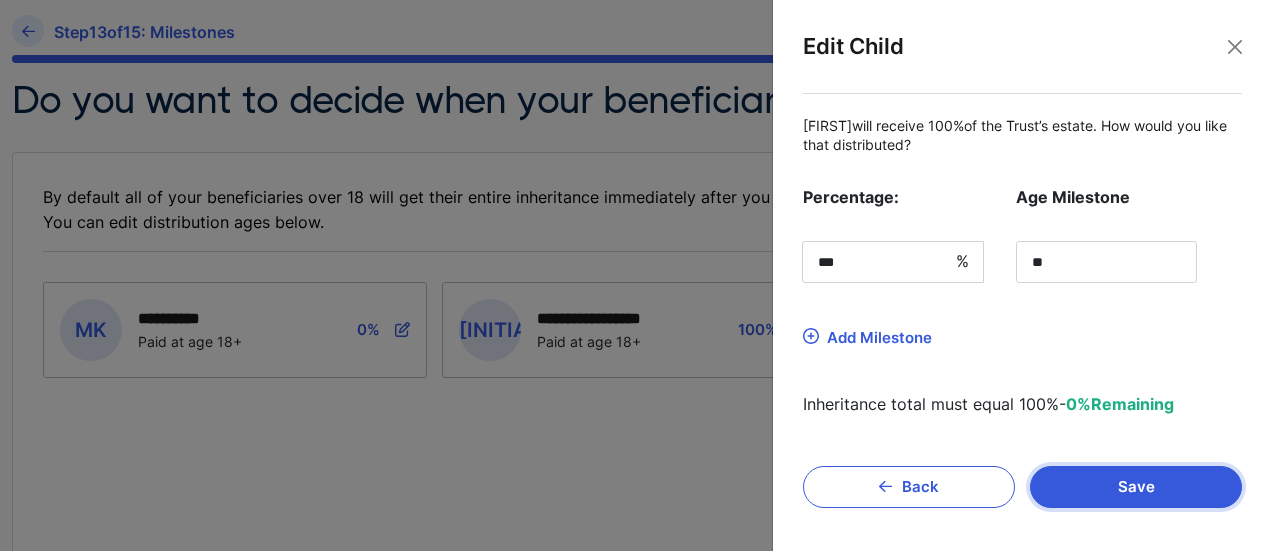 click on "Save" at bounding box center (1136, 487) 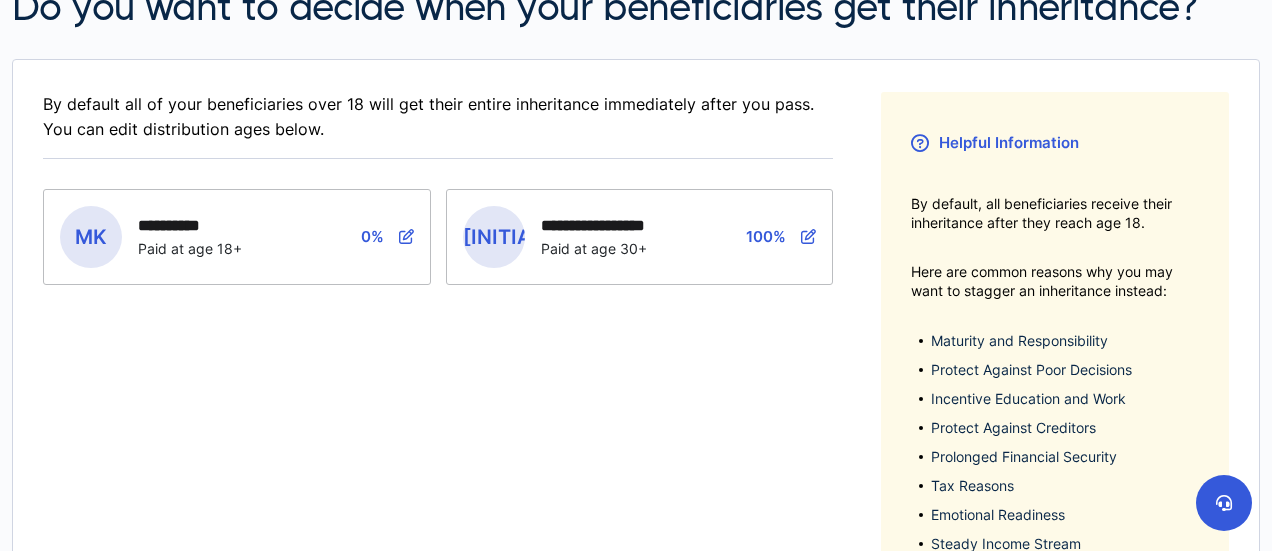 scroll, scrollTop: 261, scrollLeft: 0, axis: vertical 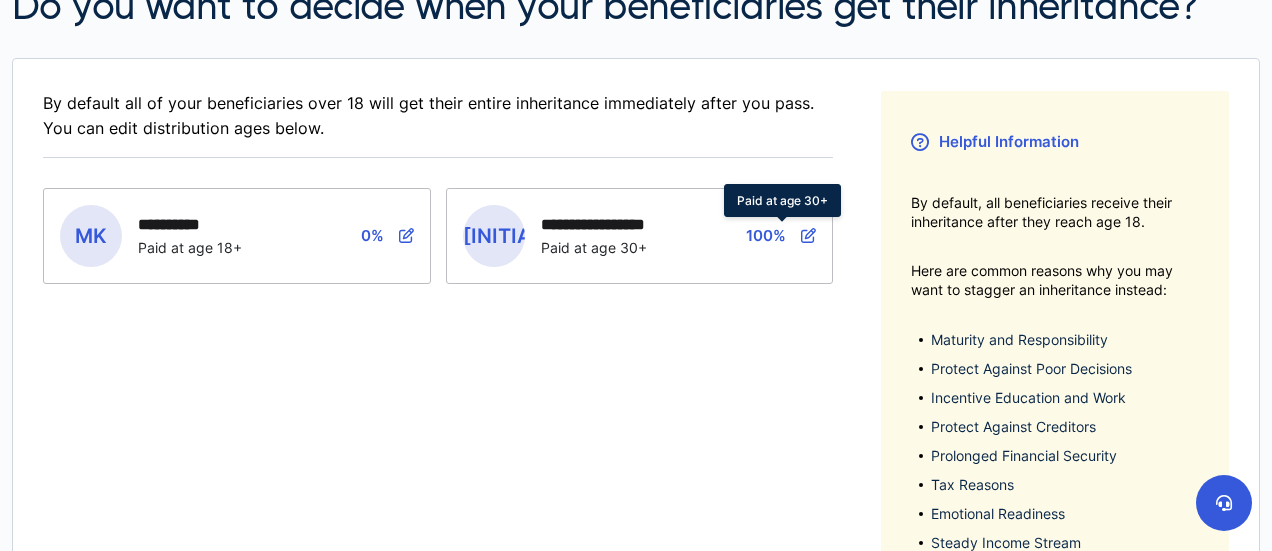 click at bounding box center (808, 235) 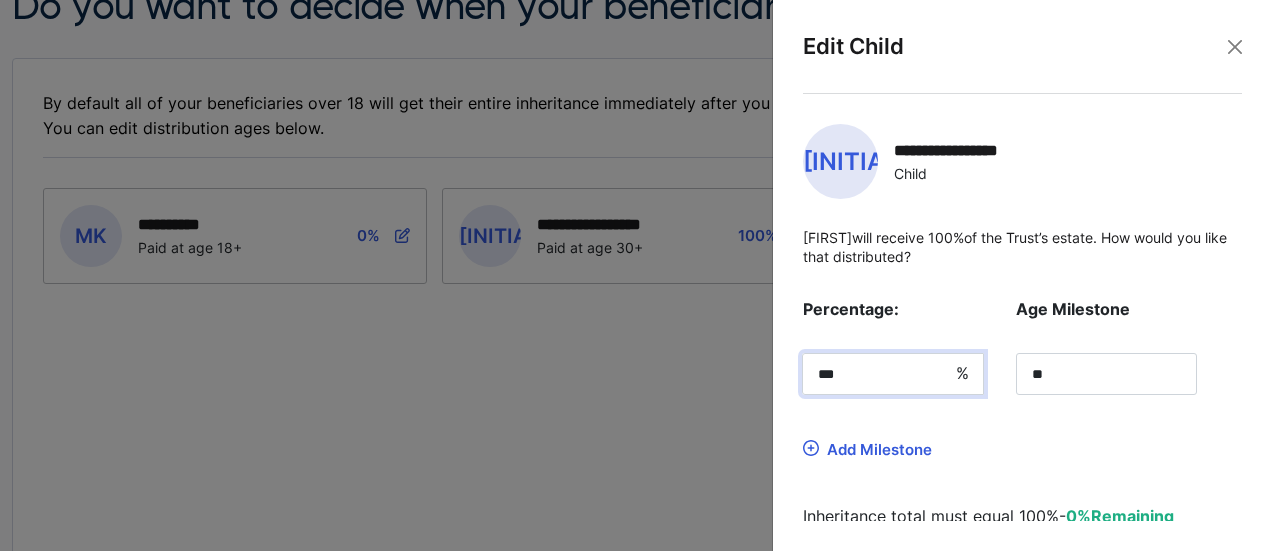 click on "***" at bounding box center (893, 374) 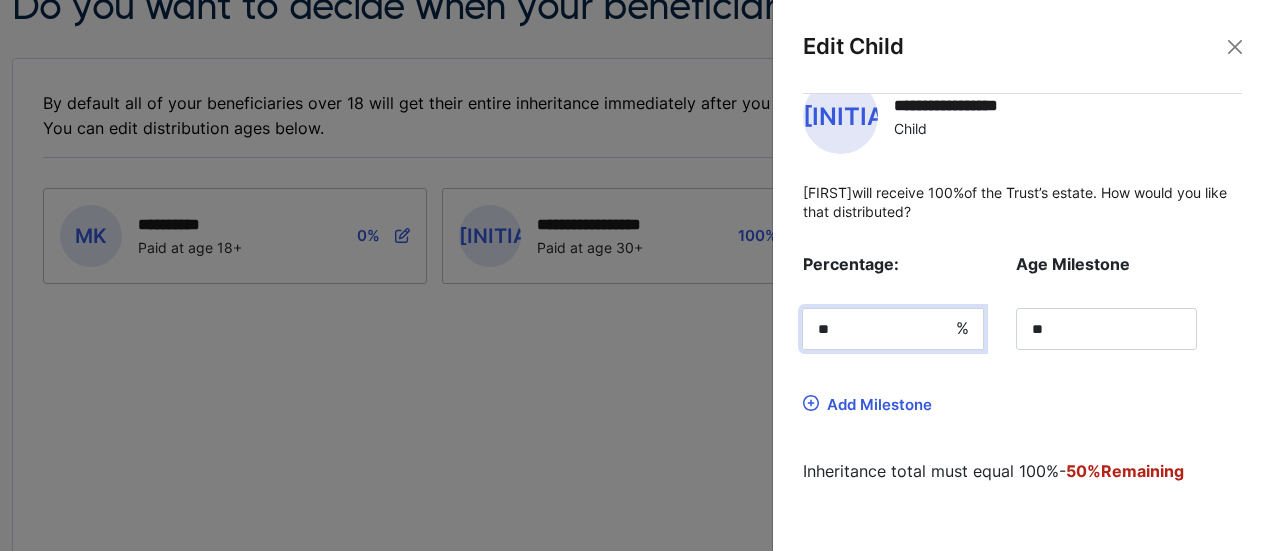 scroll, scrollTop: 46, scrollLeft: 0, axis: vertical 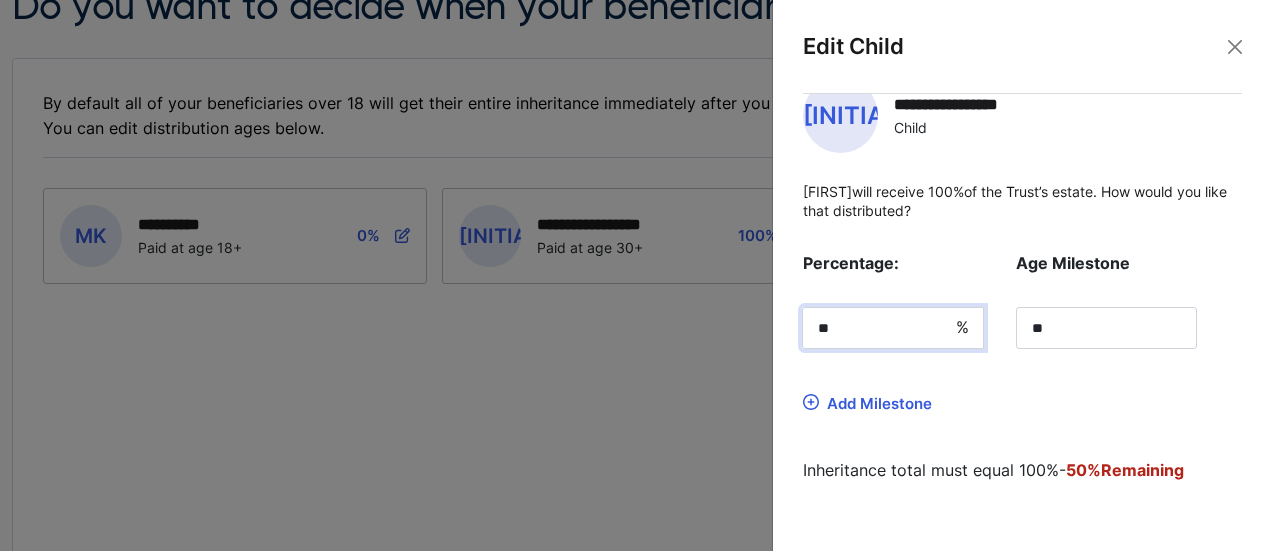 type on "**" 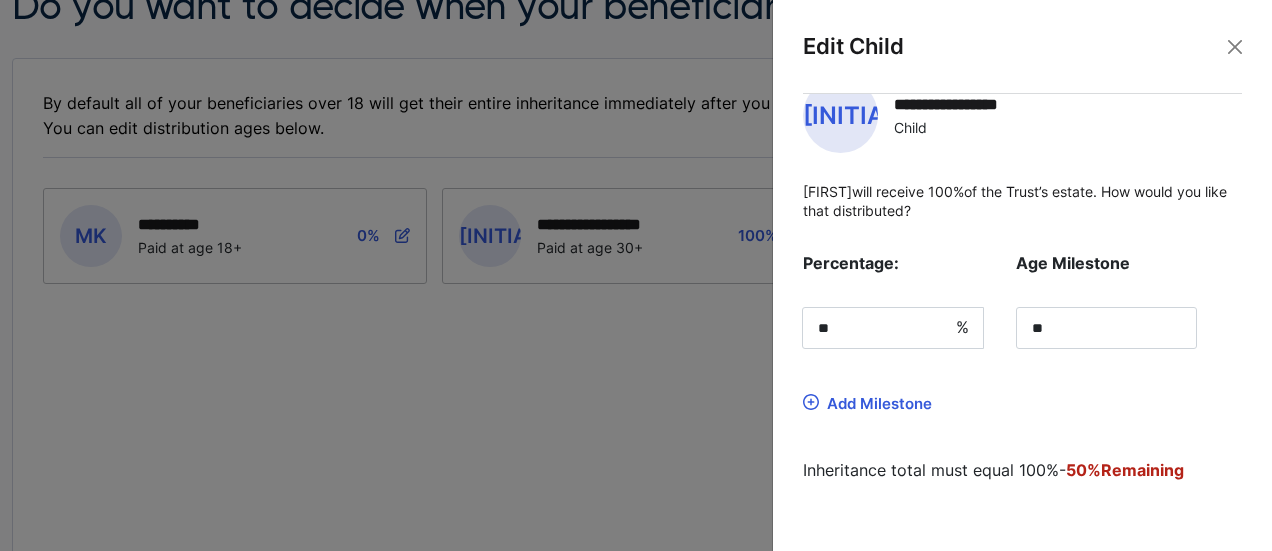 click on "Add Milestone" at bounding box center [879, 403] 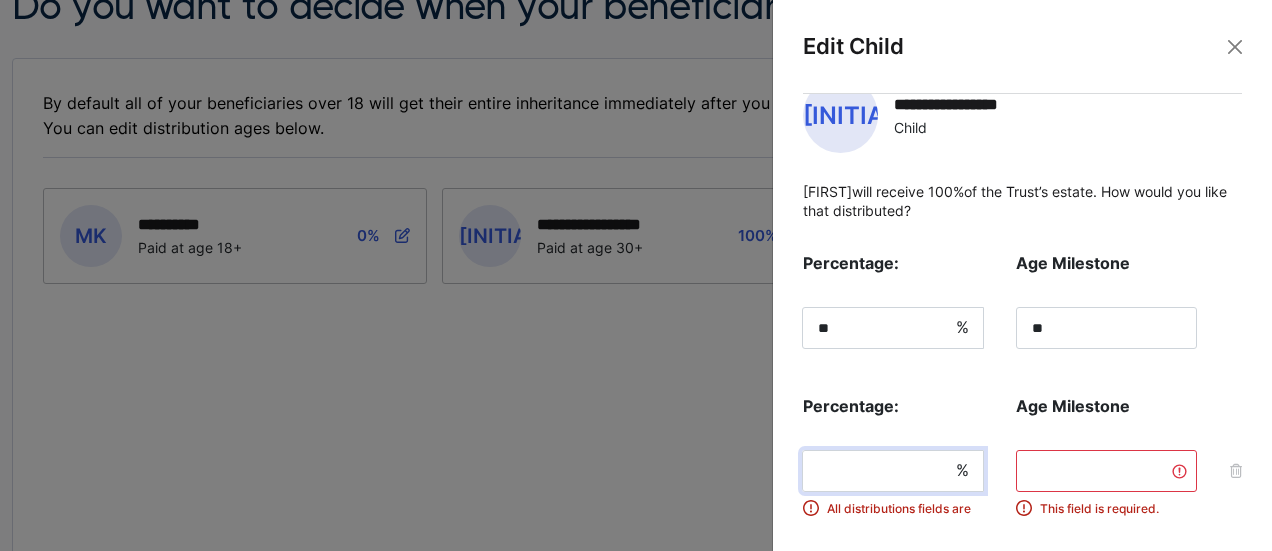 click at bounding box center [893, 471] 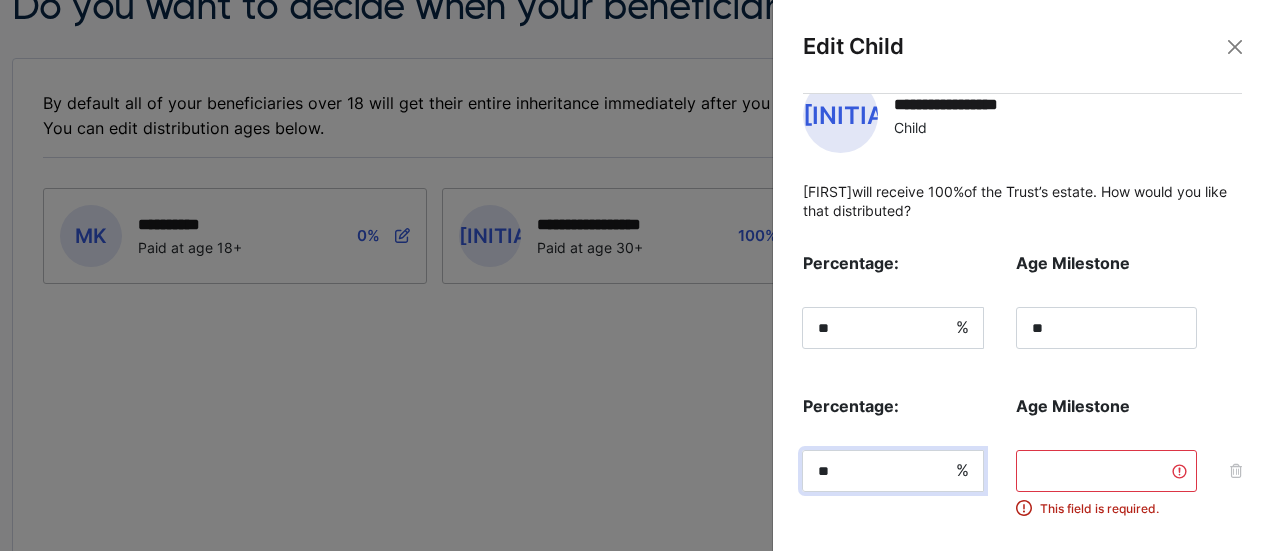 type on "**" 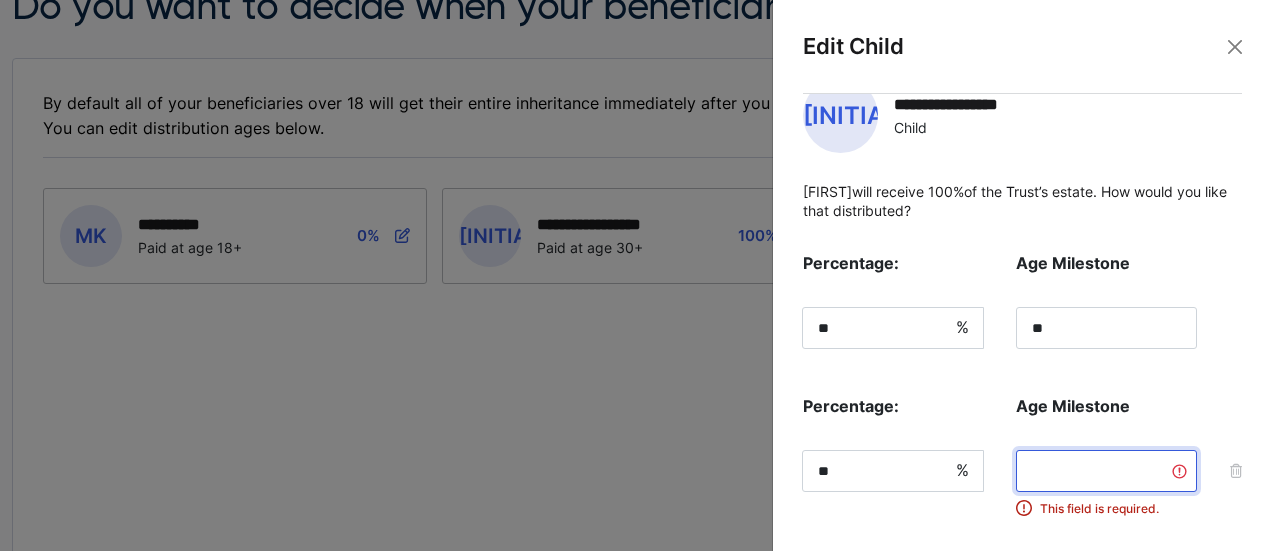 click at bounding box center [1106, 471] 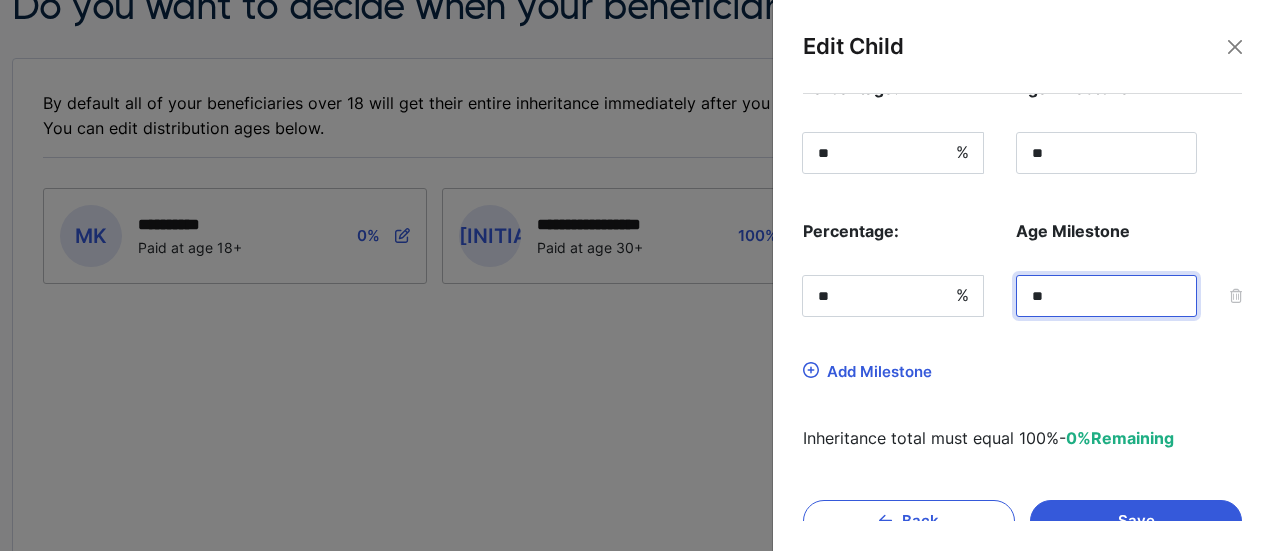 scroll, scrollTop: 222, scrollLeft: 0, axis: vertical 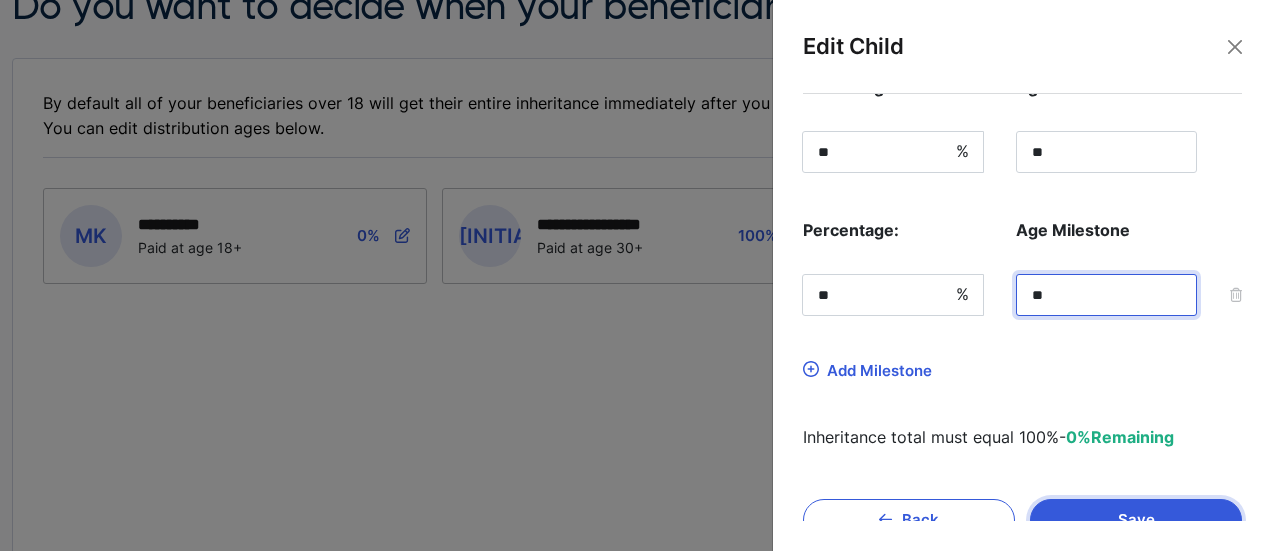 type on "**" 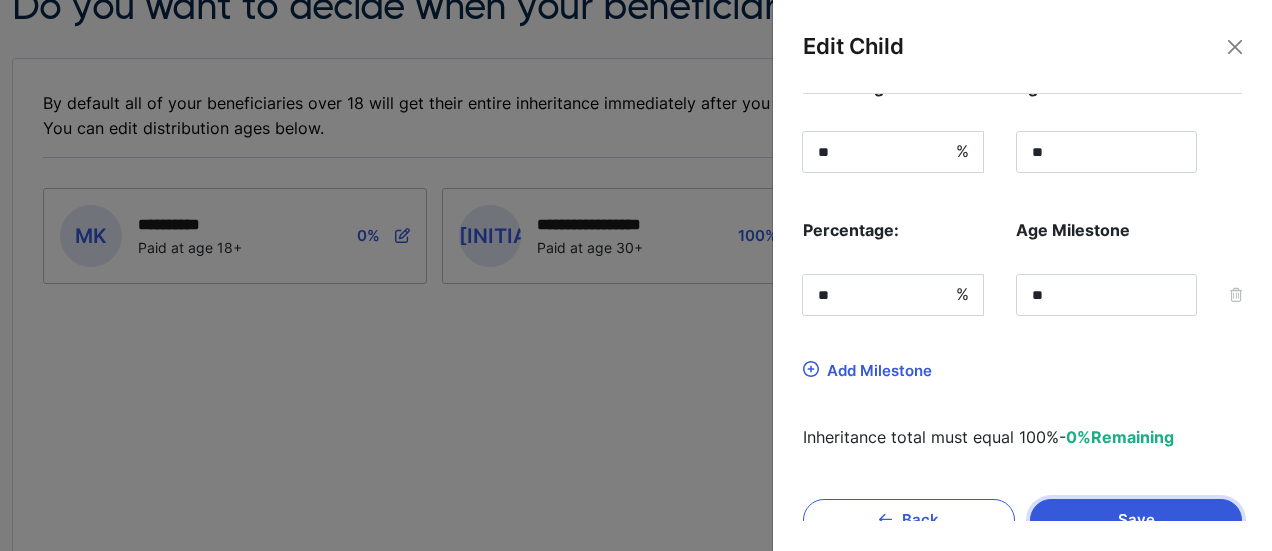 click on "Save" at bounding box center (1136, 520) 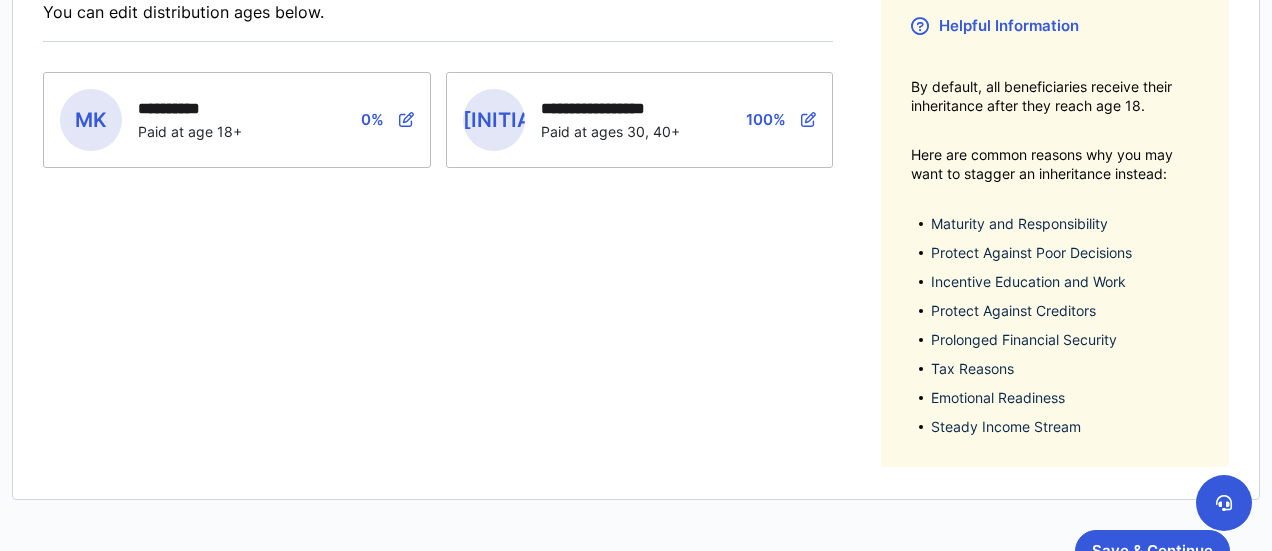 scroll, scrollTop: 475, scrollLeft: 0, axis: vertical 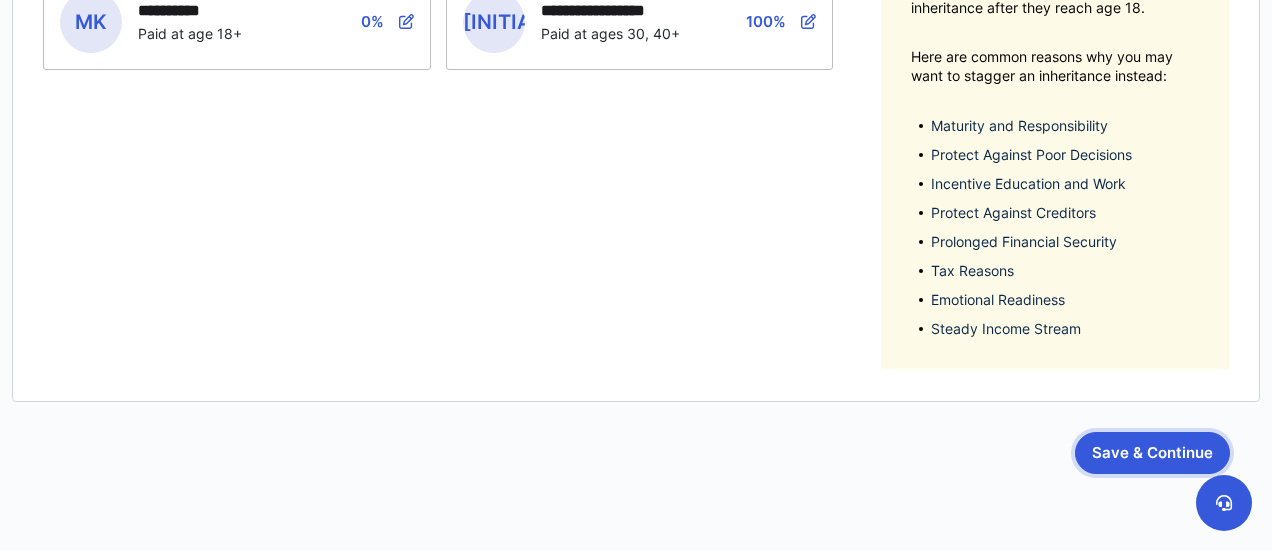 click on "Save & Continue" at bounding box center [1152, 453] 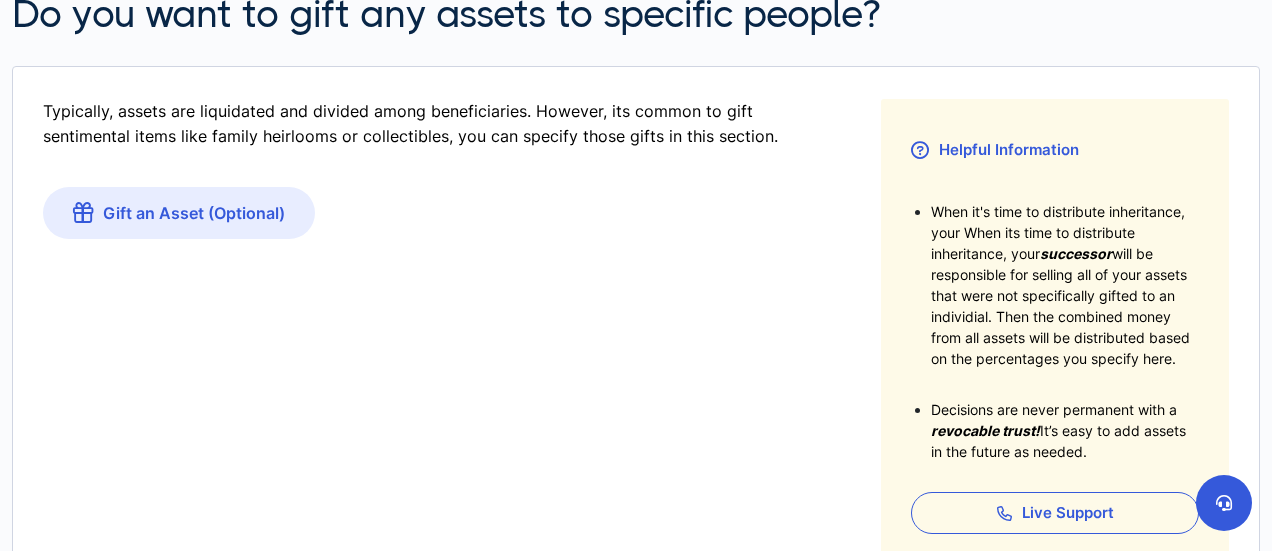scroll, scrollTop: 254, scrollLeft: 0, axis: vertical 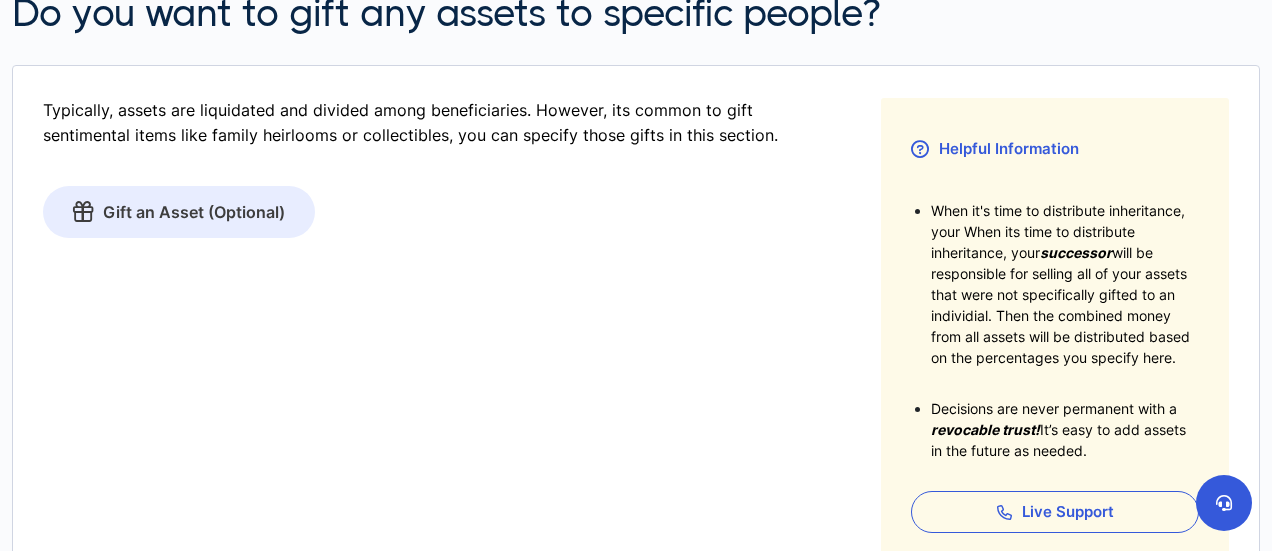 click on "Gift an Asset (Optional)" at bounding box center (179, 212) 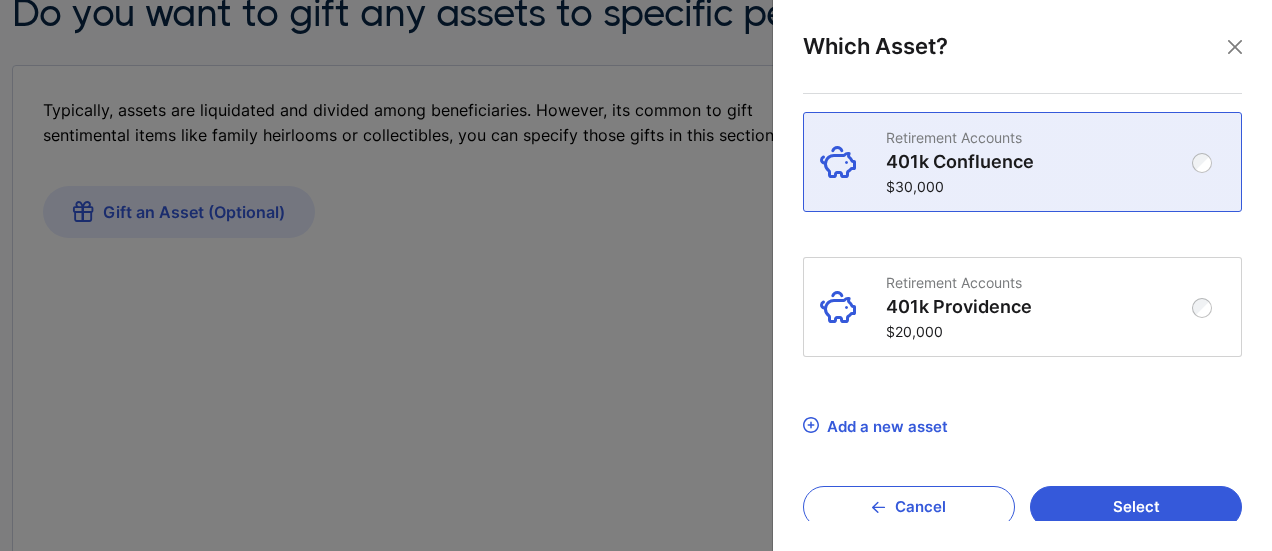 scroll, scrollTop: 176, scrollLeft: 0, axis: vertical 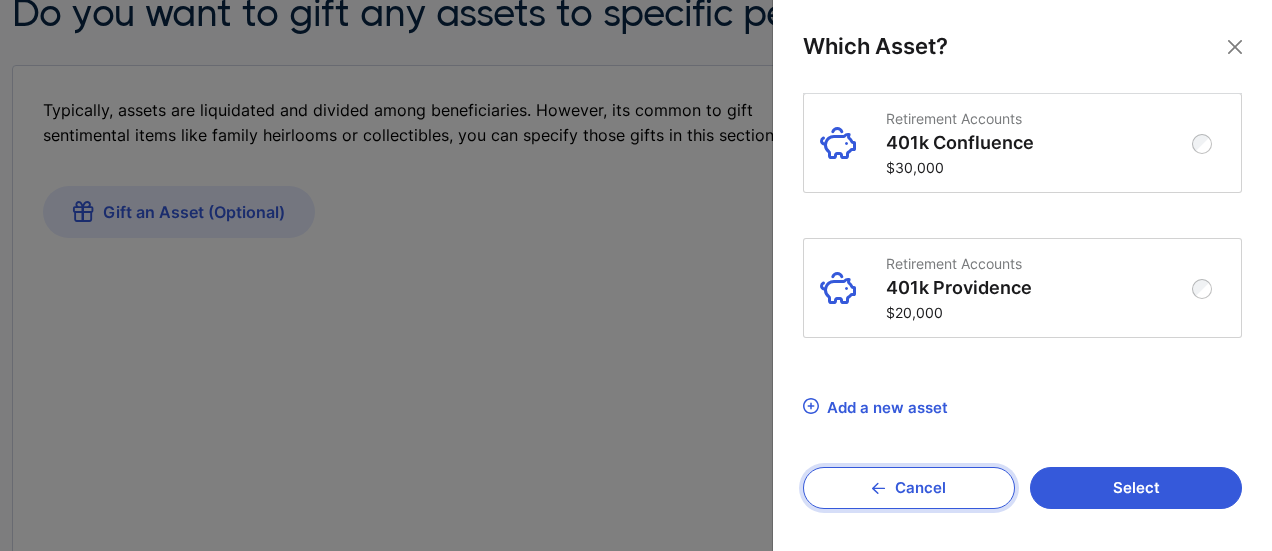 click on "Cancel" at bounding box center [909, 488] 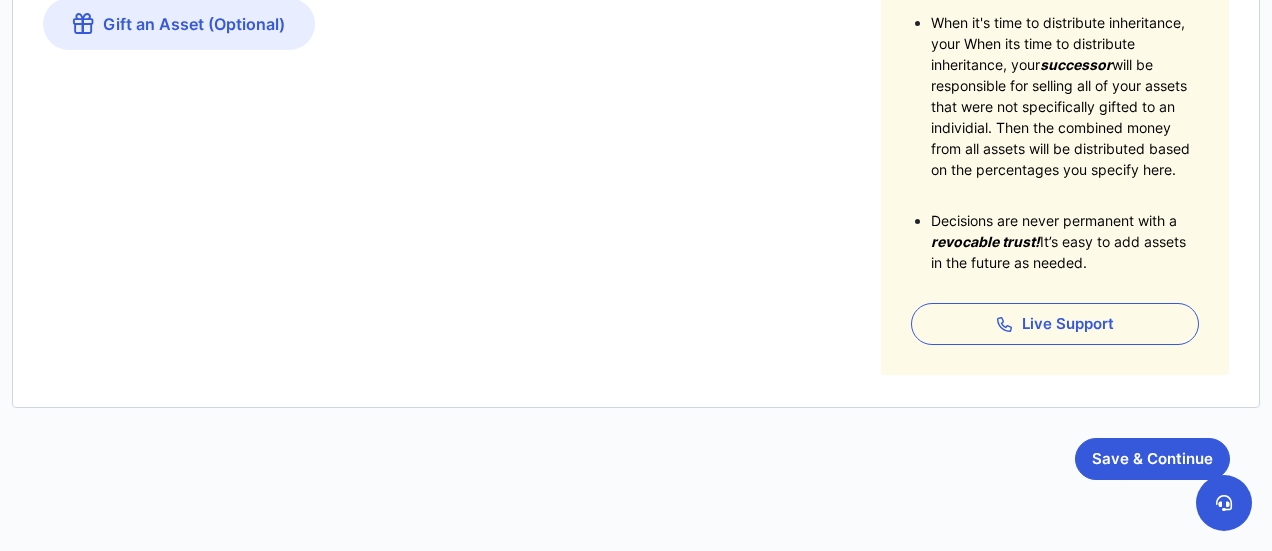 scroll, scrollTop: 455, scrollLeft: 0, axis: vertical 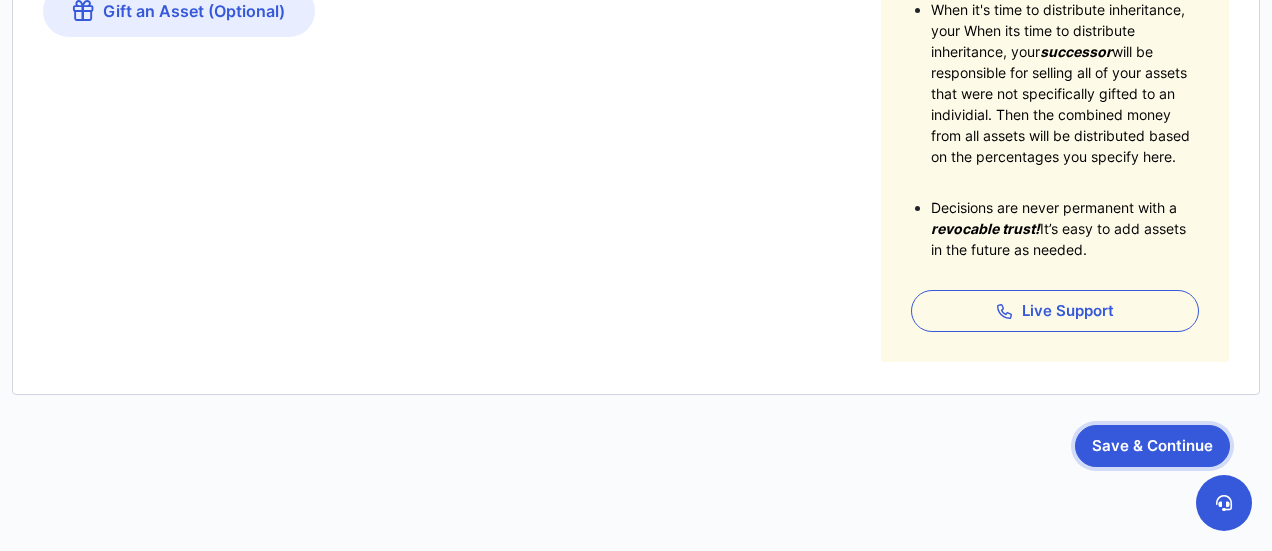 click on "Save & Continue" at bounding box center (1152, 446) 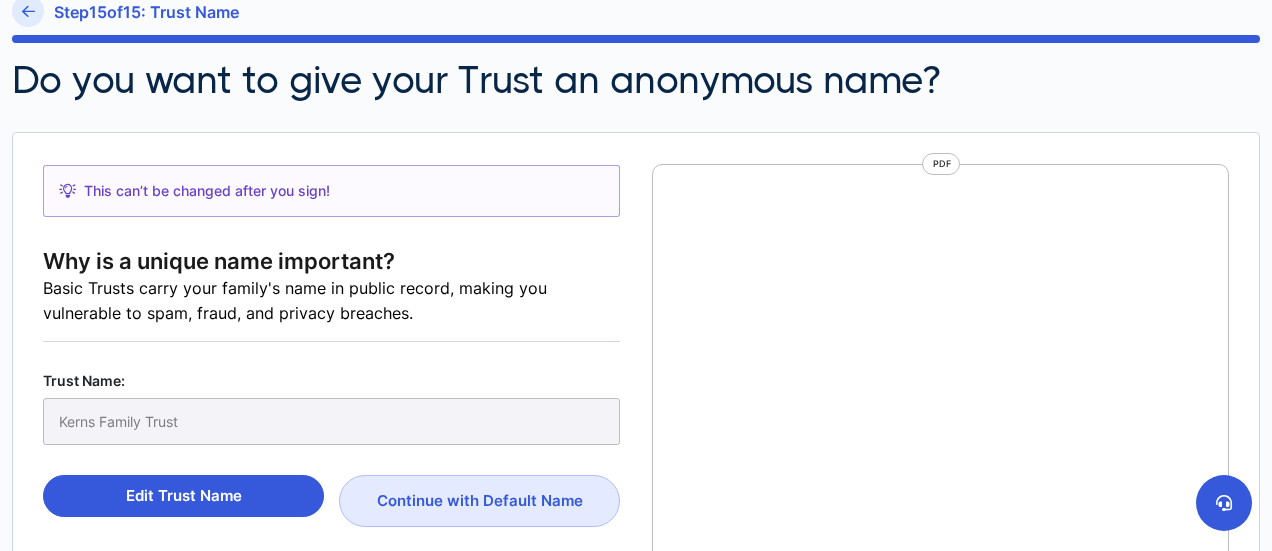 scroll, scrollTop: 192, scrollLeft: 0, axis: vertical 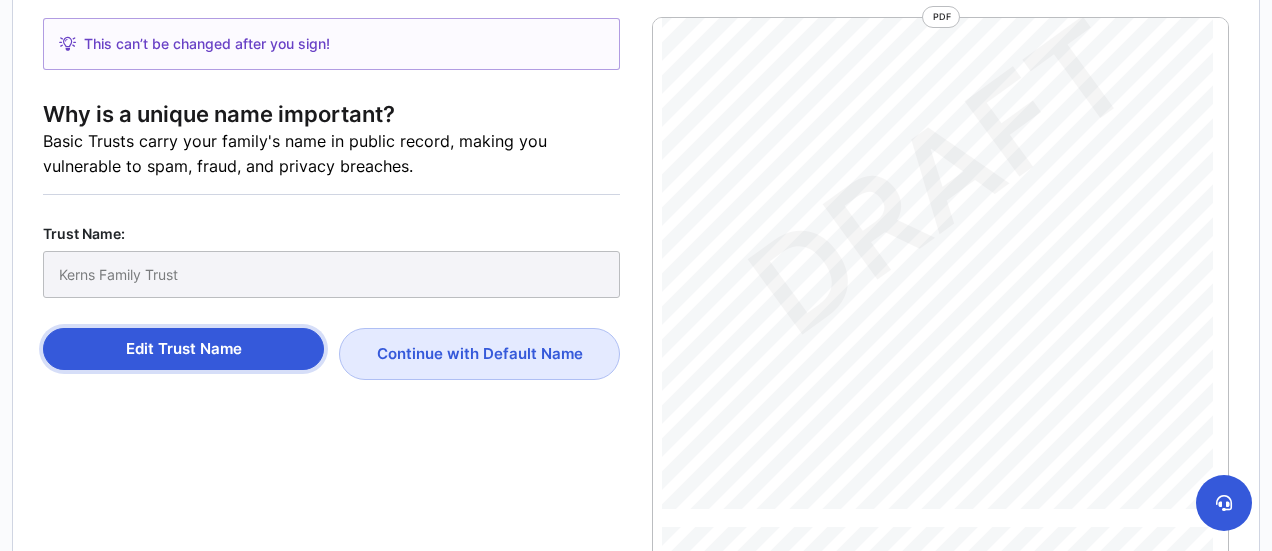 click on "Edit Trust Name" at bounding box center (183, 349) 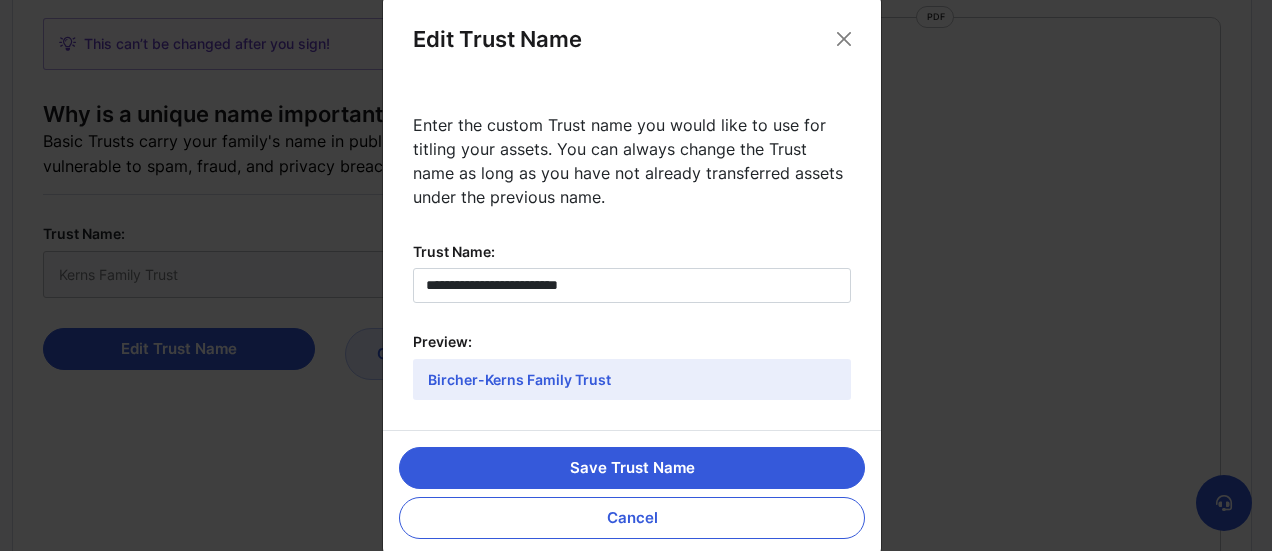 scroll, scrollTop: 9, scrollLeft: 0, axis: vertical 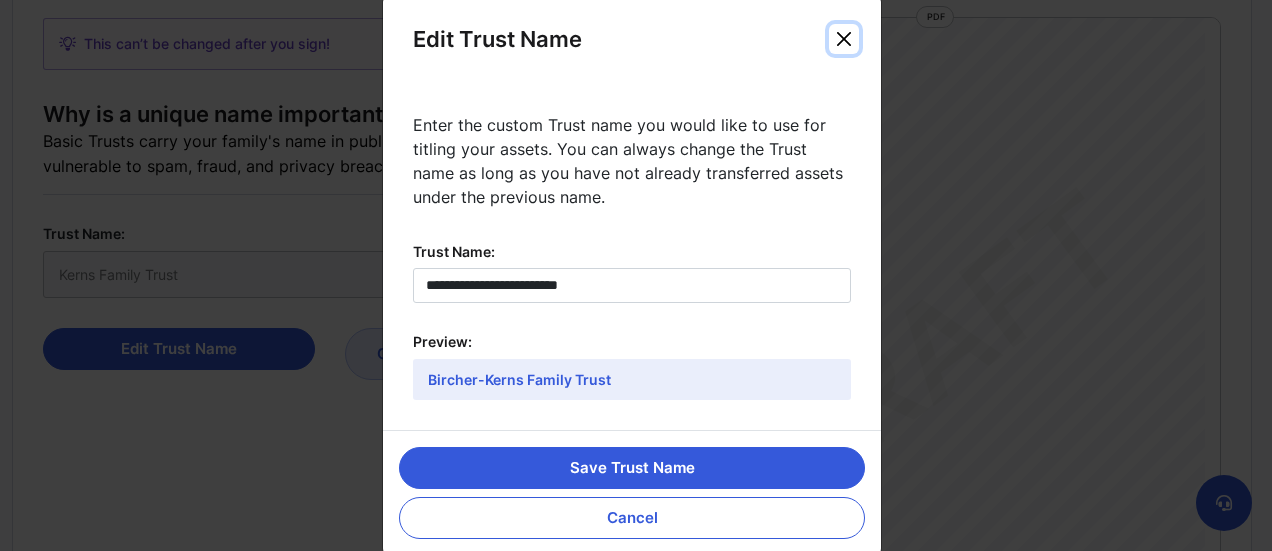 click at bounding box center [844, 39] 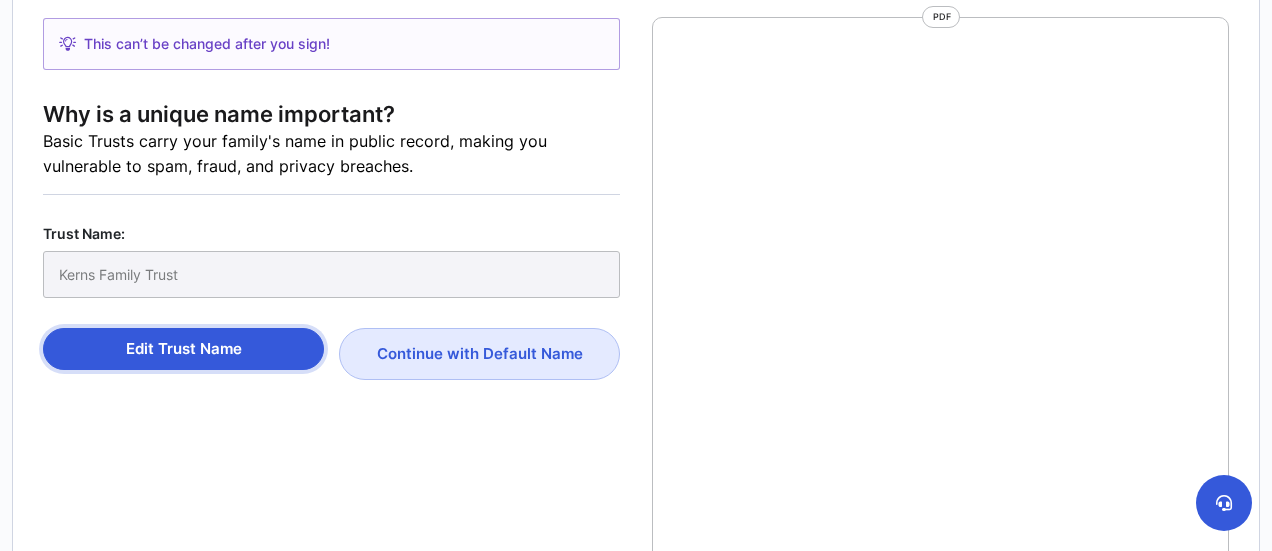 scroll, scrollTop: 9, scrollLeft: 0, axis: vertical 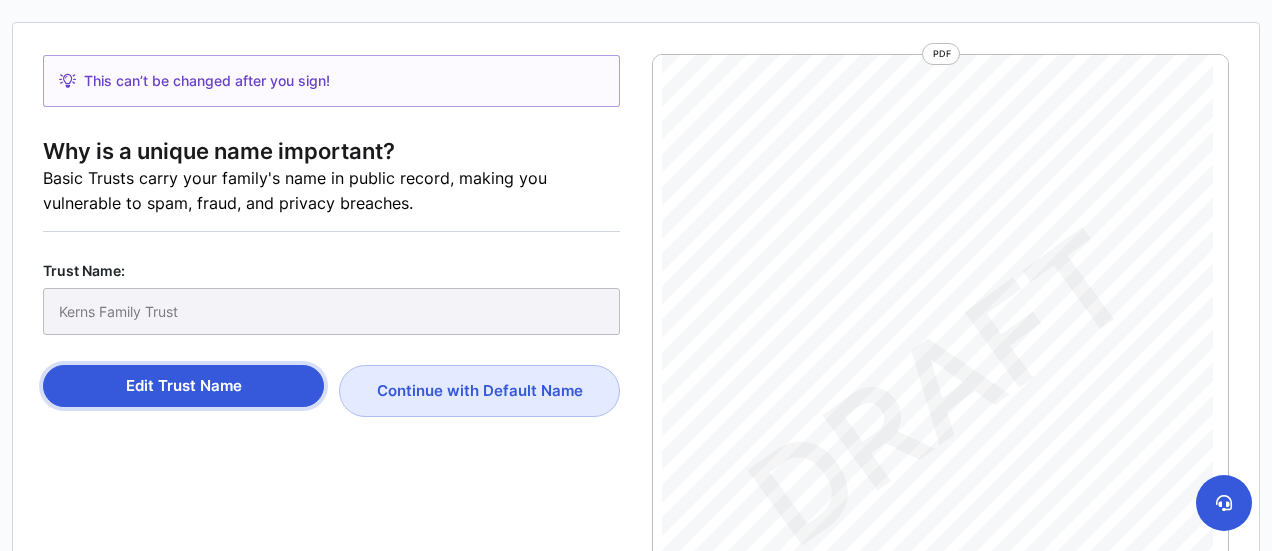 click on "Edit Trust Name" at bounding box center [183, 386] 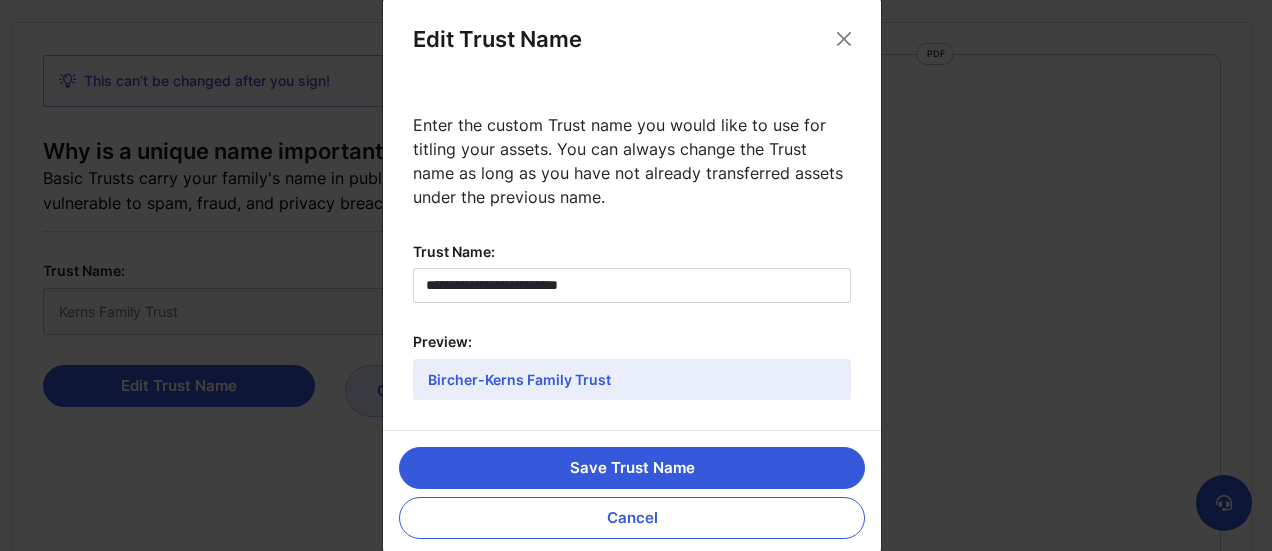 scroll, scrollTop: 9, scrollLeft: 0, axis: vertical 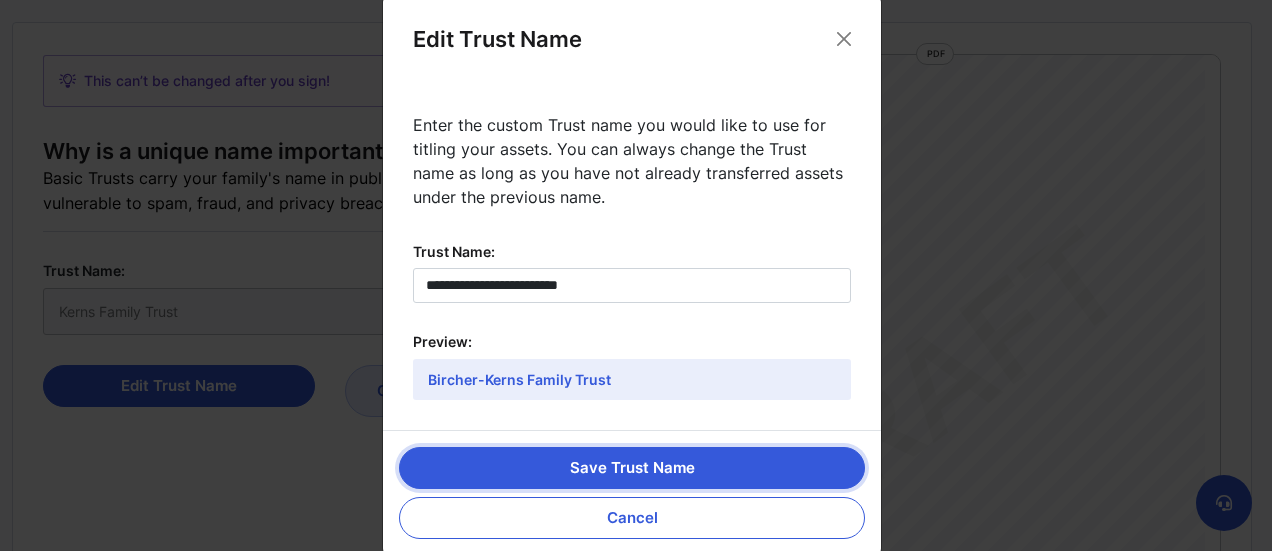 click on "Save Trust Name" at bounding box center (632, 468) 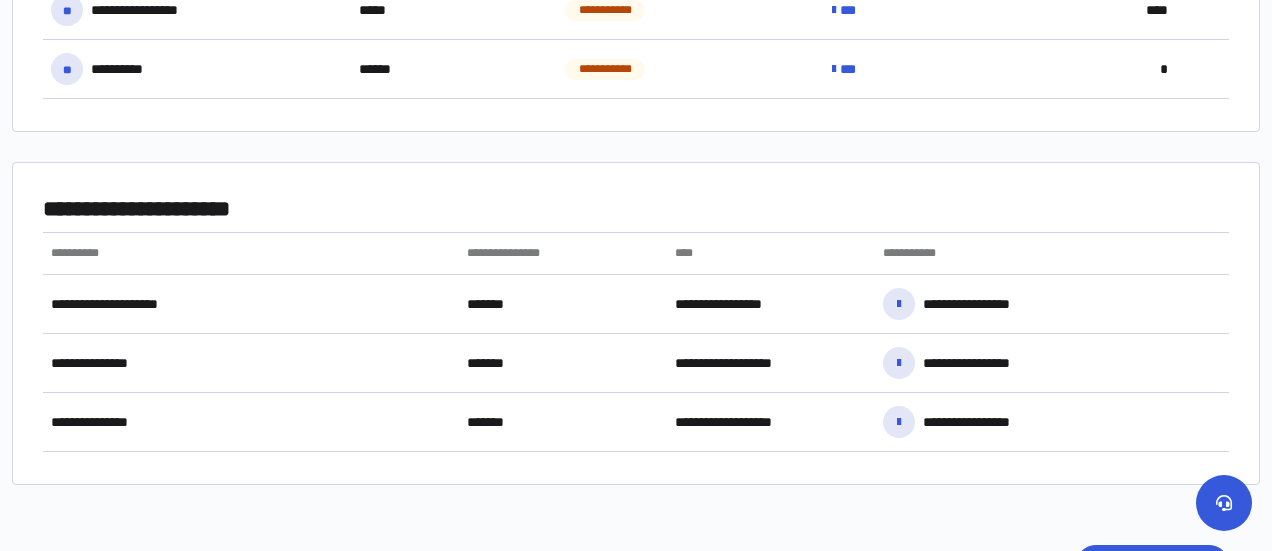 scroll, scrollTop: 920, scrollLeft: 0, axis: vertical 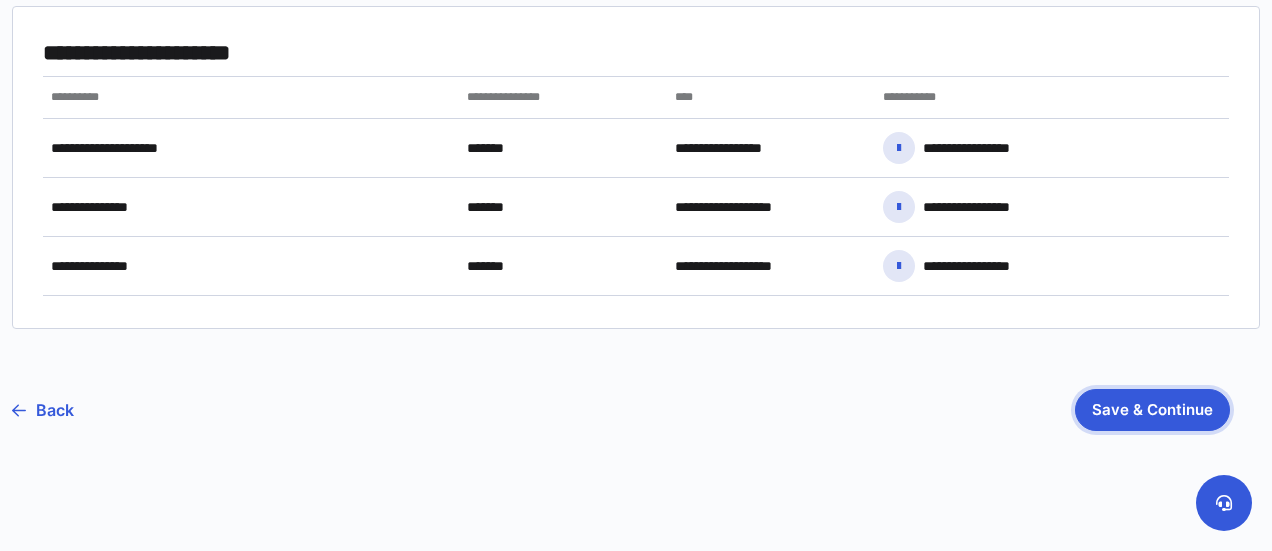 click on "Save & Continue" at bounding box center (1152, 410) 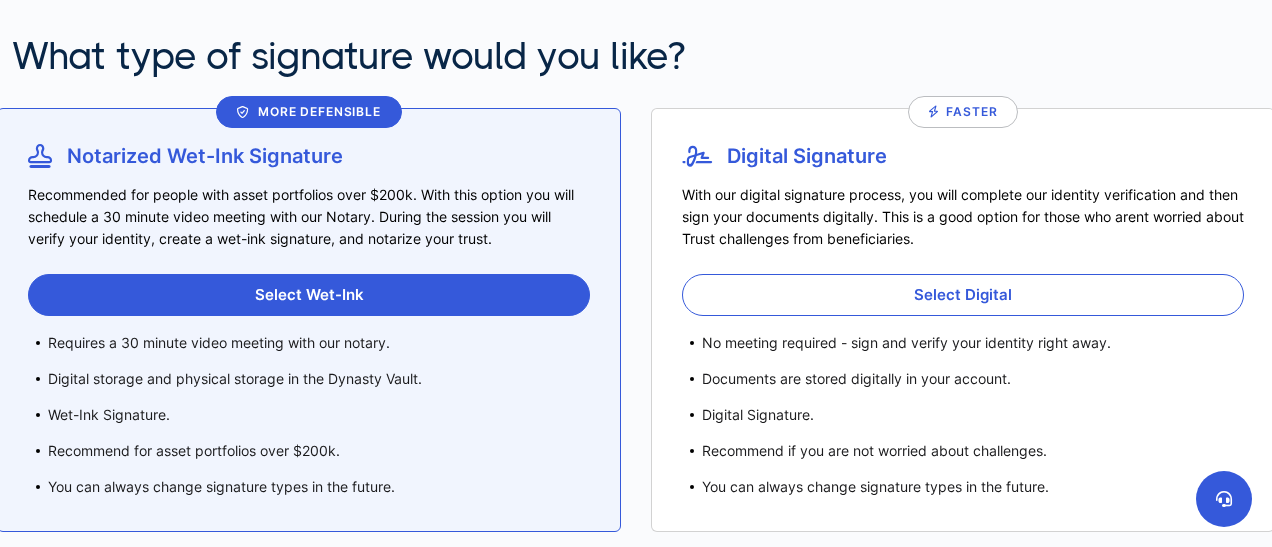 scroll, scrollTop: 162, scrollLeft: 0, axis: vertical 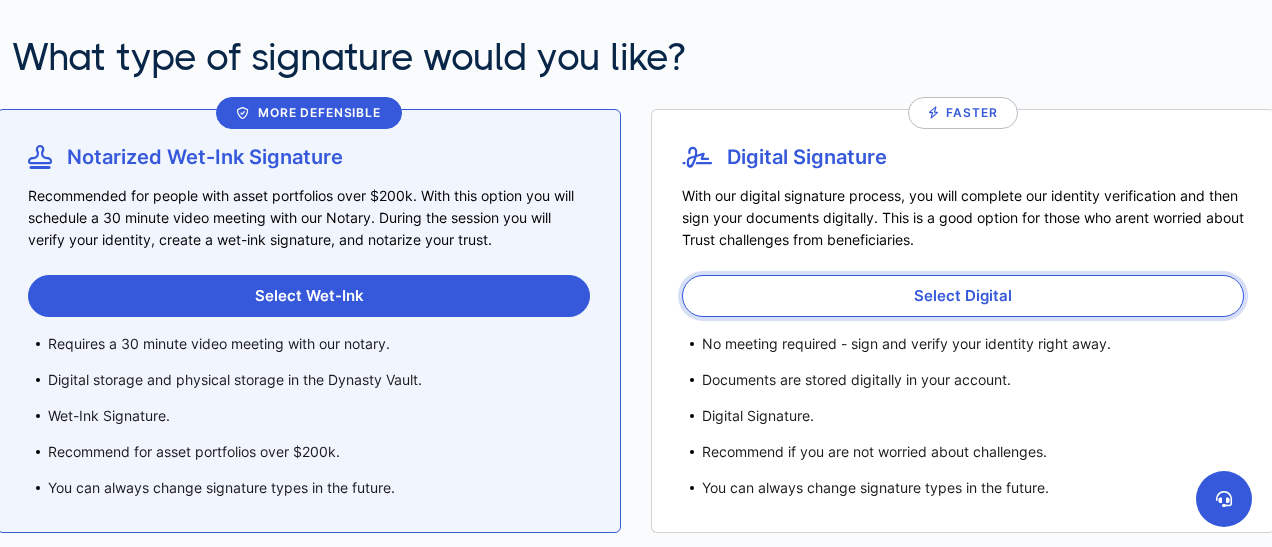 click on "Select Digital" at bounding box center [963, 296] 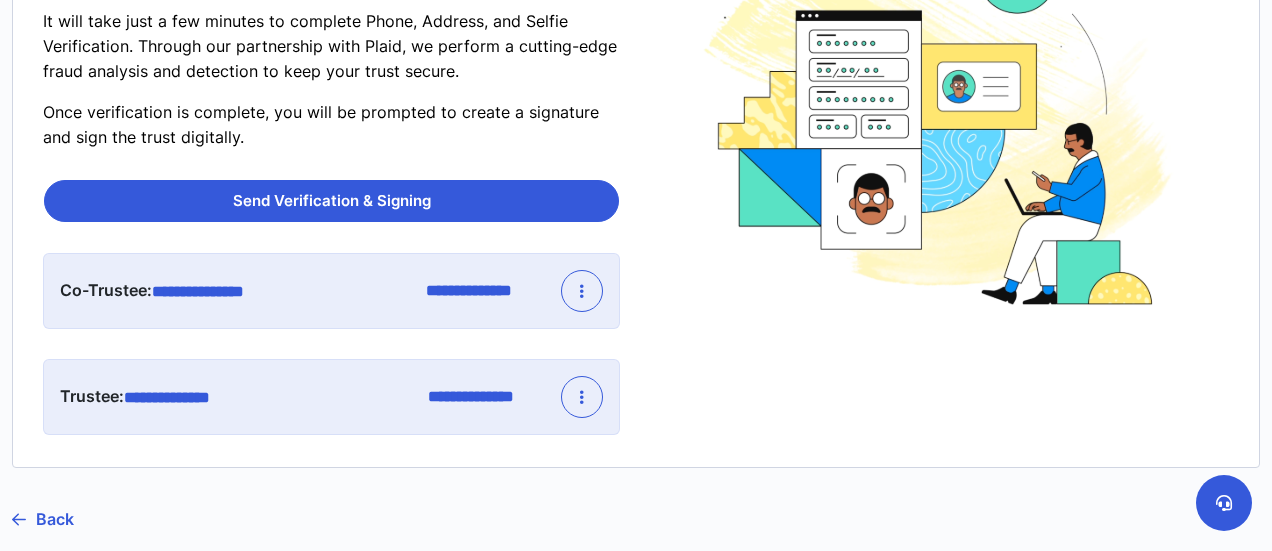 scroll, scrollTop: 322, scrollLeft: 0, axis: vertical 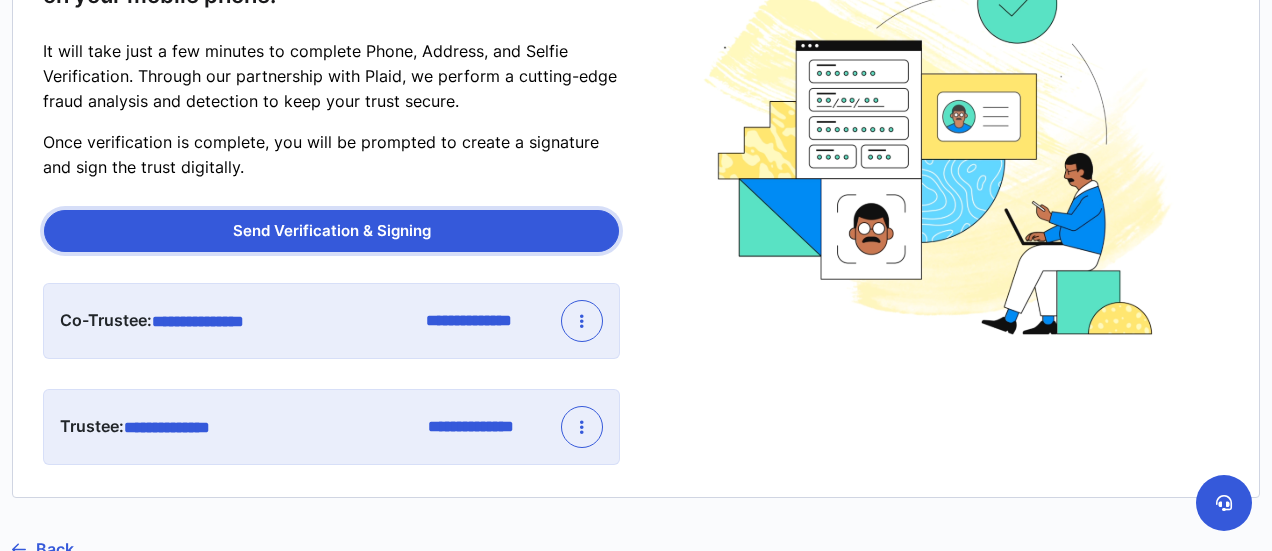 click on "Send Verification & Signing" at bounding box center [331, 231] 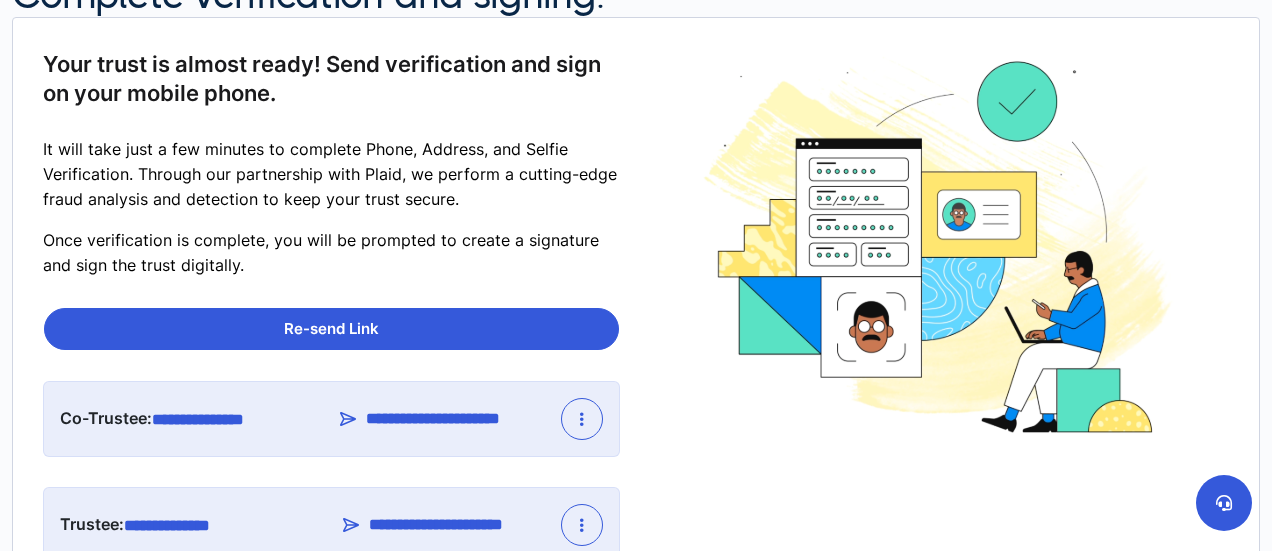 scroll, scrollTop: 465, scrollLeft: 0, axis: vertical 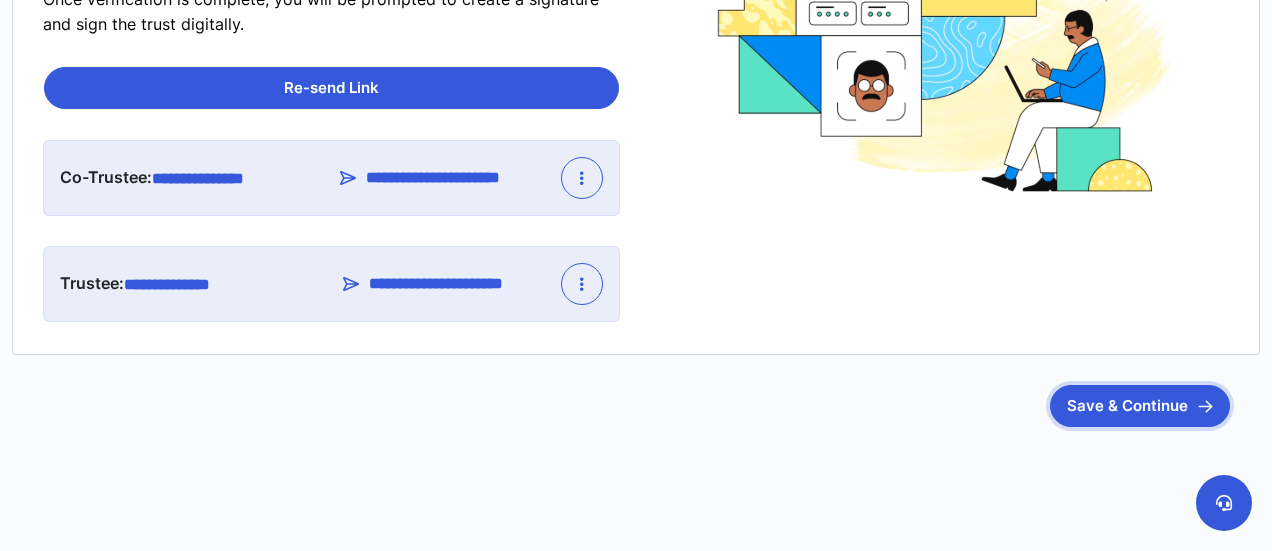 click on "Save & Continue" at bounding box center [1140, 406] 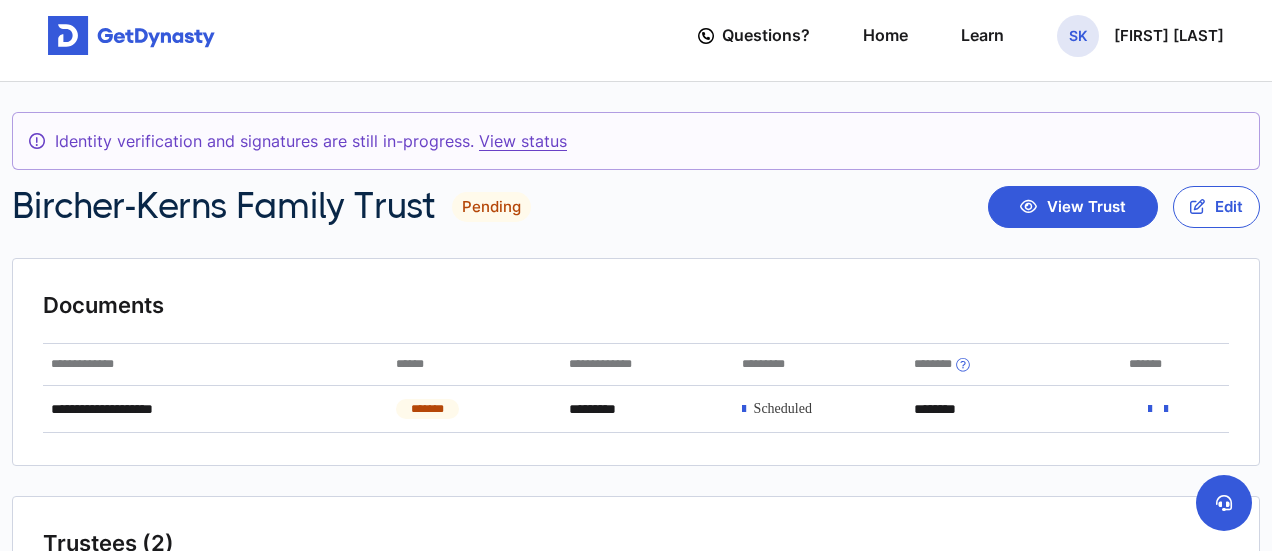 scroll, scrollTop: 0, scrollLeft: 0, axis: both 